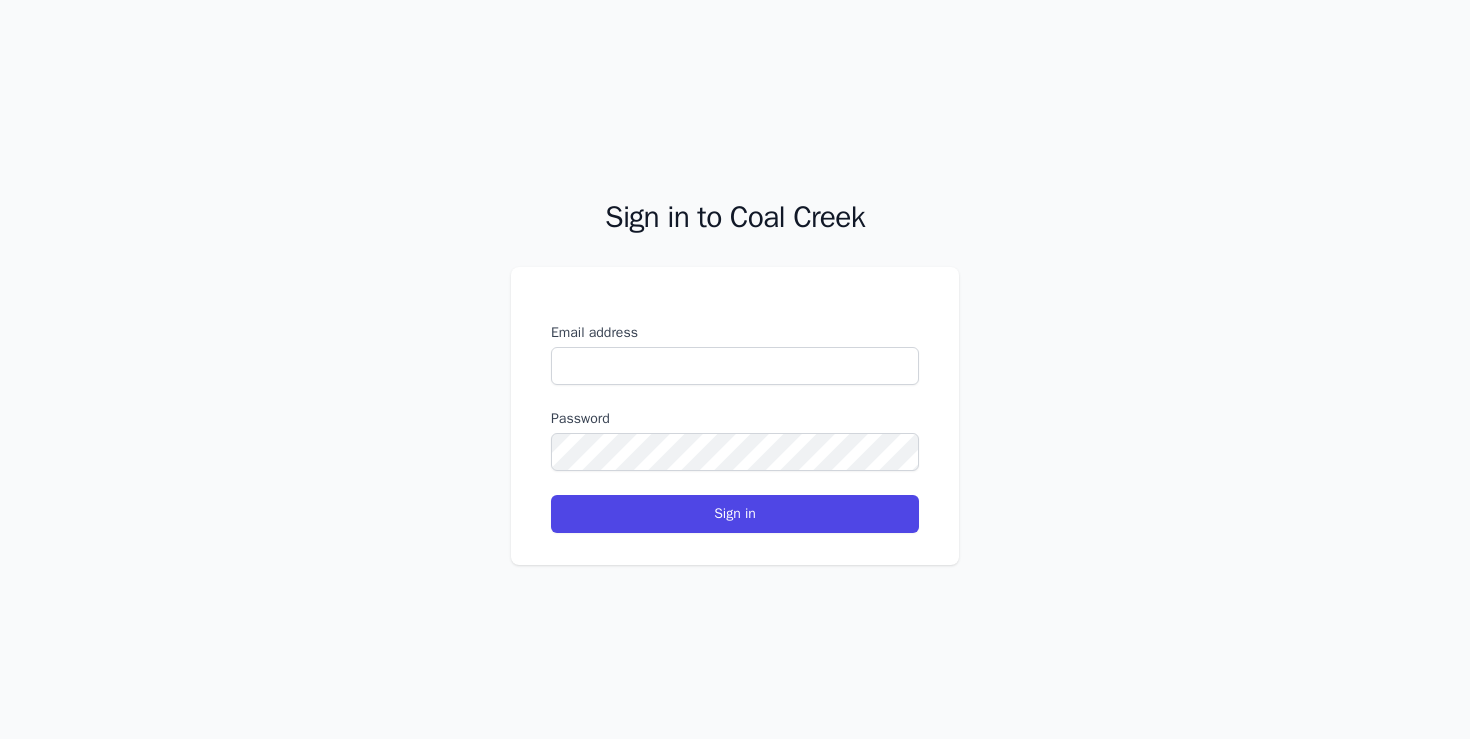 scroll, scrollTop: 0, scrollLeft: 0, axis: both 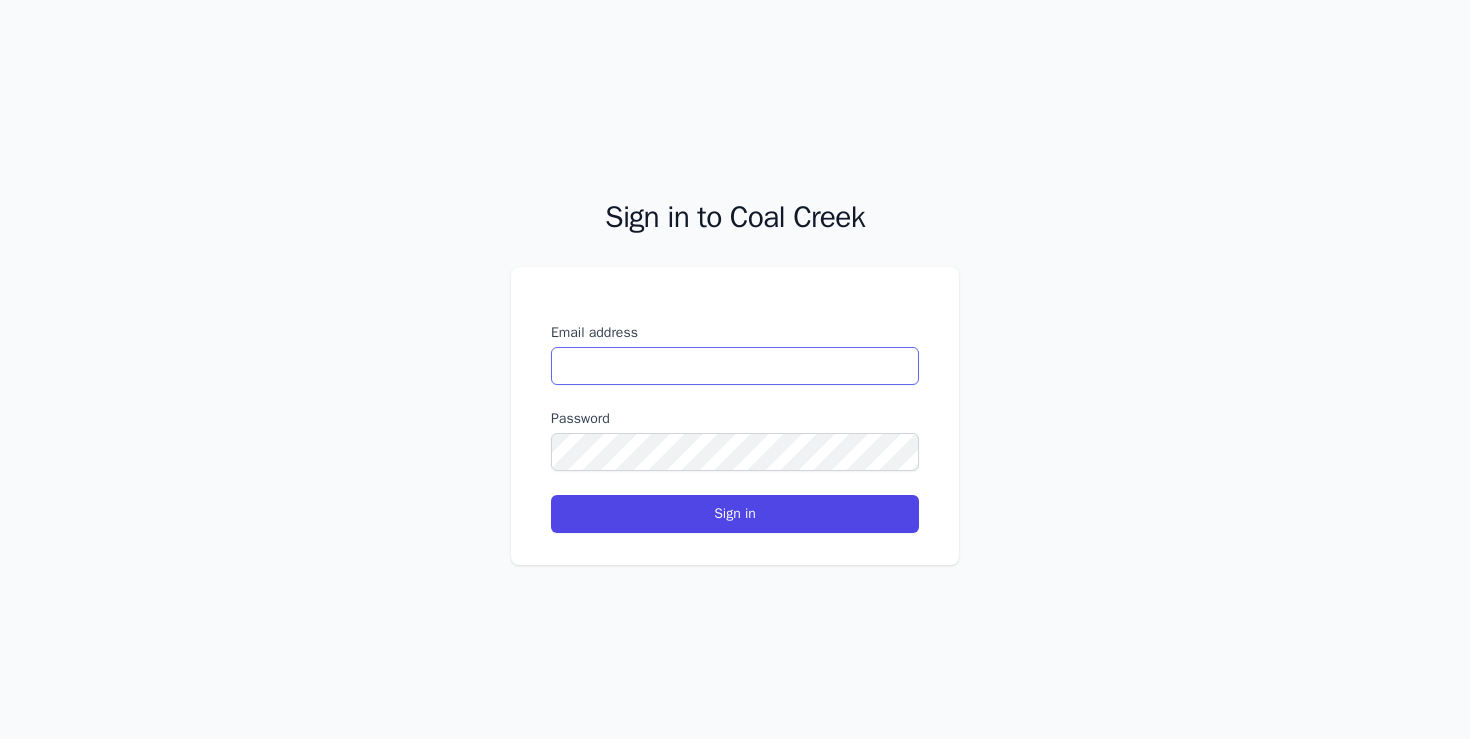 click on "Email address" at bounding box center [735, 366] 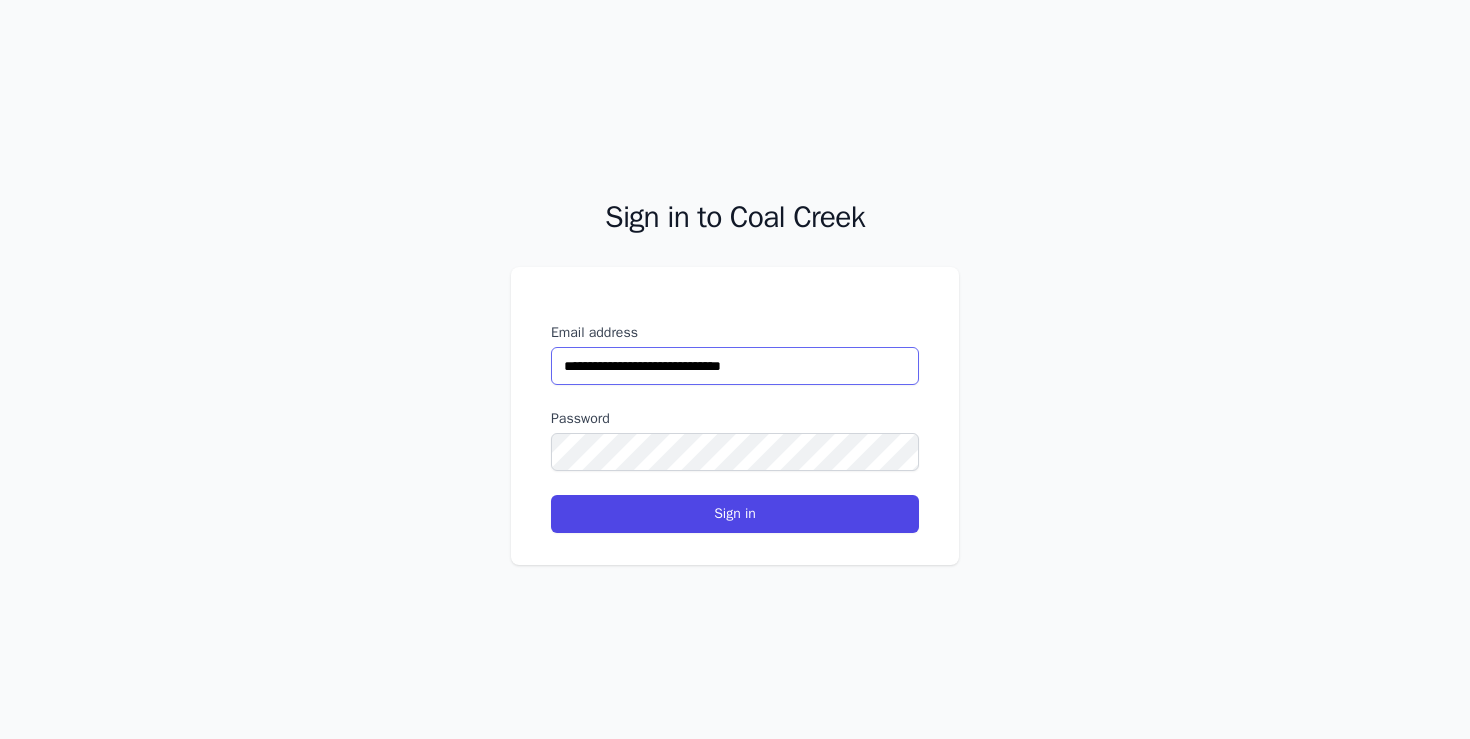 drag, startPoint x: 685, startPoint y: 375, endPoint x: 681, endPoint y: 363, distance: 12.649111 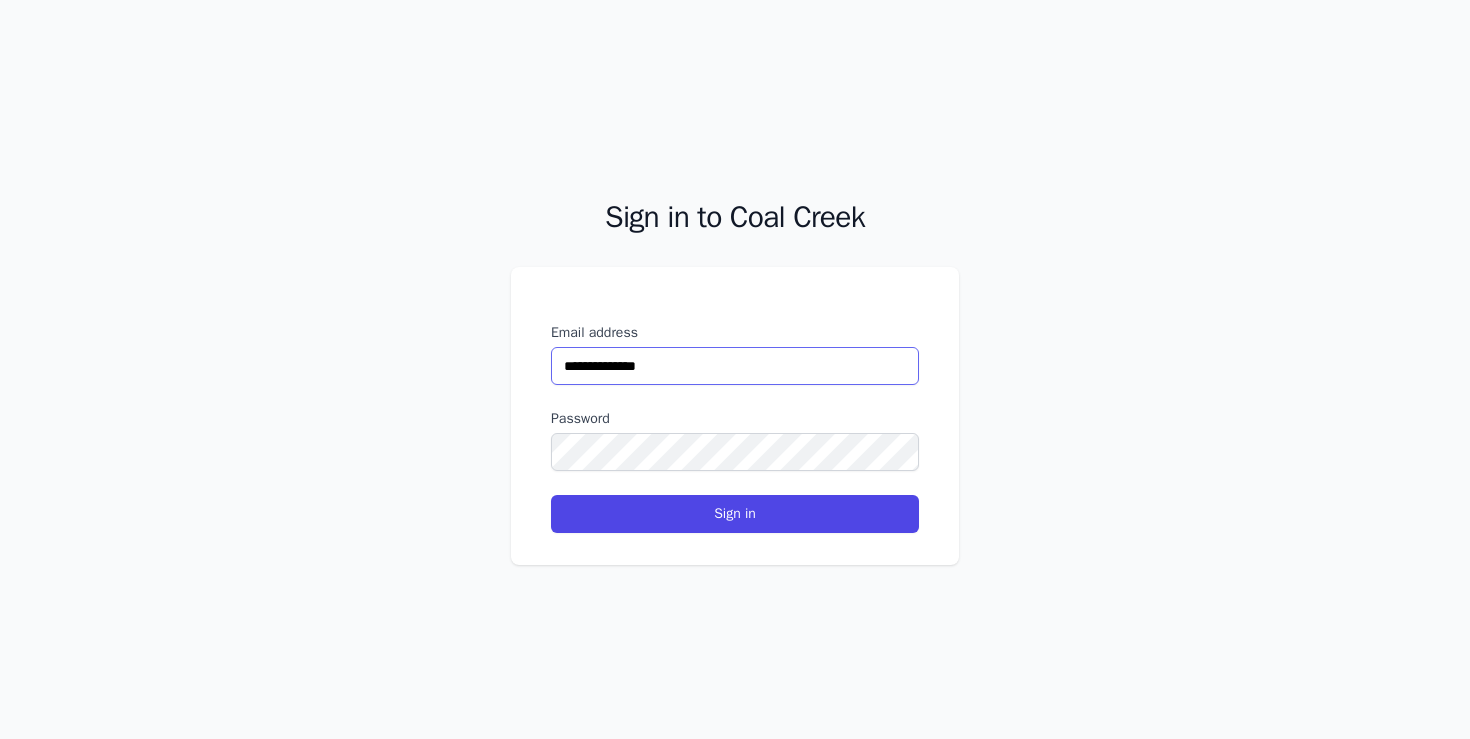 type on "**********" 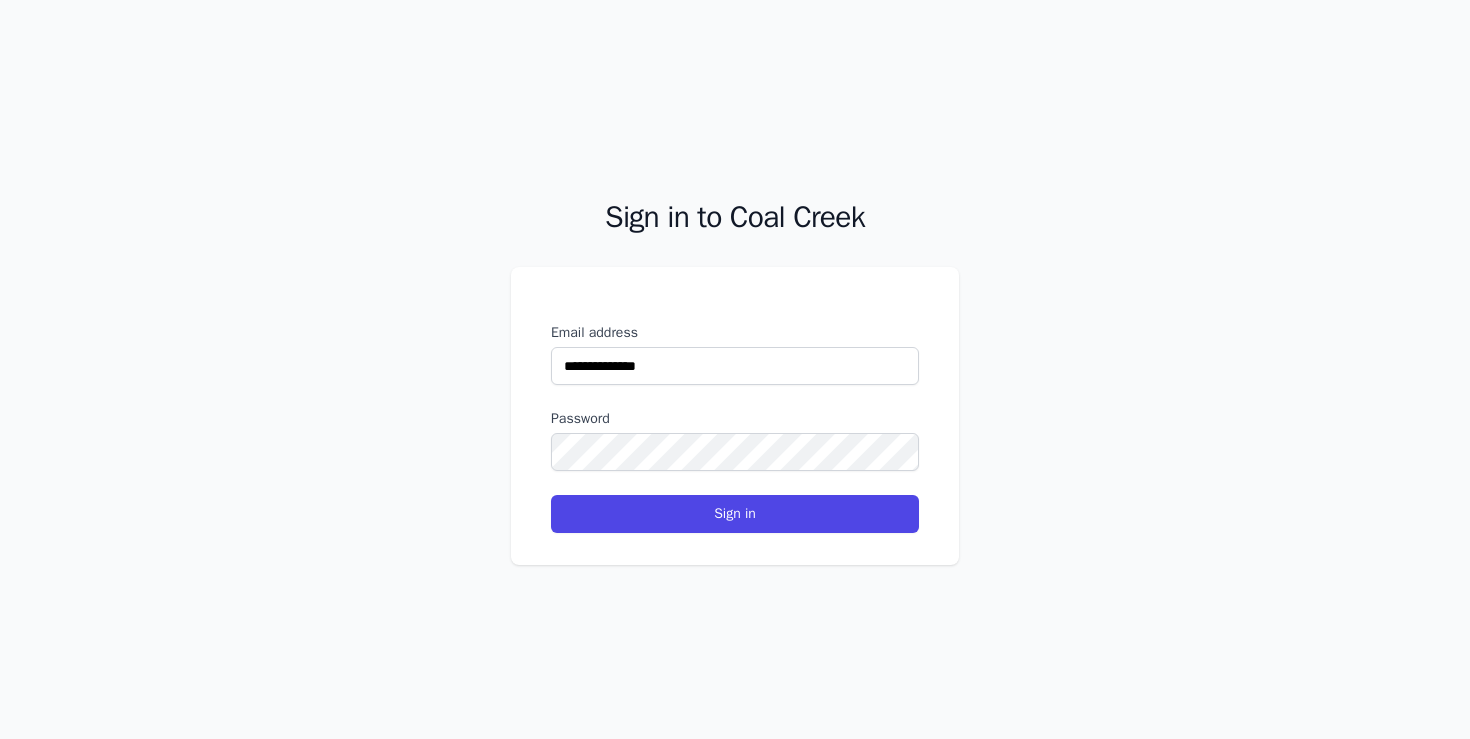 click on "**********" at bounding box center [735, 428] 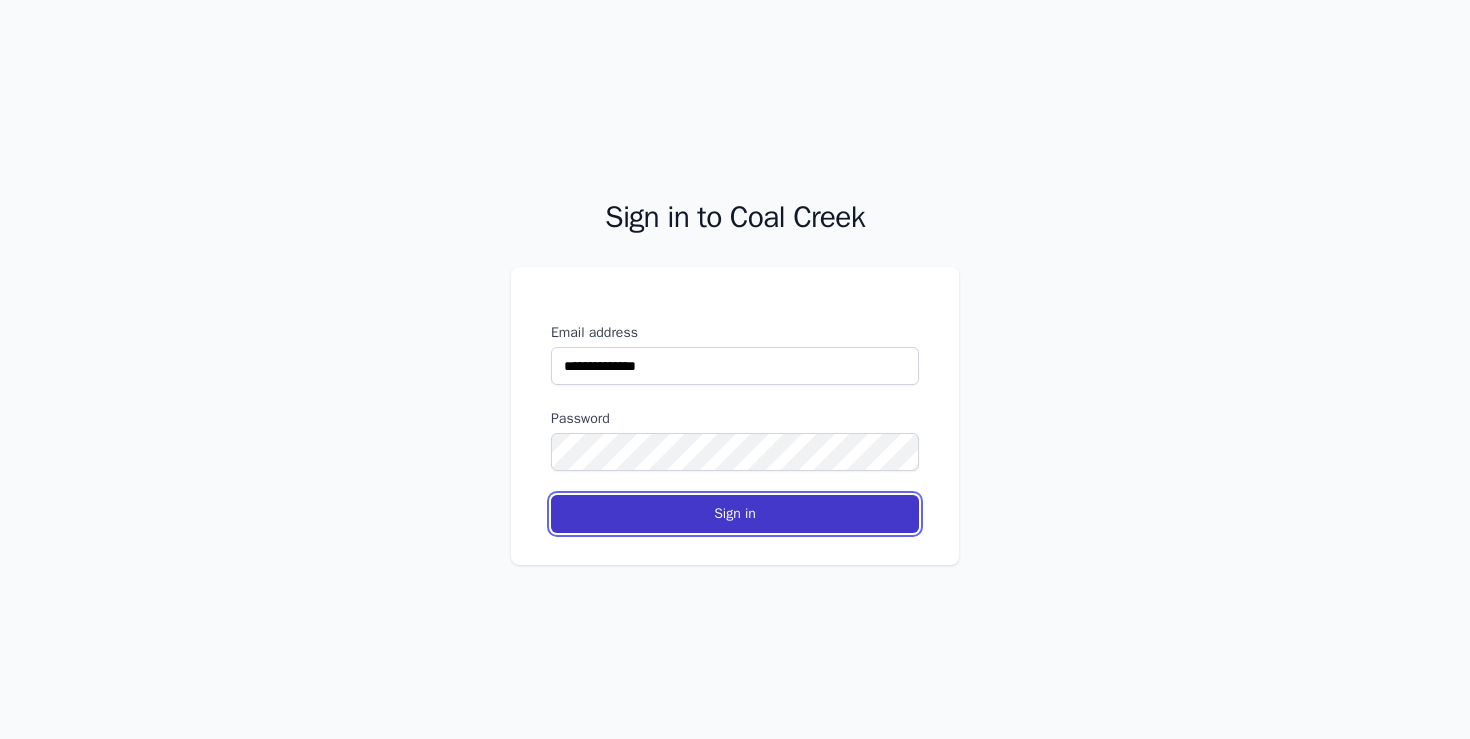 click on "Sign in" at bounding box center (735, 514) 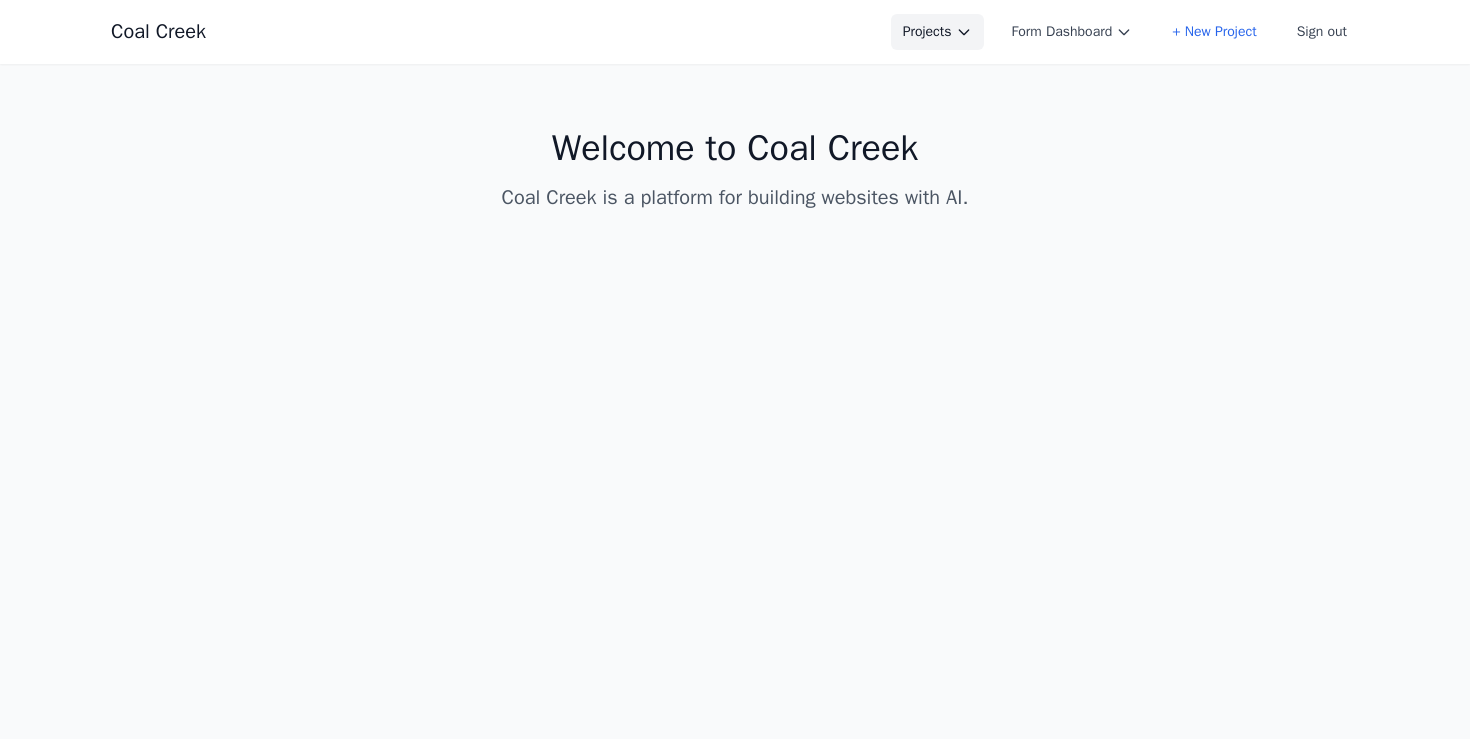 click on "Projects" at bounding box center (937, 32) 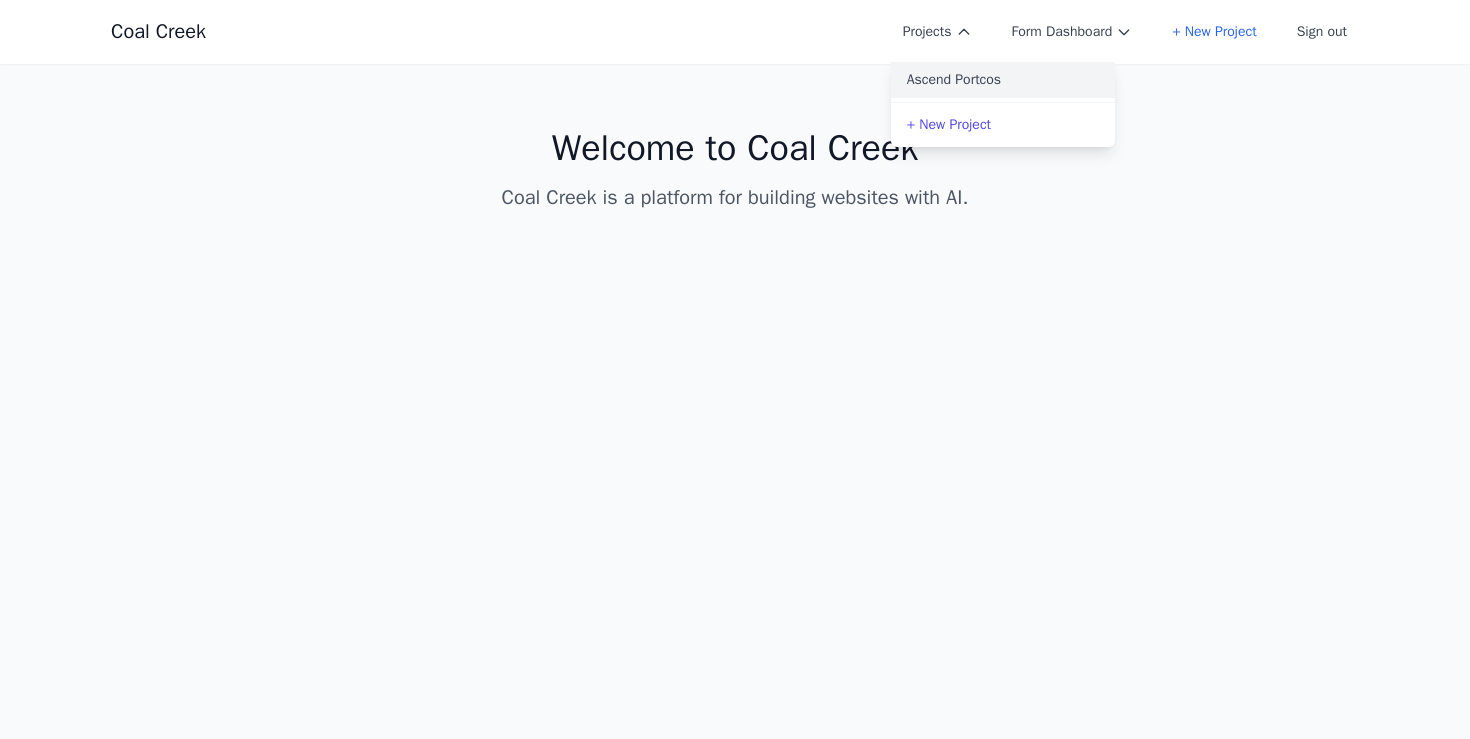 click on "Ascend Portcos" at bounding box center (1003, 80) 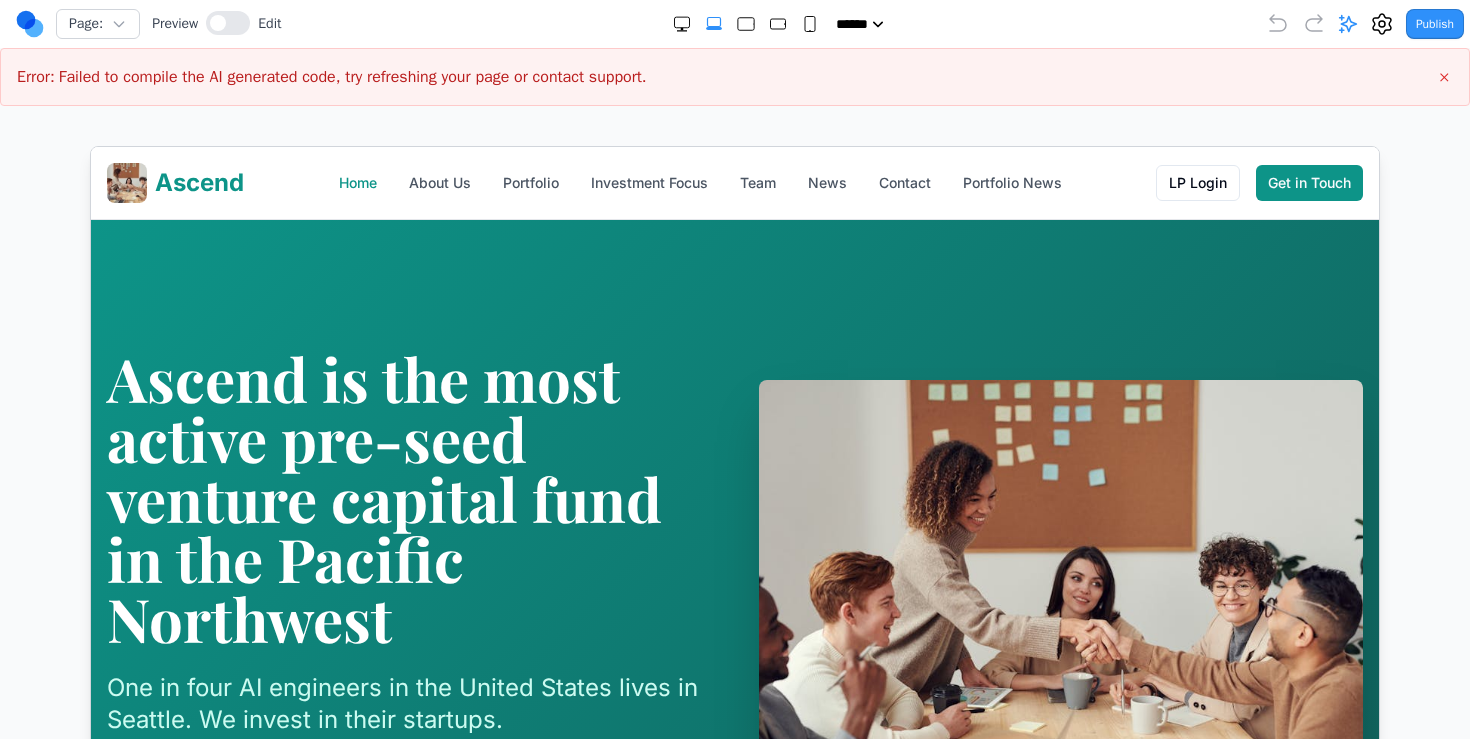 scroll, scrollTop: 0, scrollLeft: 0, axis: both 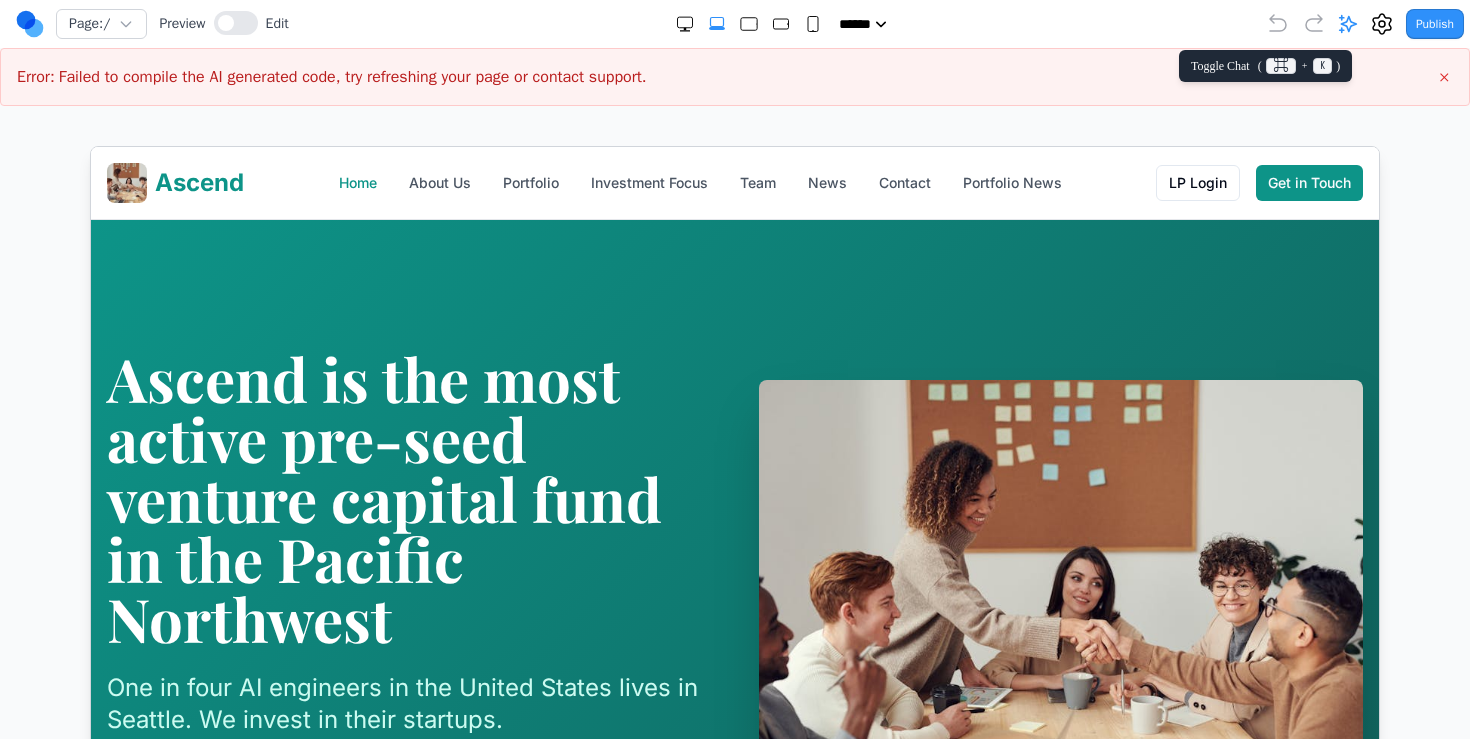 click 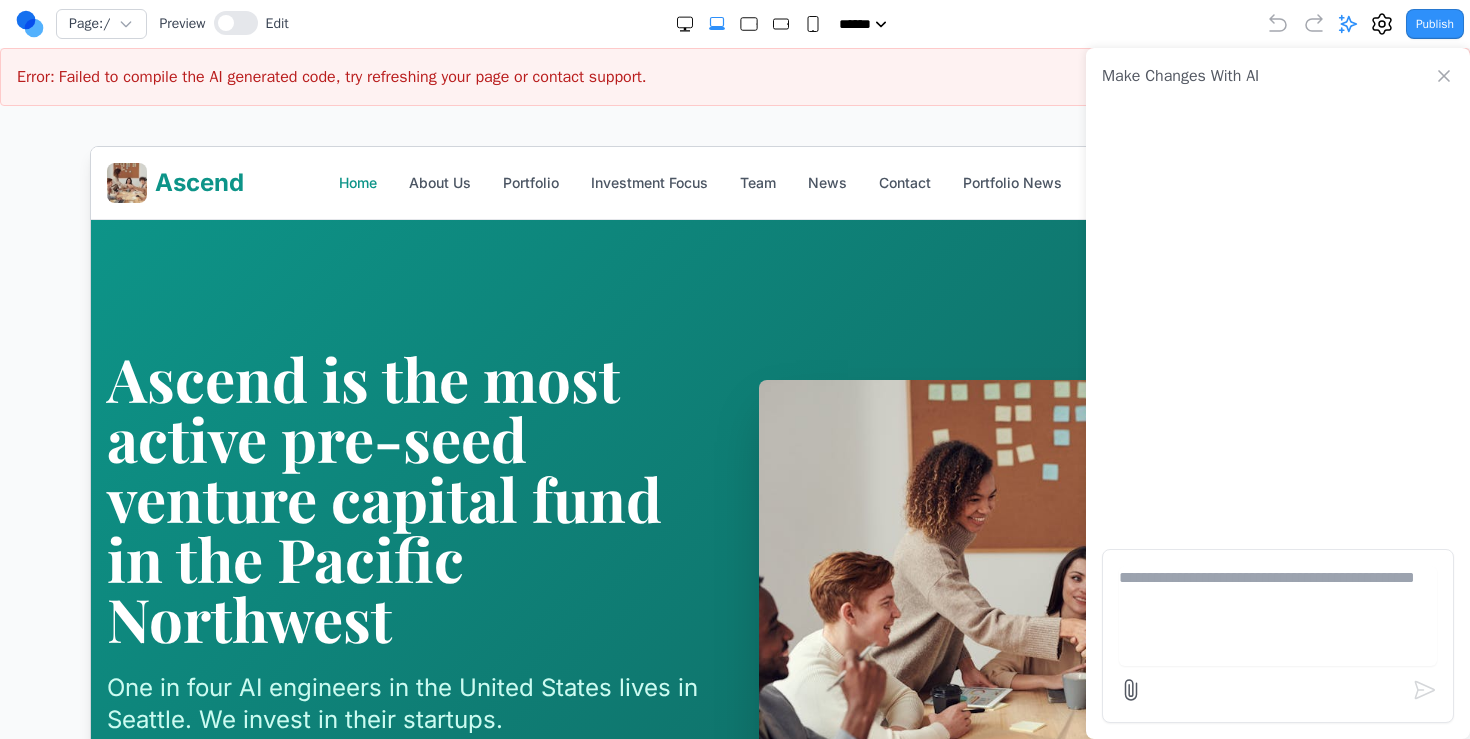 paste on "**********" 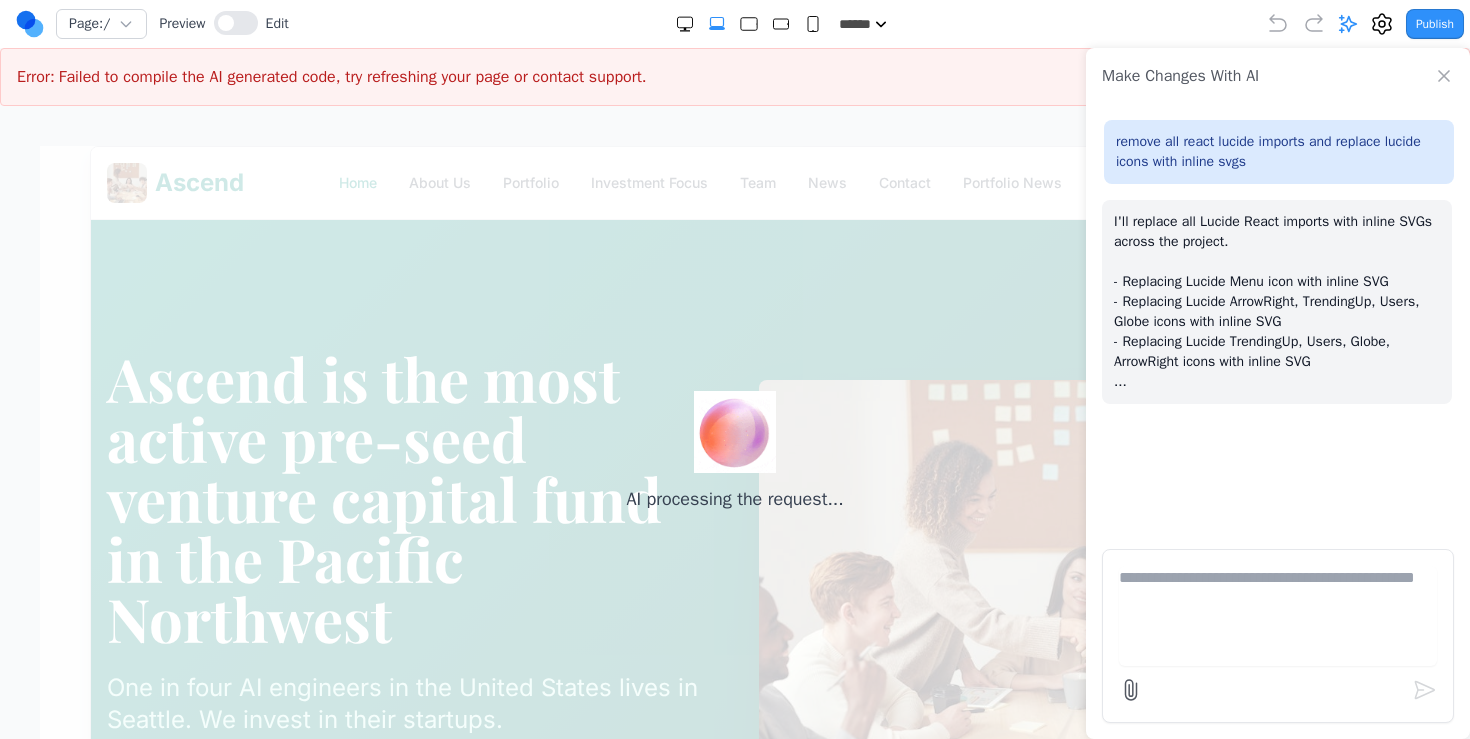 click at bounding box center (1278, 616) 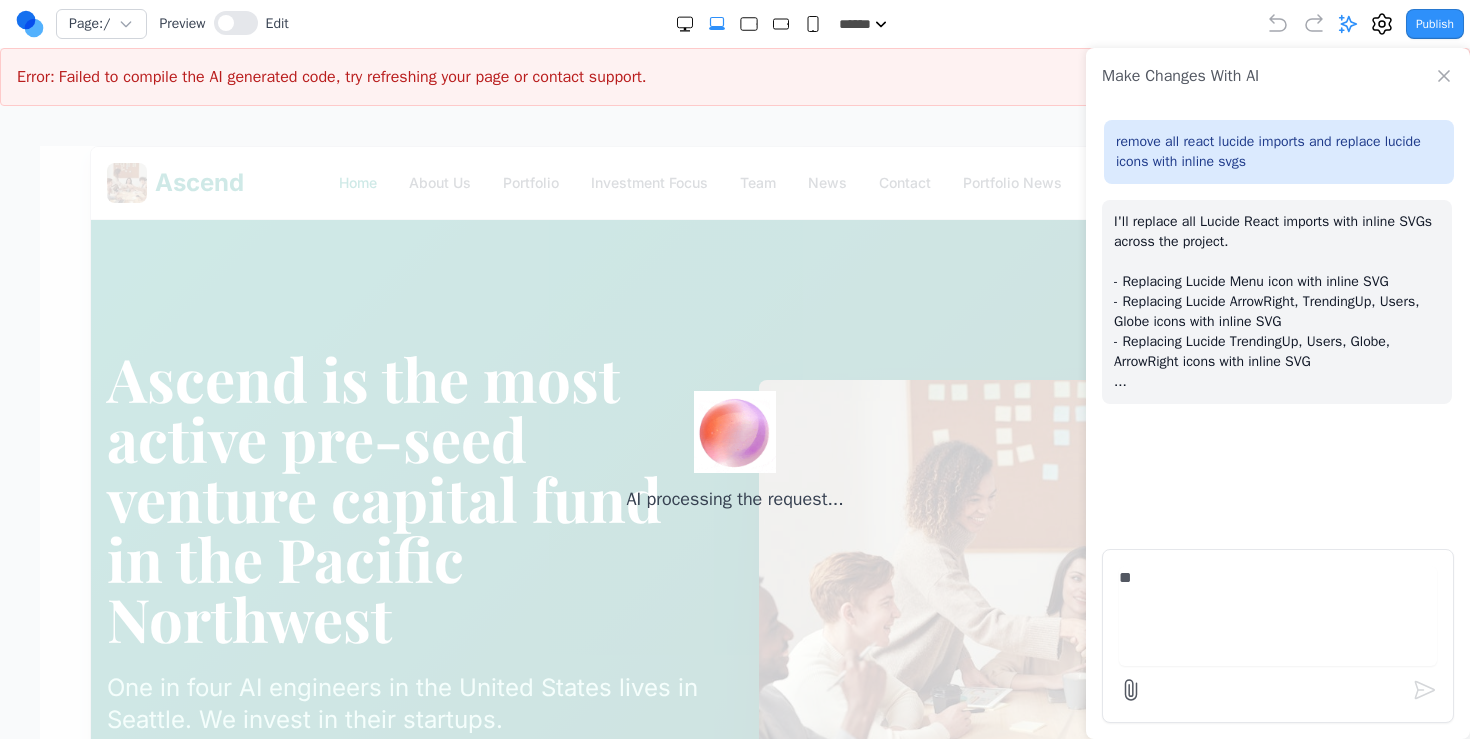 type on "**" 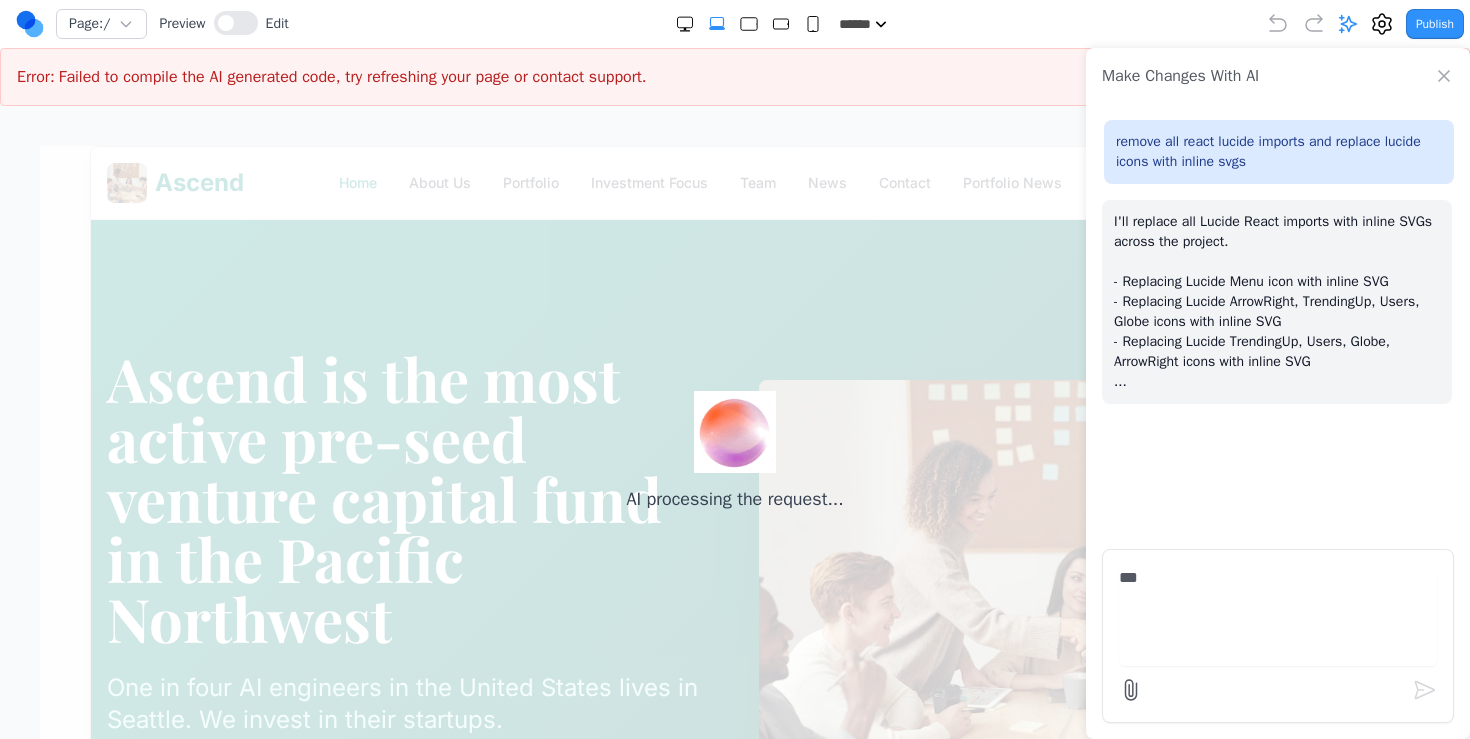 type 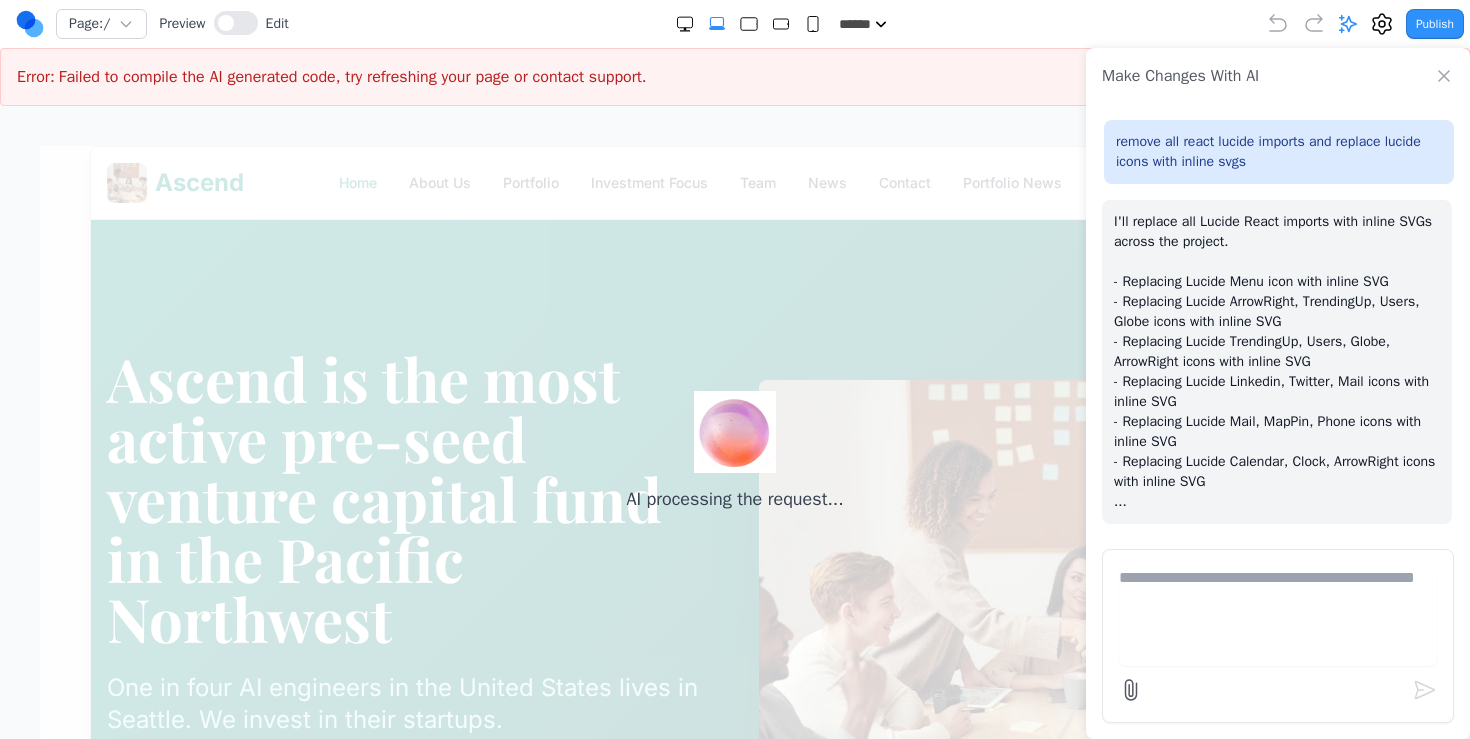 scroll, scrollTop: 7, scrollLeft: 0, axis: vertical 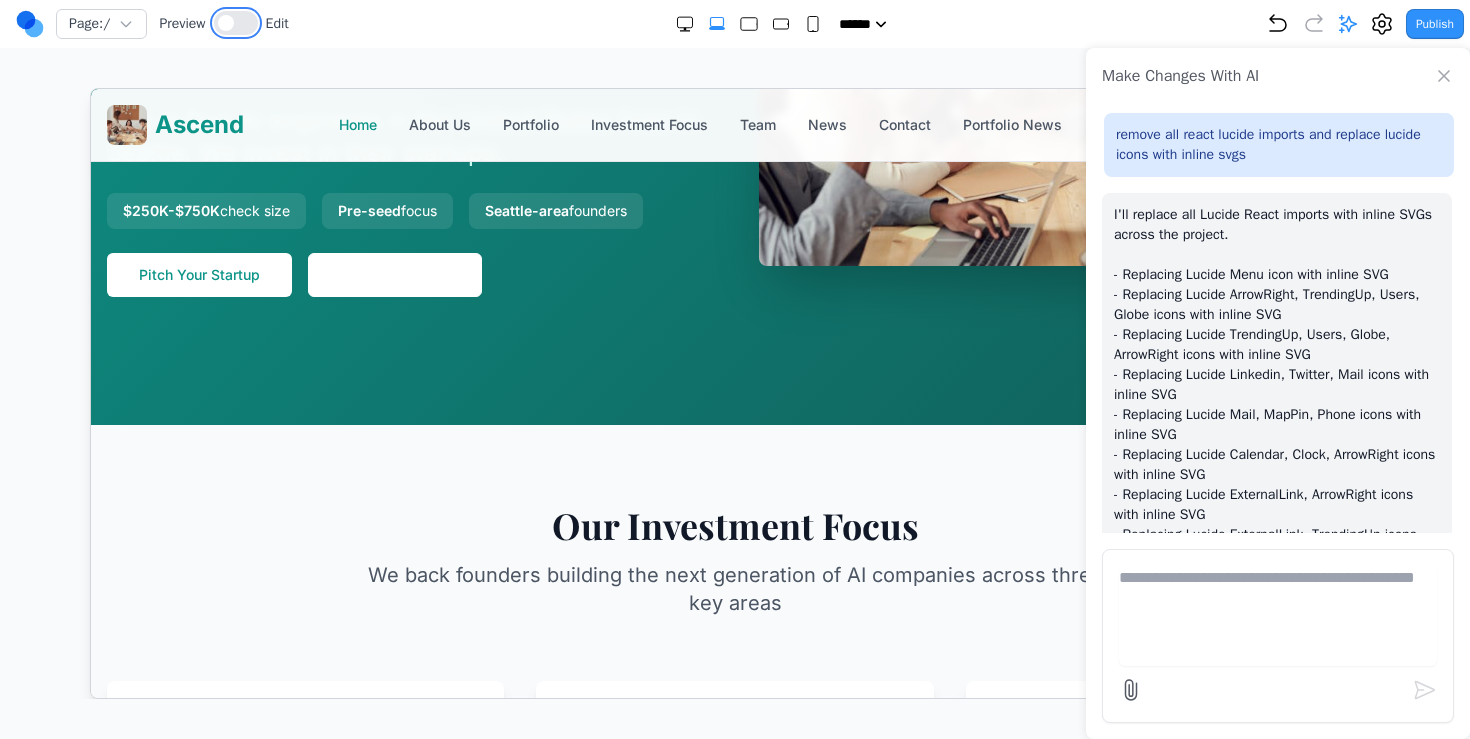 click at bounding box center [236, 23] 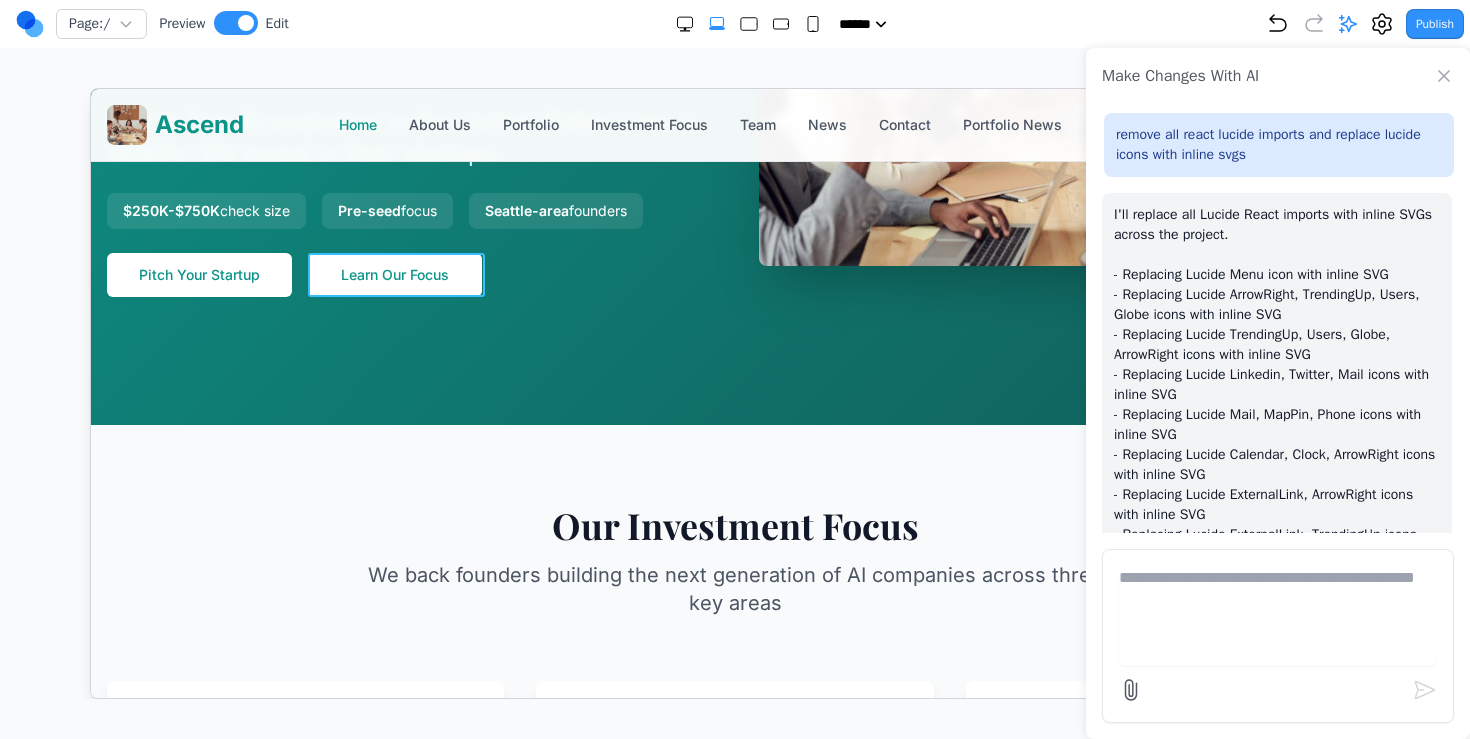 click on "Learn Our Focus" at bounding box center (394, 274) 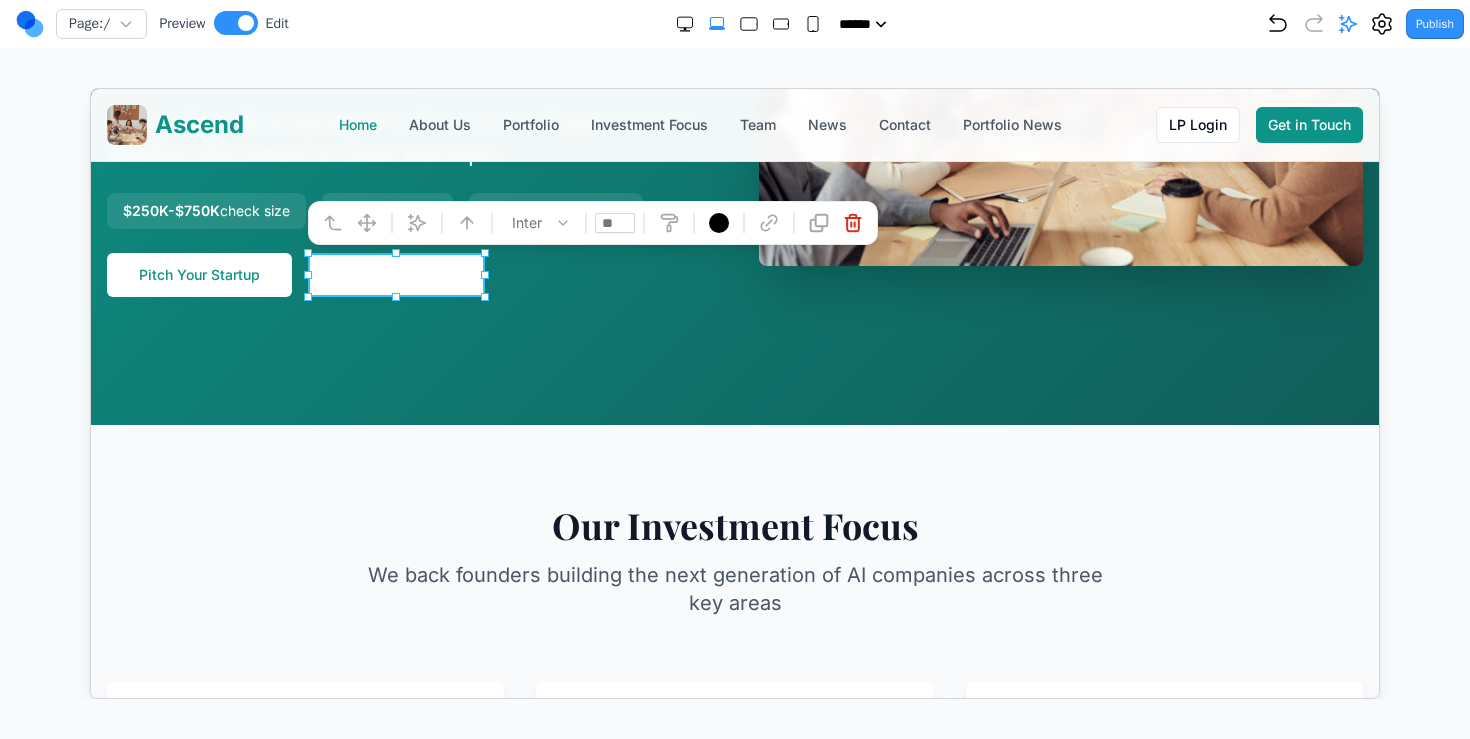 click at bounding box center [718, 222] 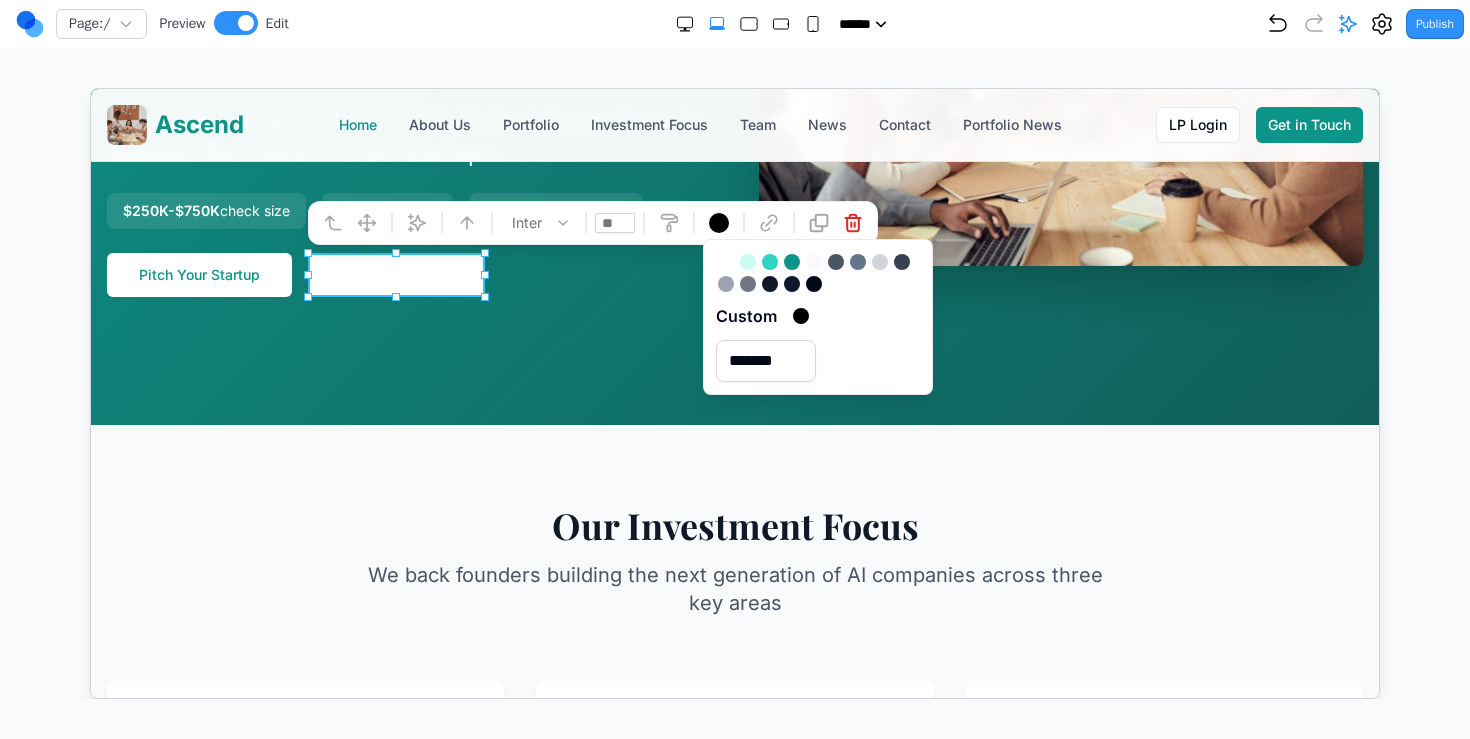 click at bounding box center [791, 261] 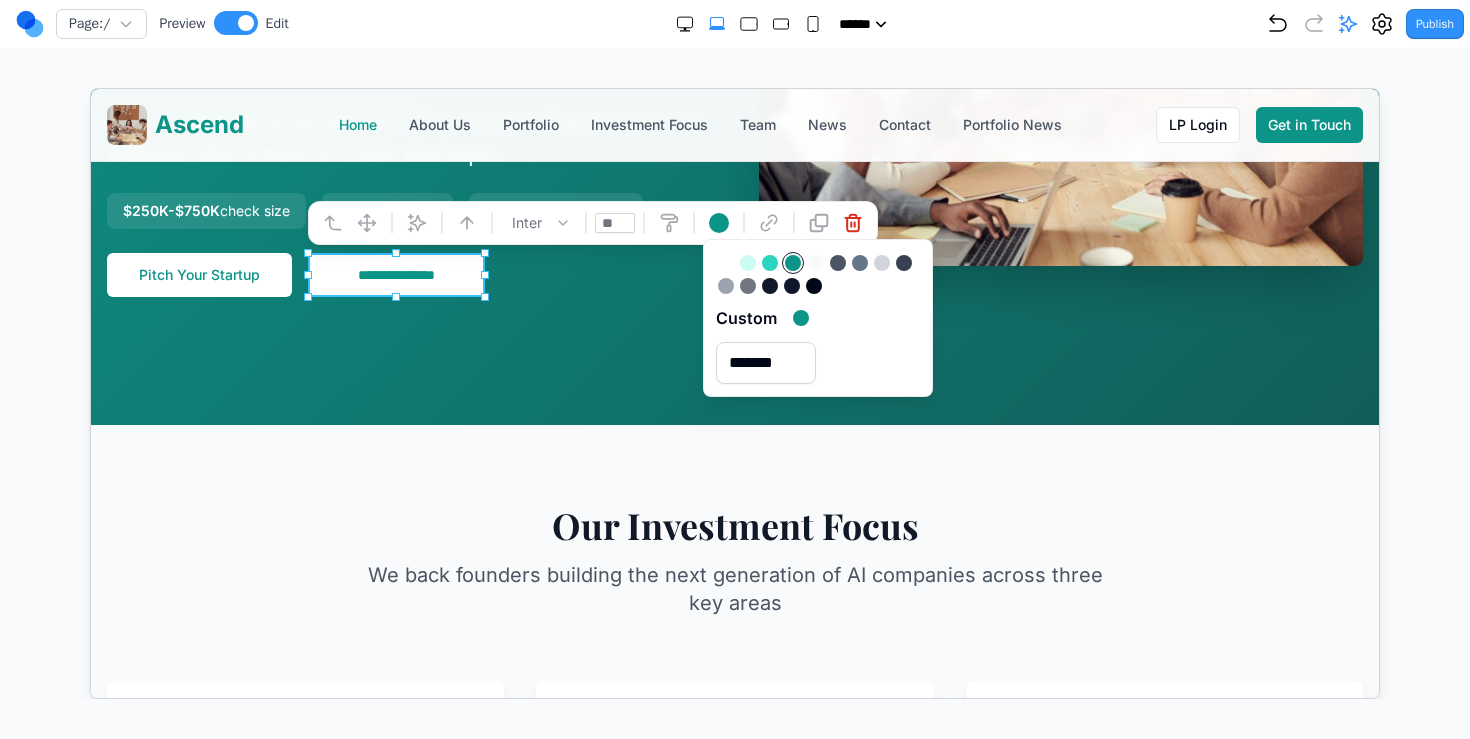click on "**********" at bounding box center (734, 38) 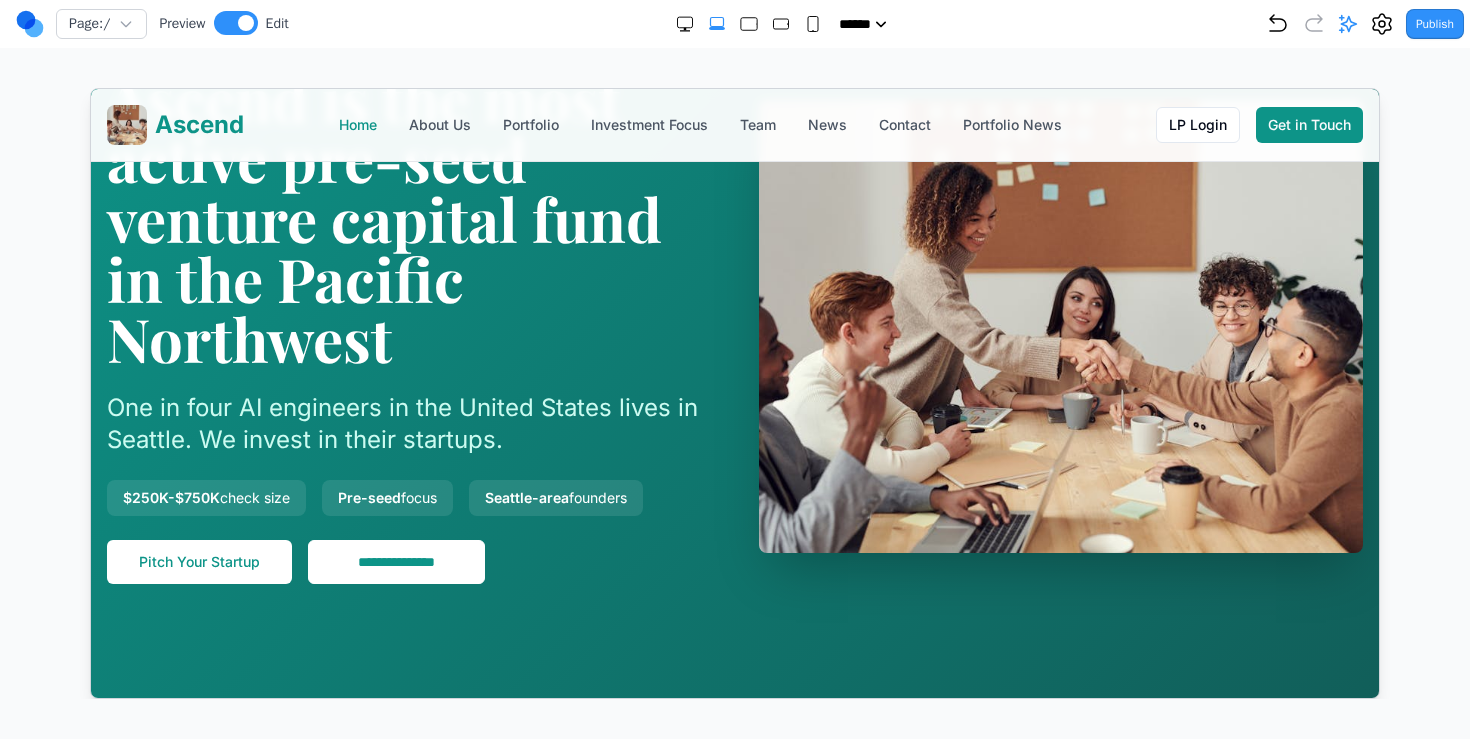 scroll, scrollTop: 423, scrollLeft: 0, axis: vertical 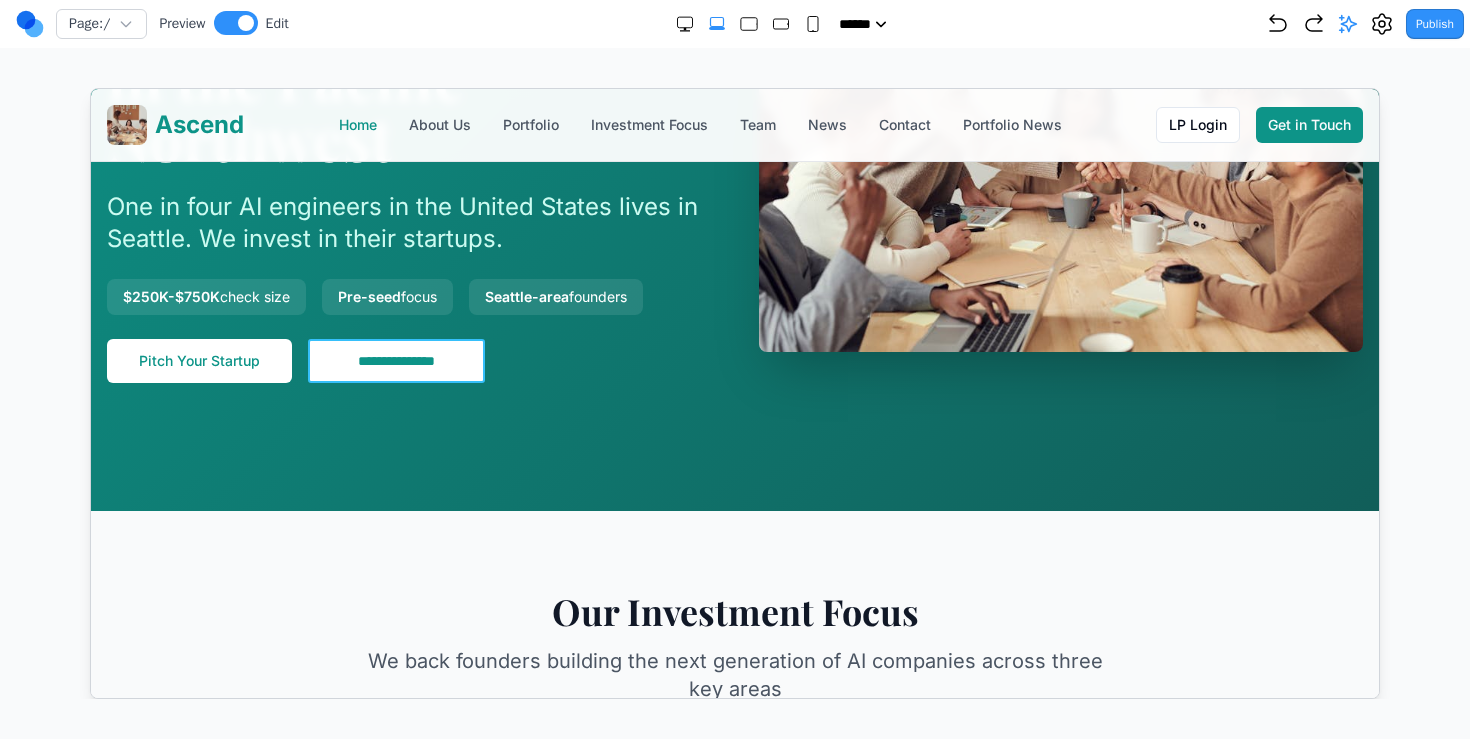 click on "**********" at bounding box center (395, 360) 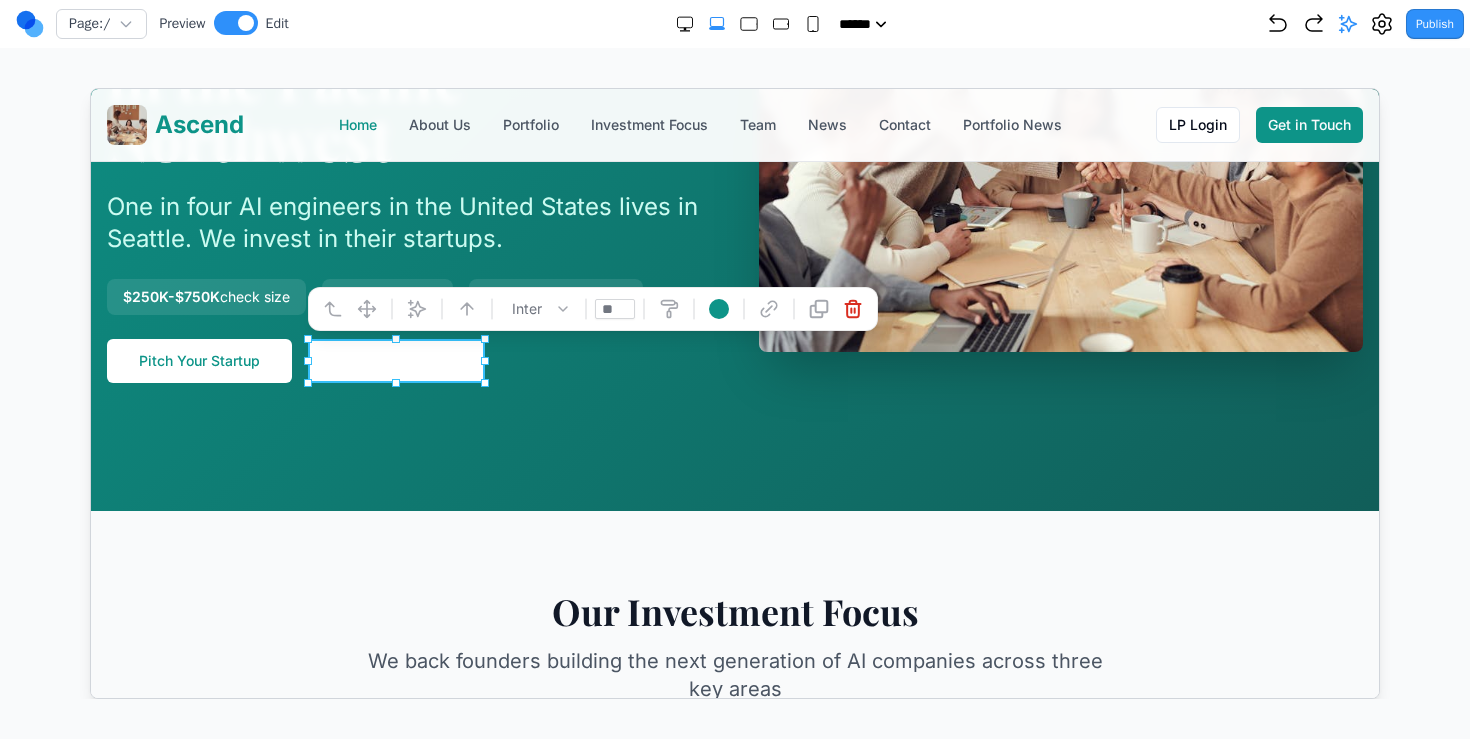 click at bounding box center (718, 308) 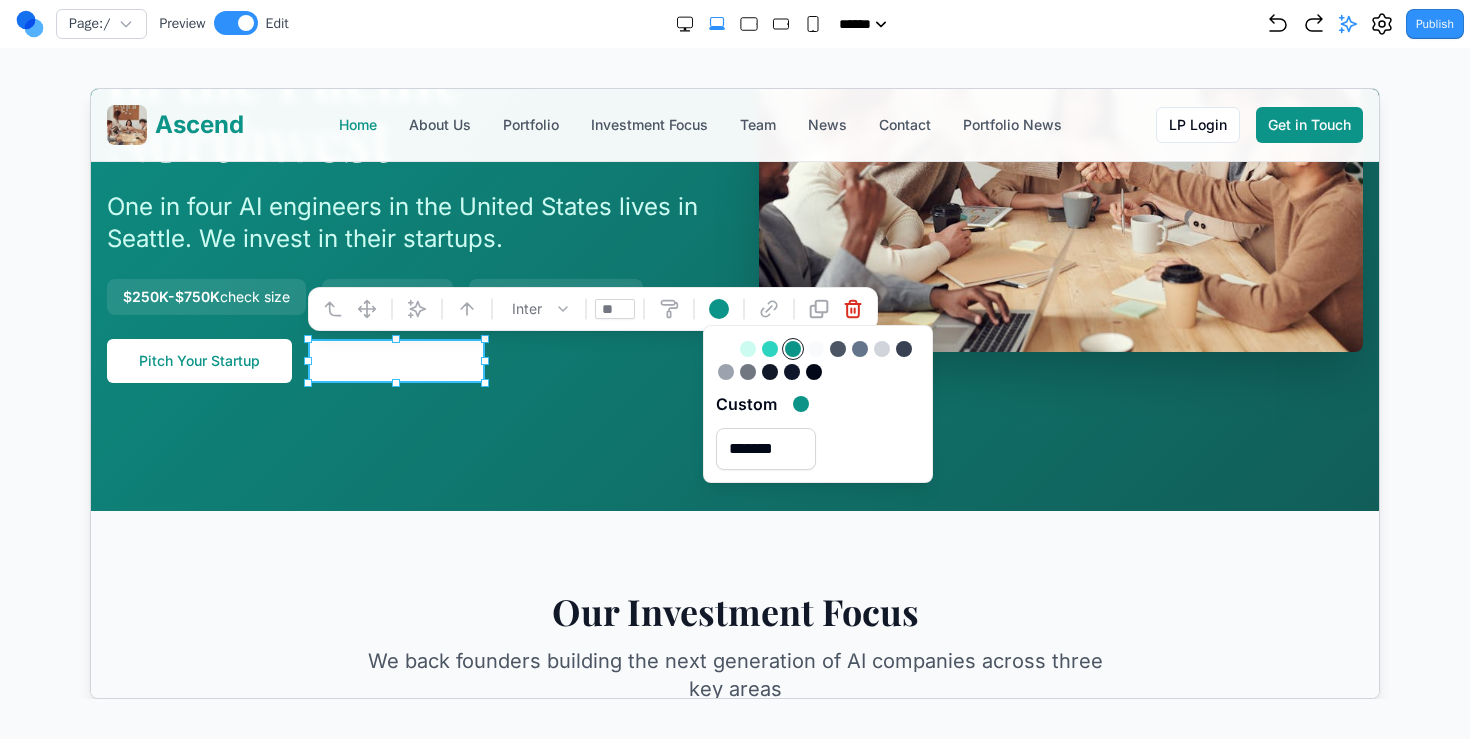 click at bounding box center (792, 348) 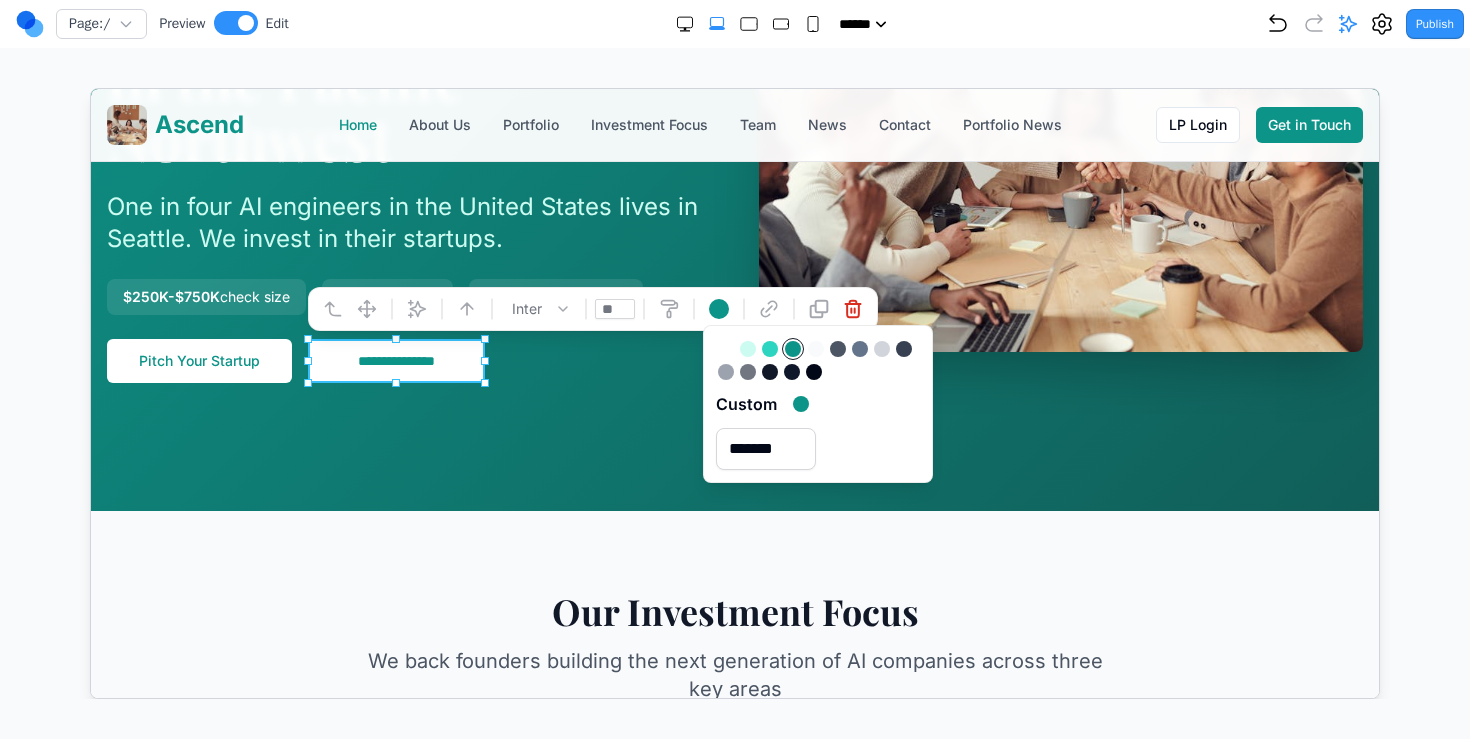 click on "**********" at bounding box center [734, 124] 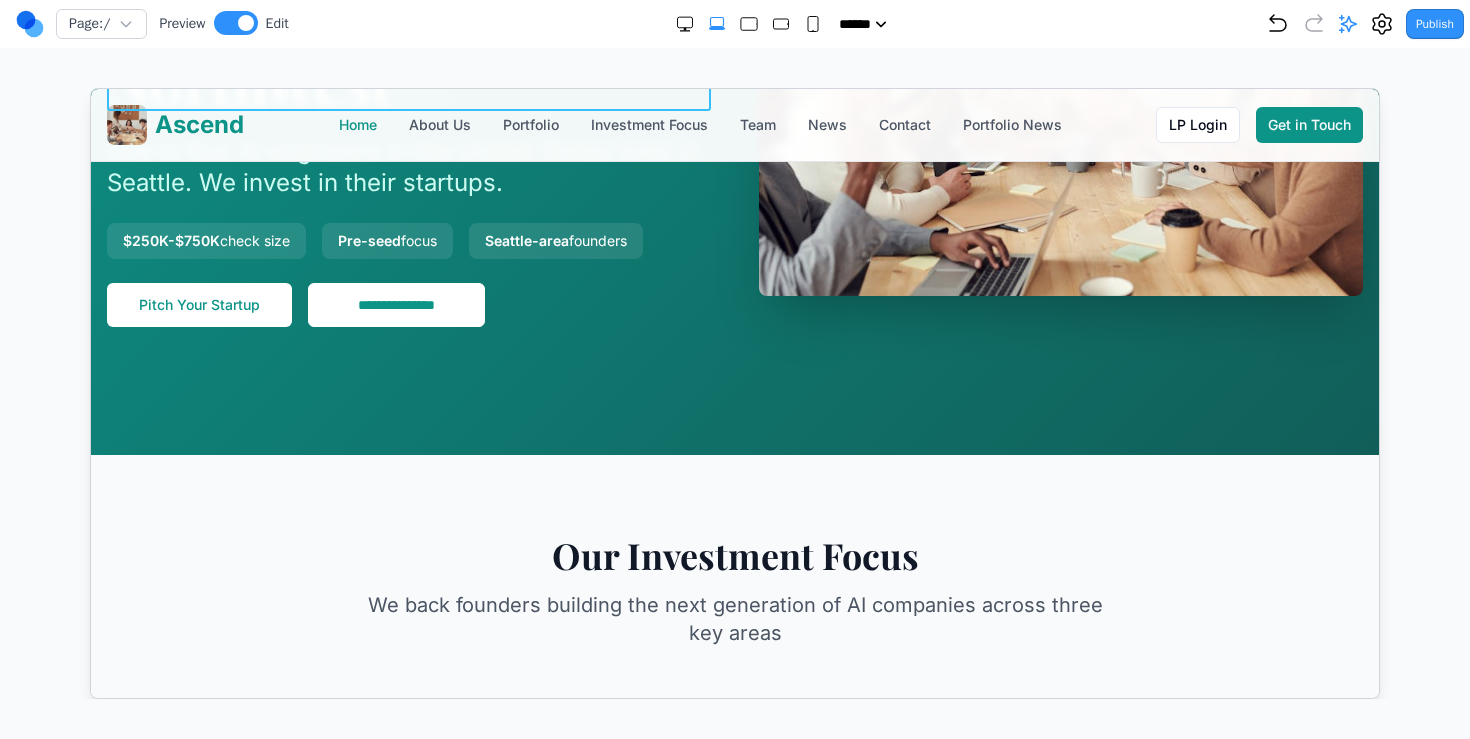 scroll, scrollTop: 460, scrollLeft: 0, axis: vertical 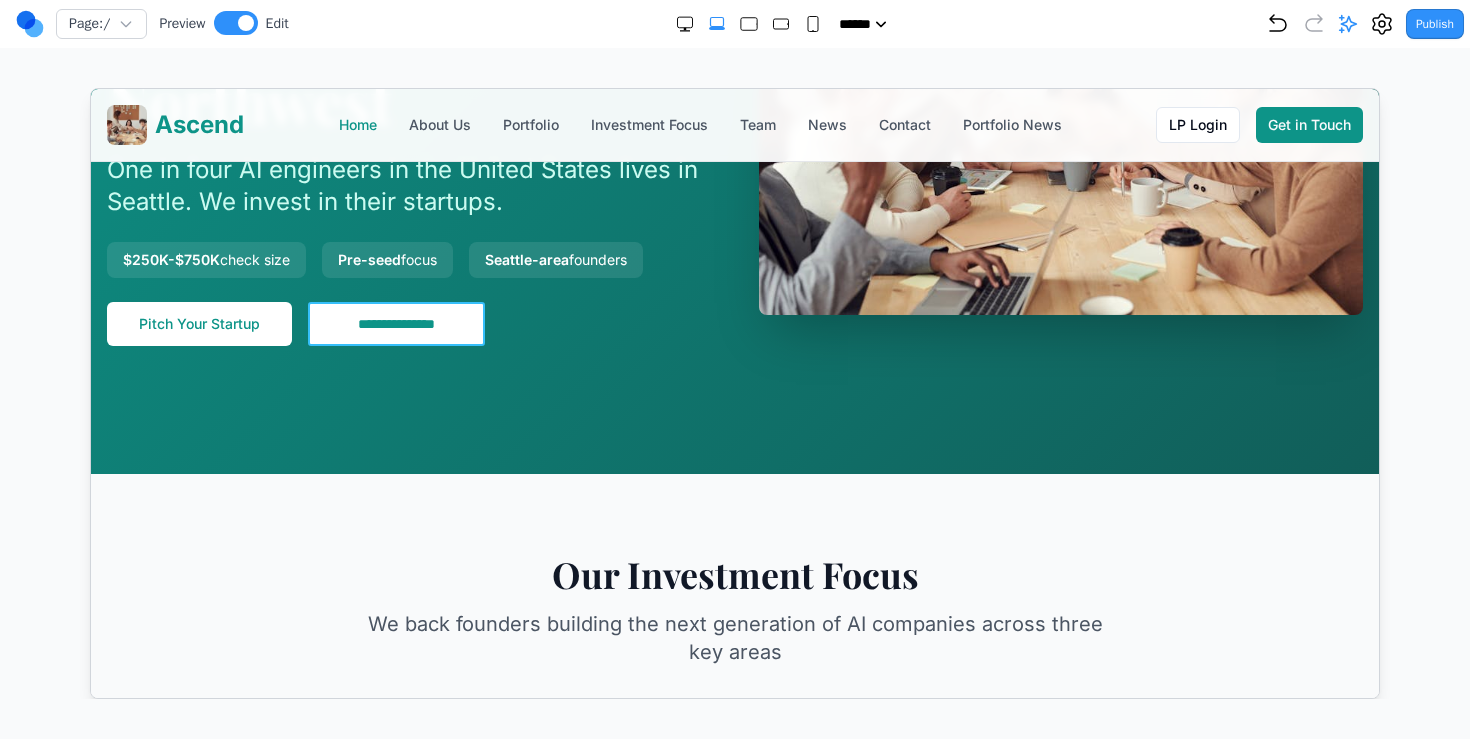 click on "**********" at bounding box center (395, 323) 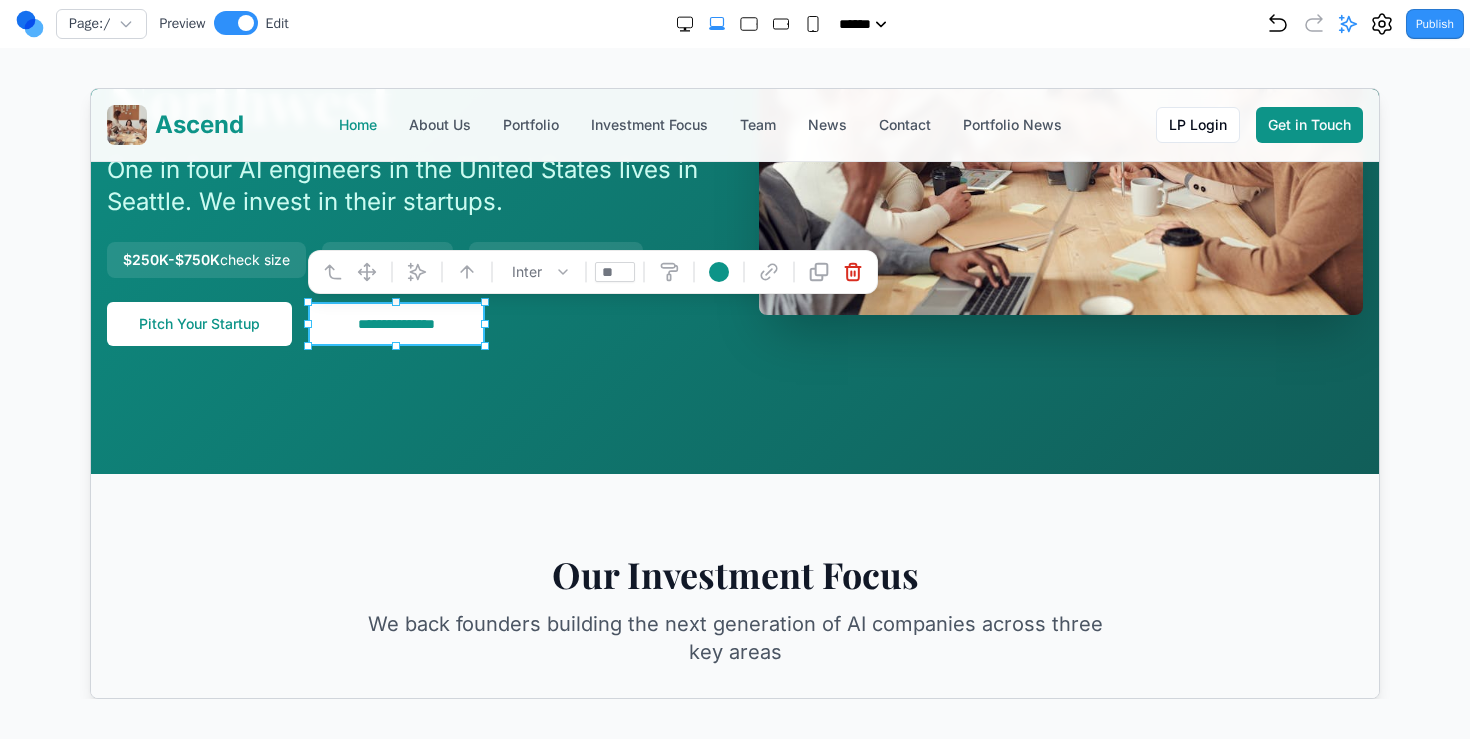 click 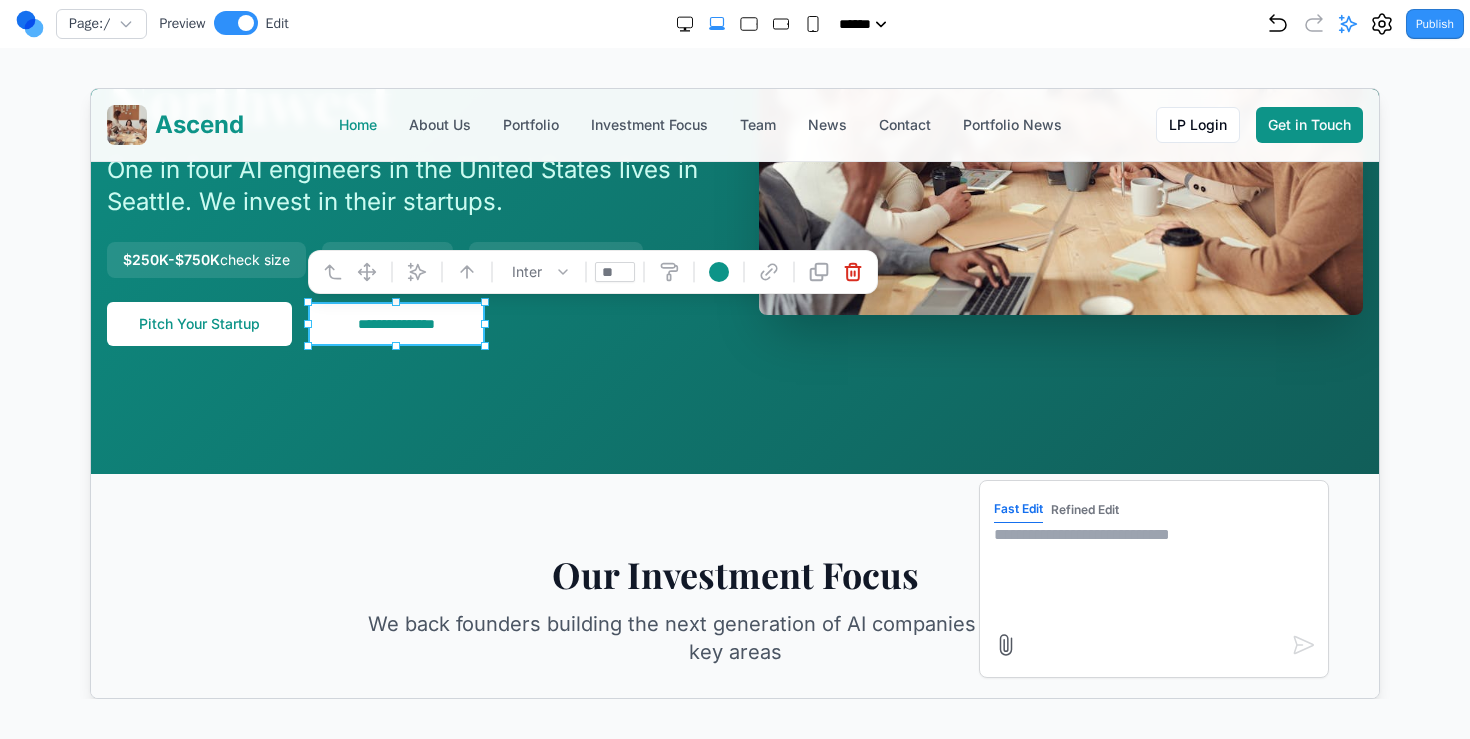 click at bounding box center [1153, 572] 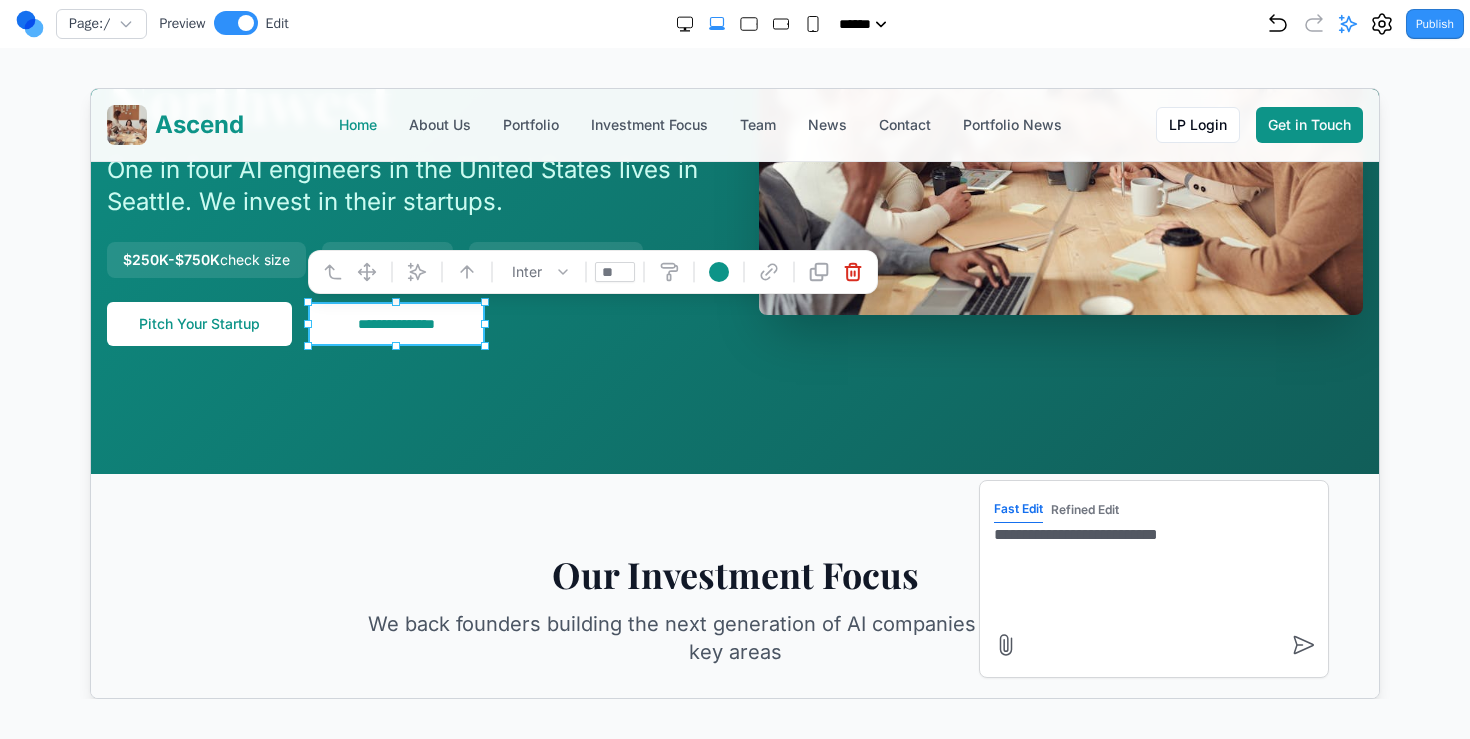 type on "**********" 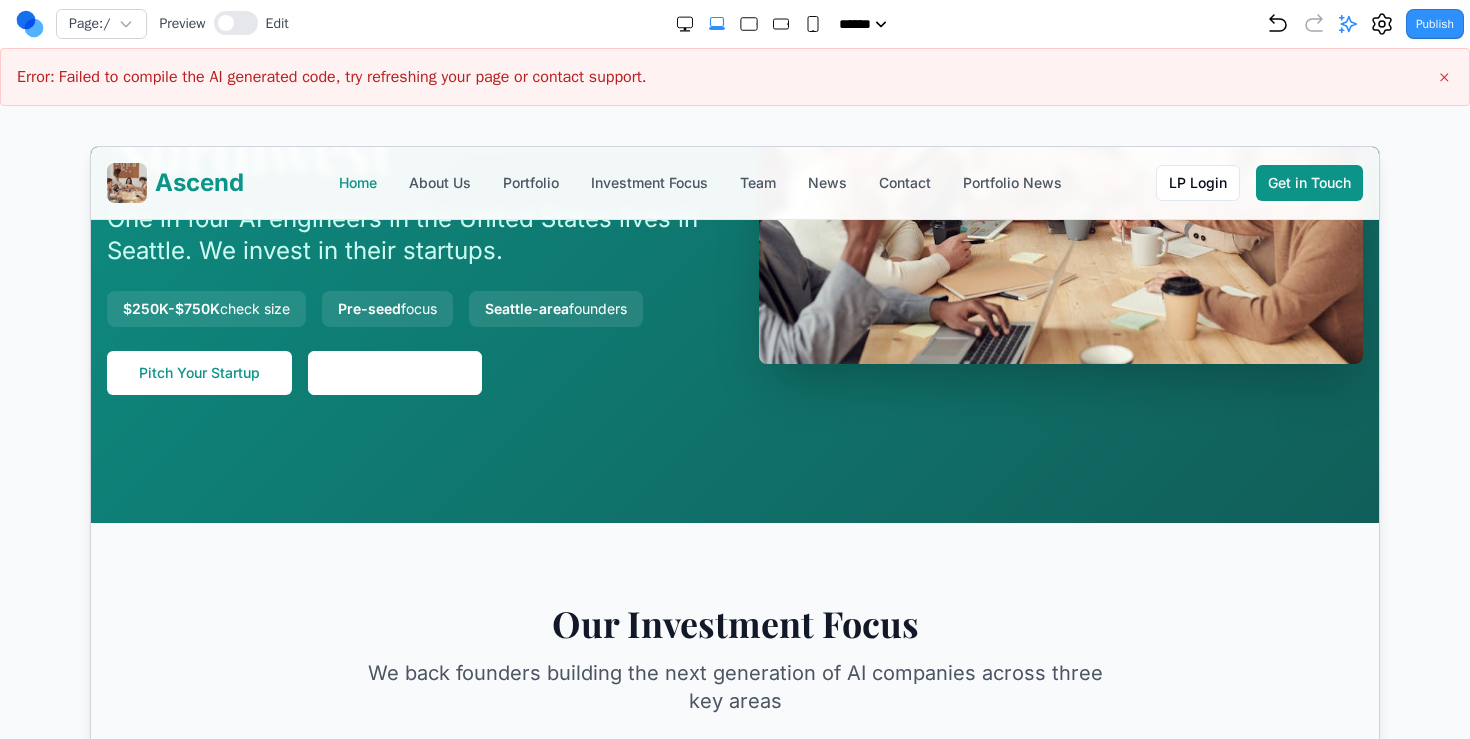 scroll, scrollTop: 524, scrollLeft: 0, axis: vertical 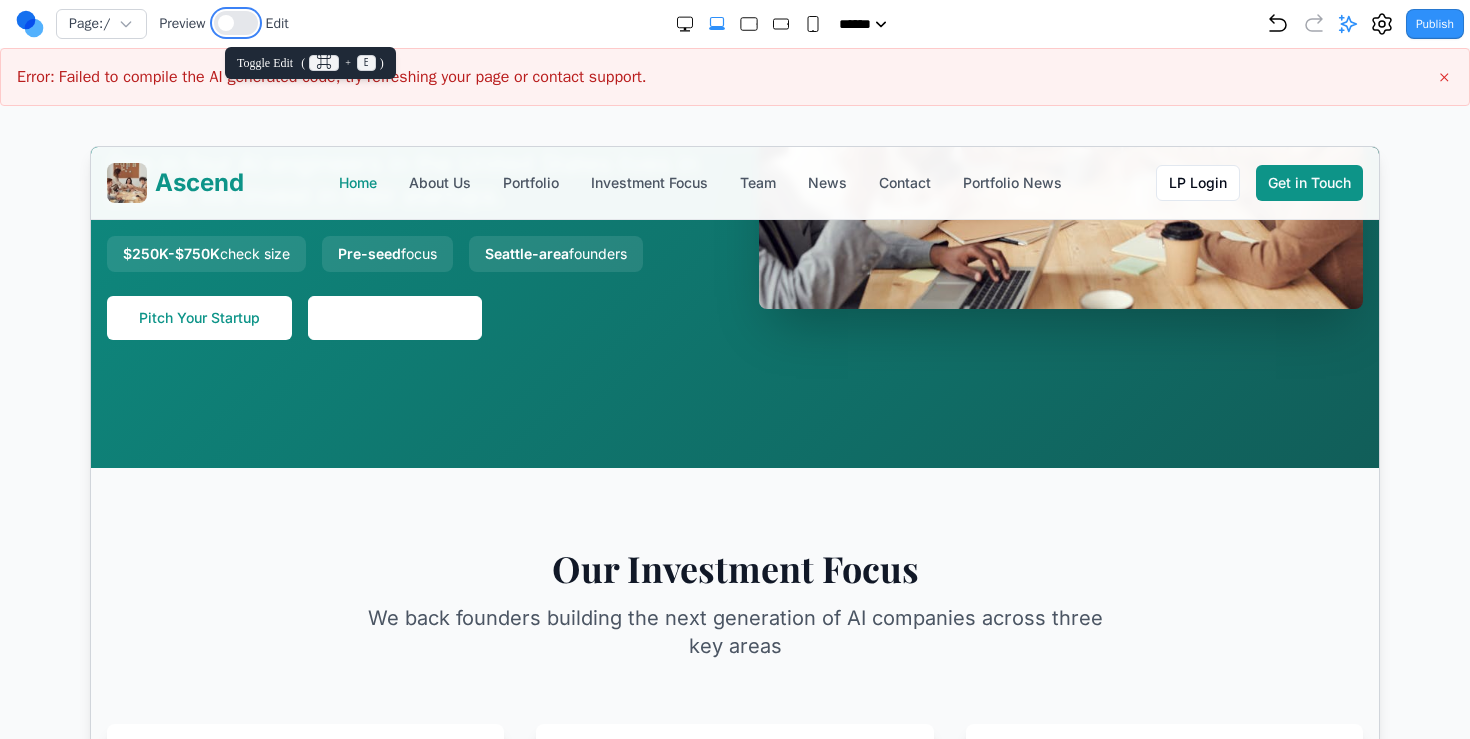click at bounding box center [236, 23] 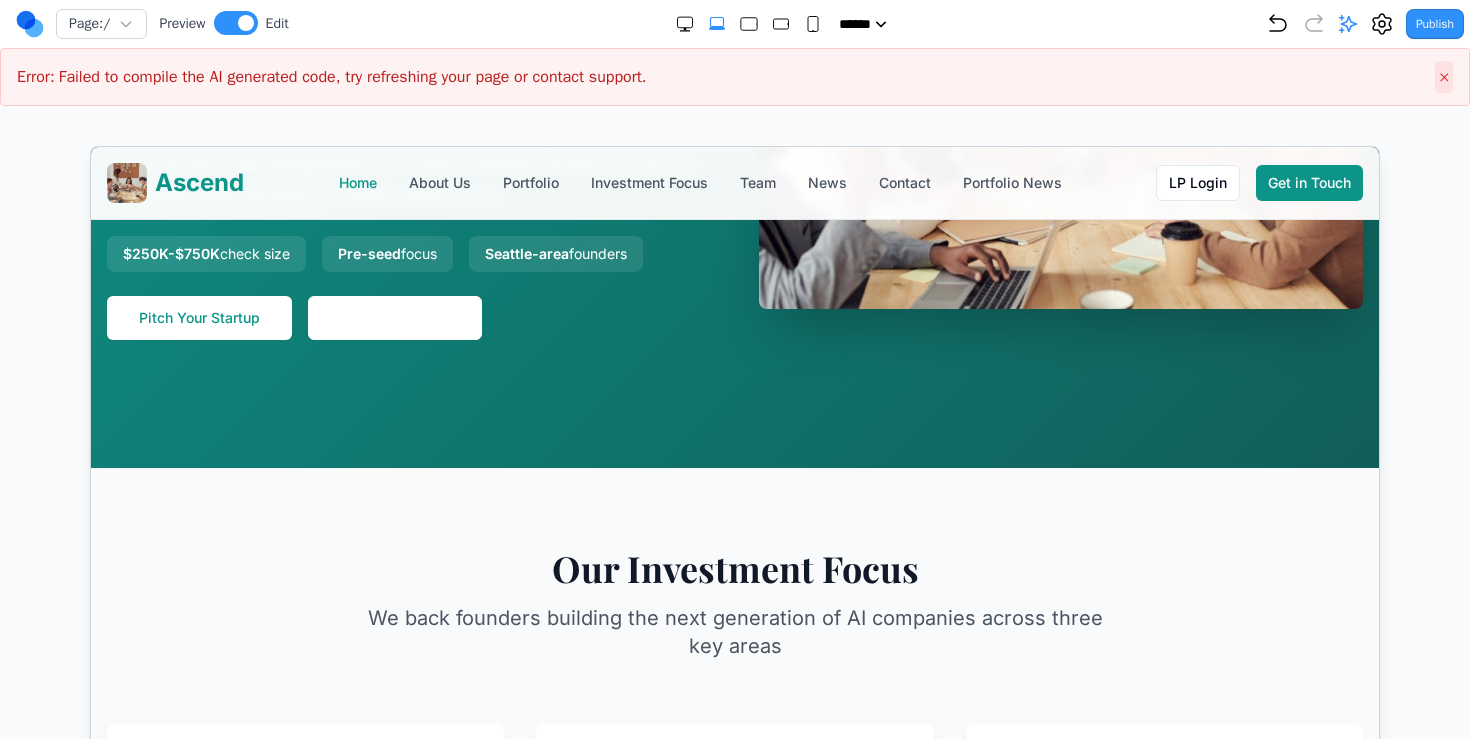 click on "×" at bounding box center [1444, 77] 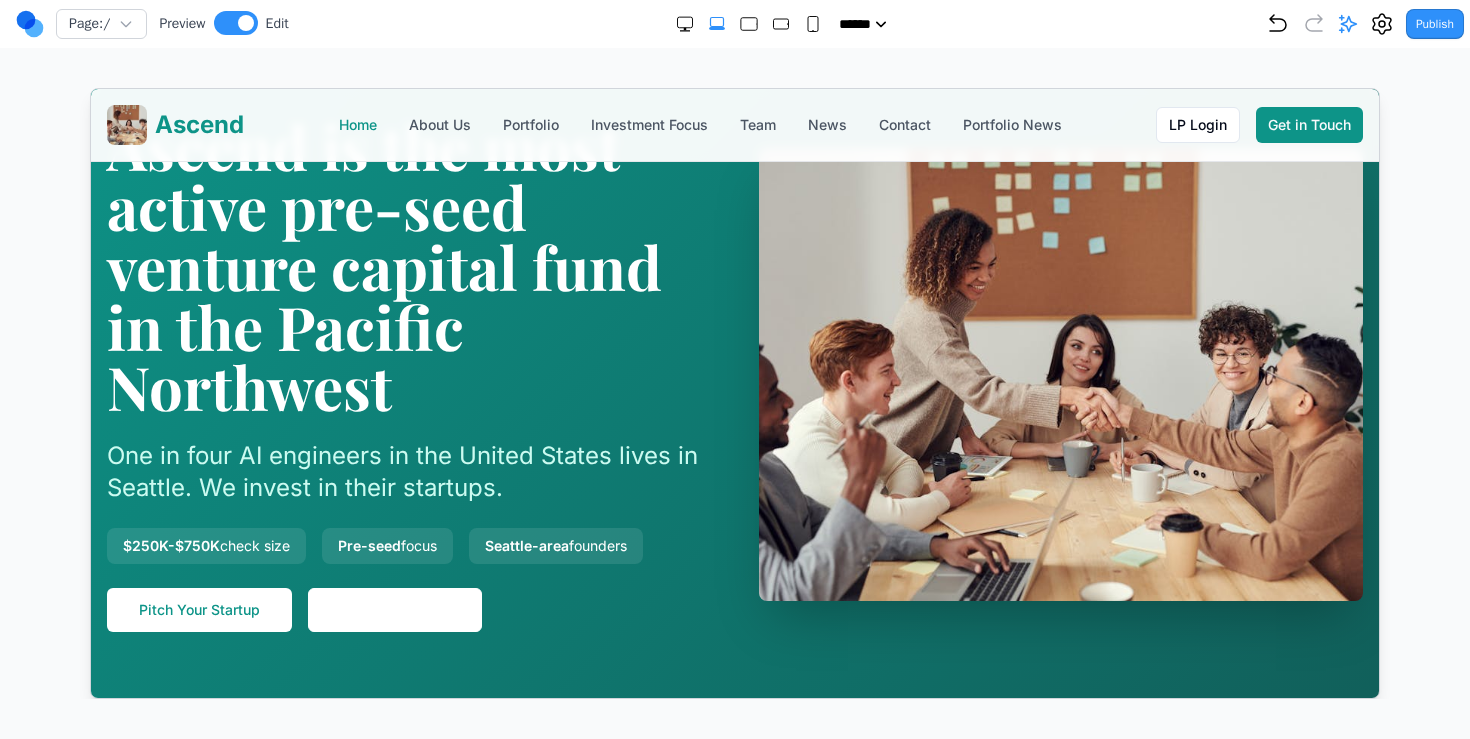 scroll, scrollTop: 132, scrollLeft: 0, axis: vertical 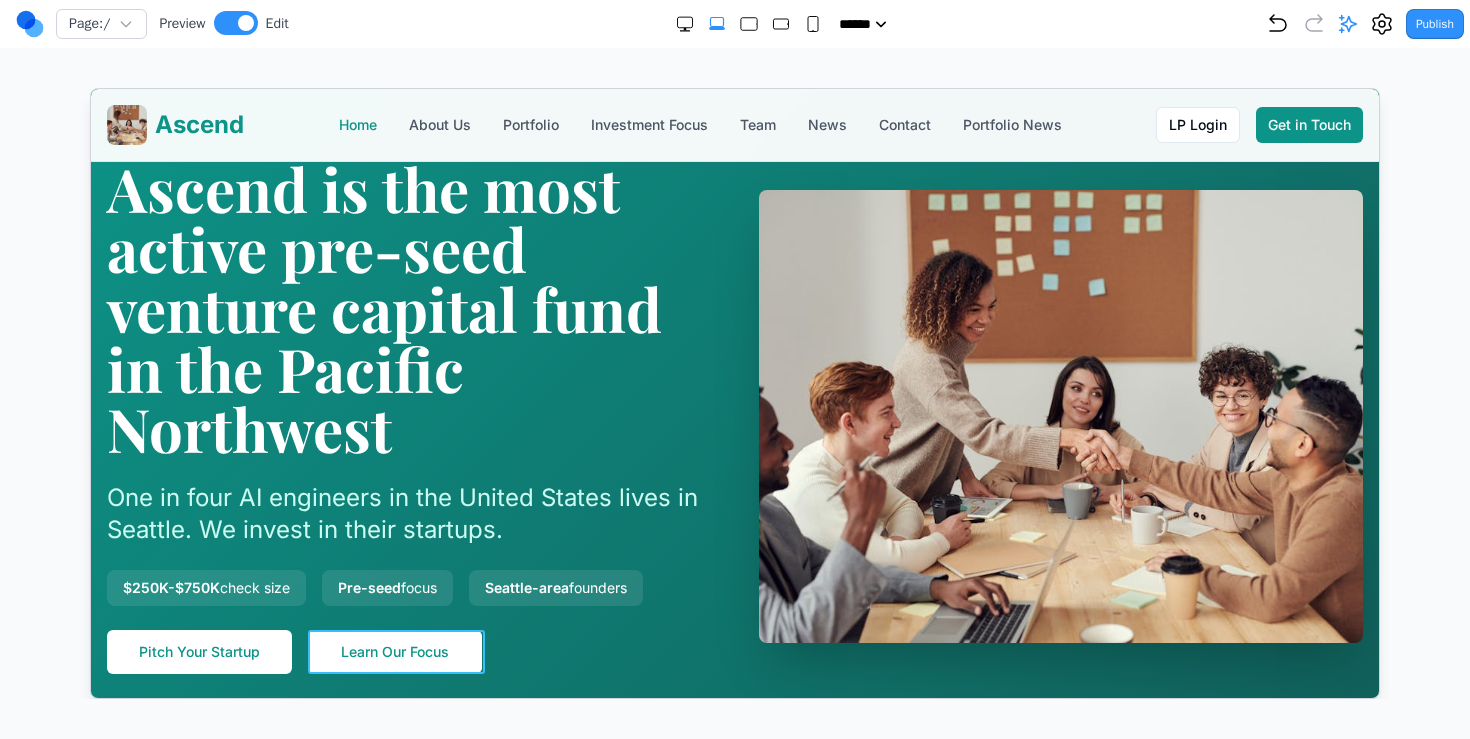 click on "Learn Our Focus" at bounding box center (394, 651) 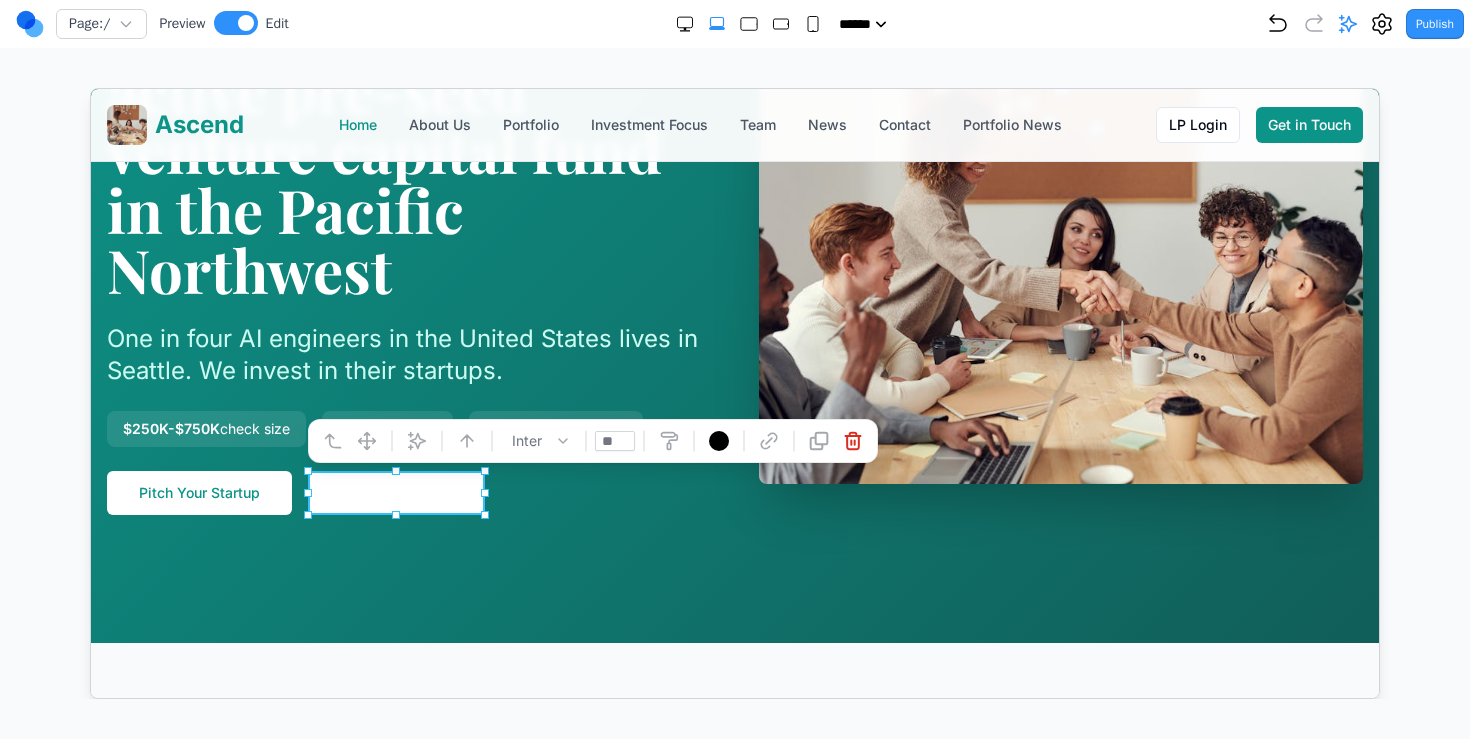 scroll, scrollTop: 263, scrollLeft: 0, axis: vertical 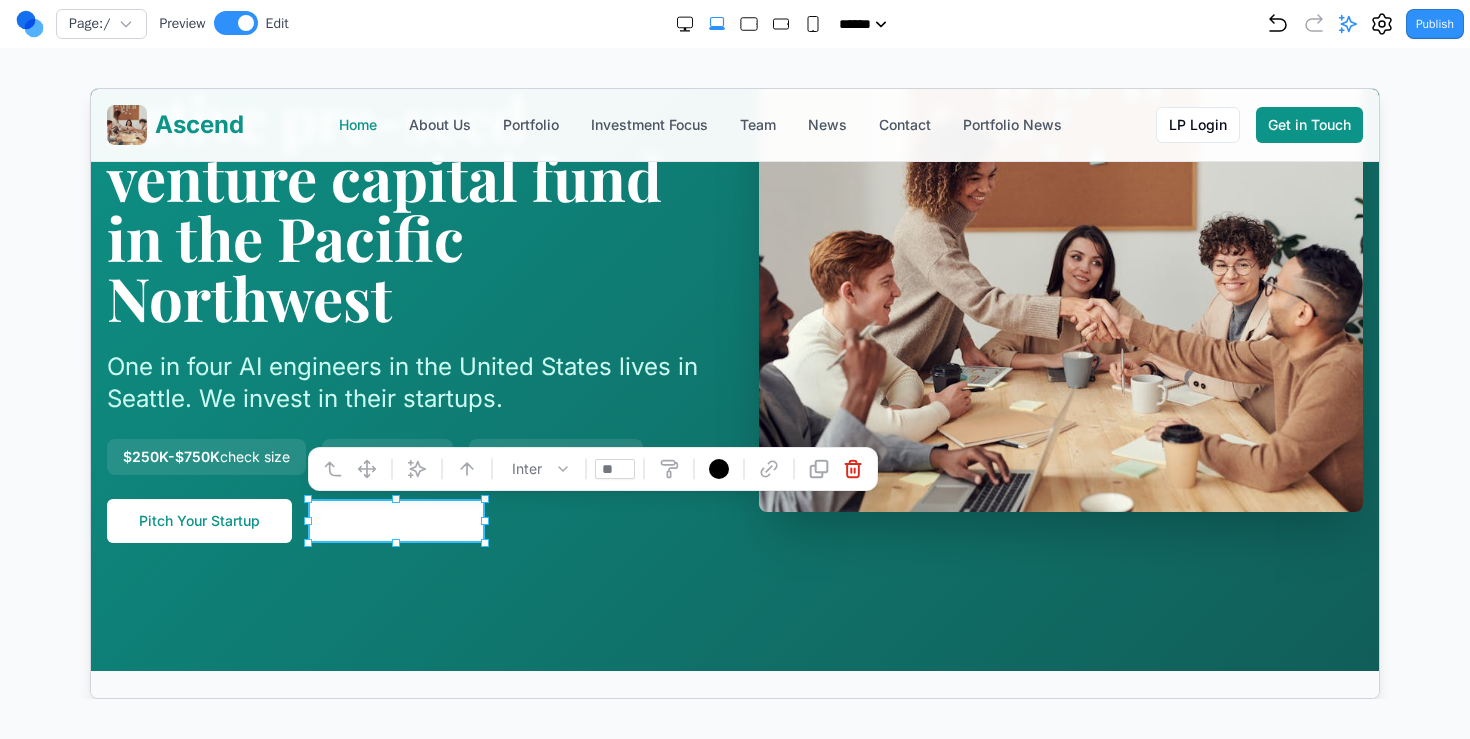 click 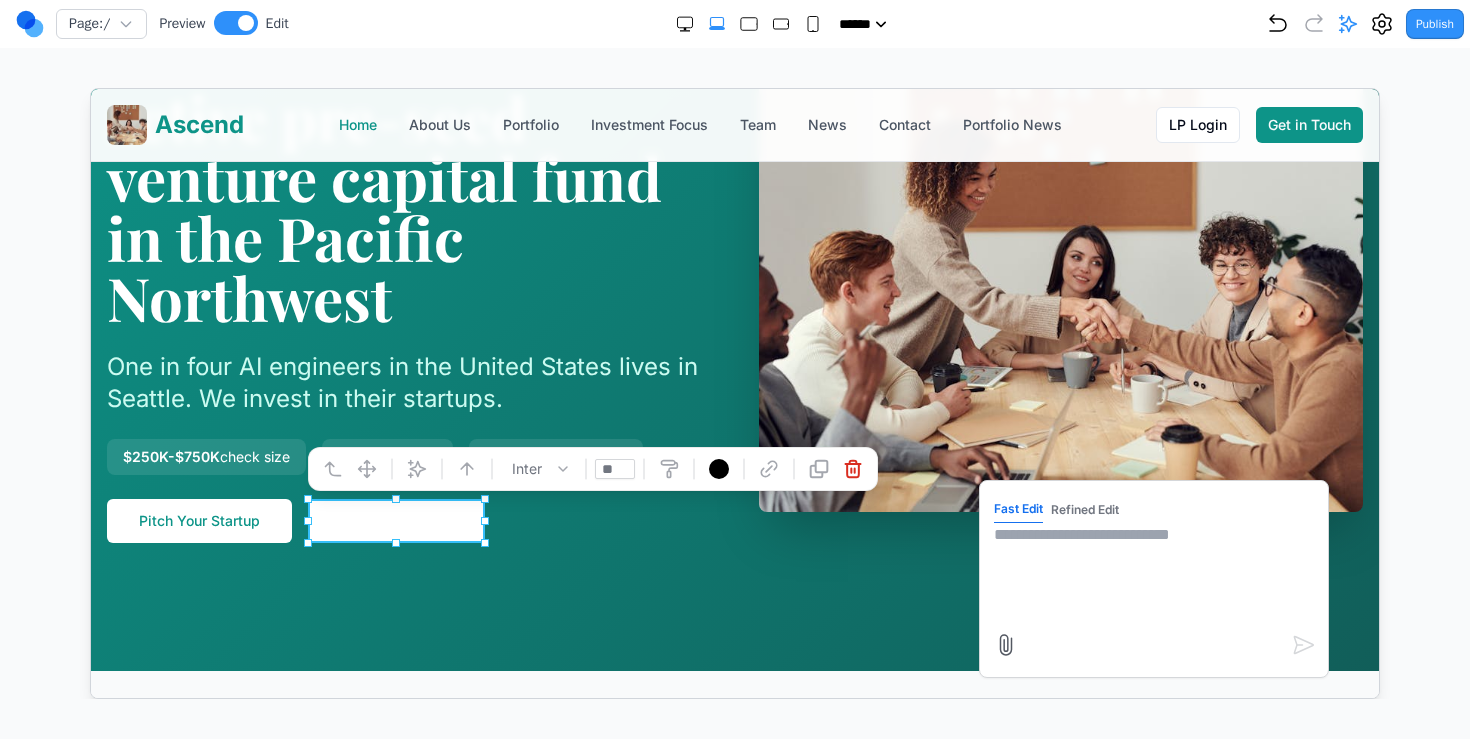 type 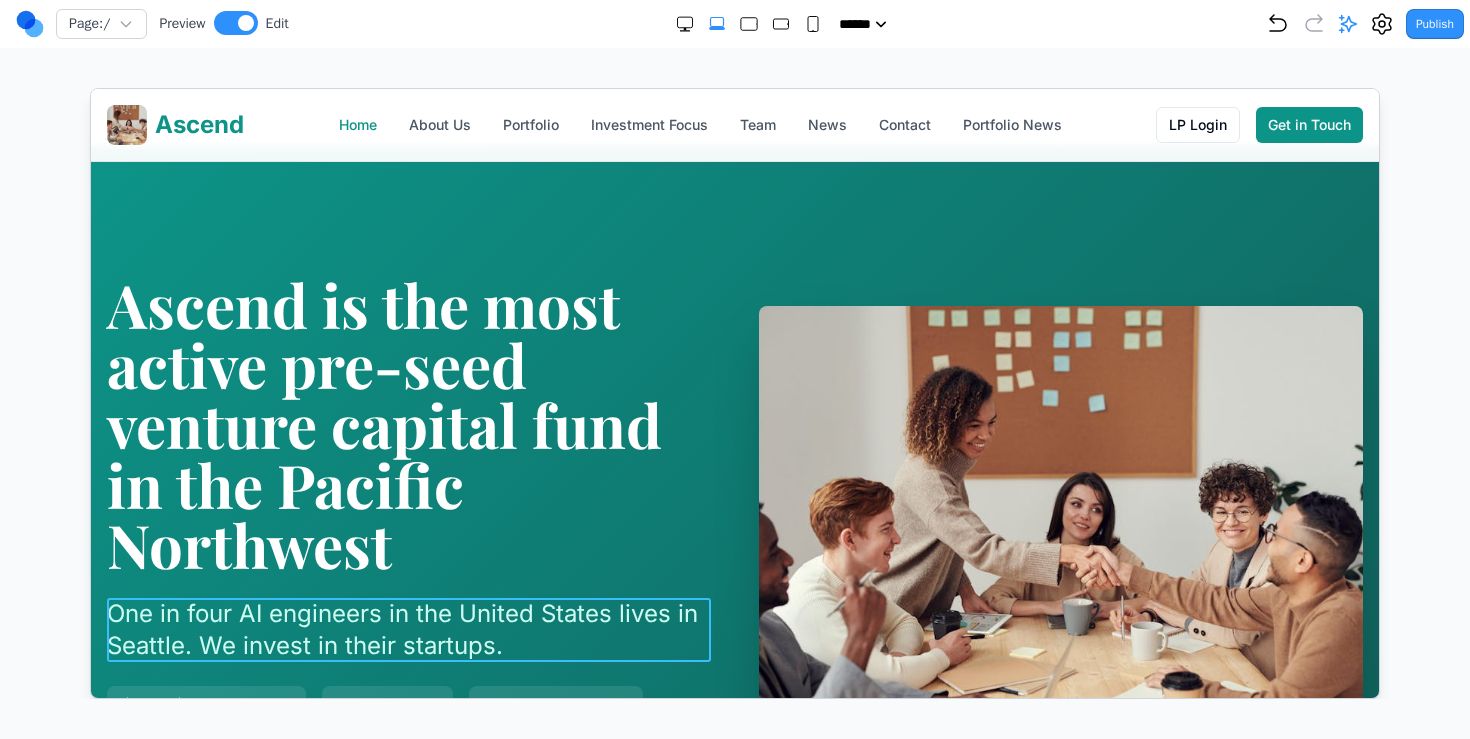 scroll, scrollTop: 0, scrollLeft: 0, axis: both 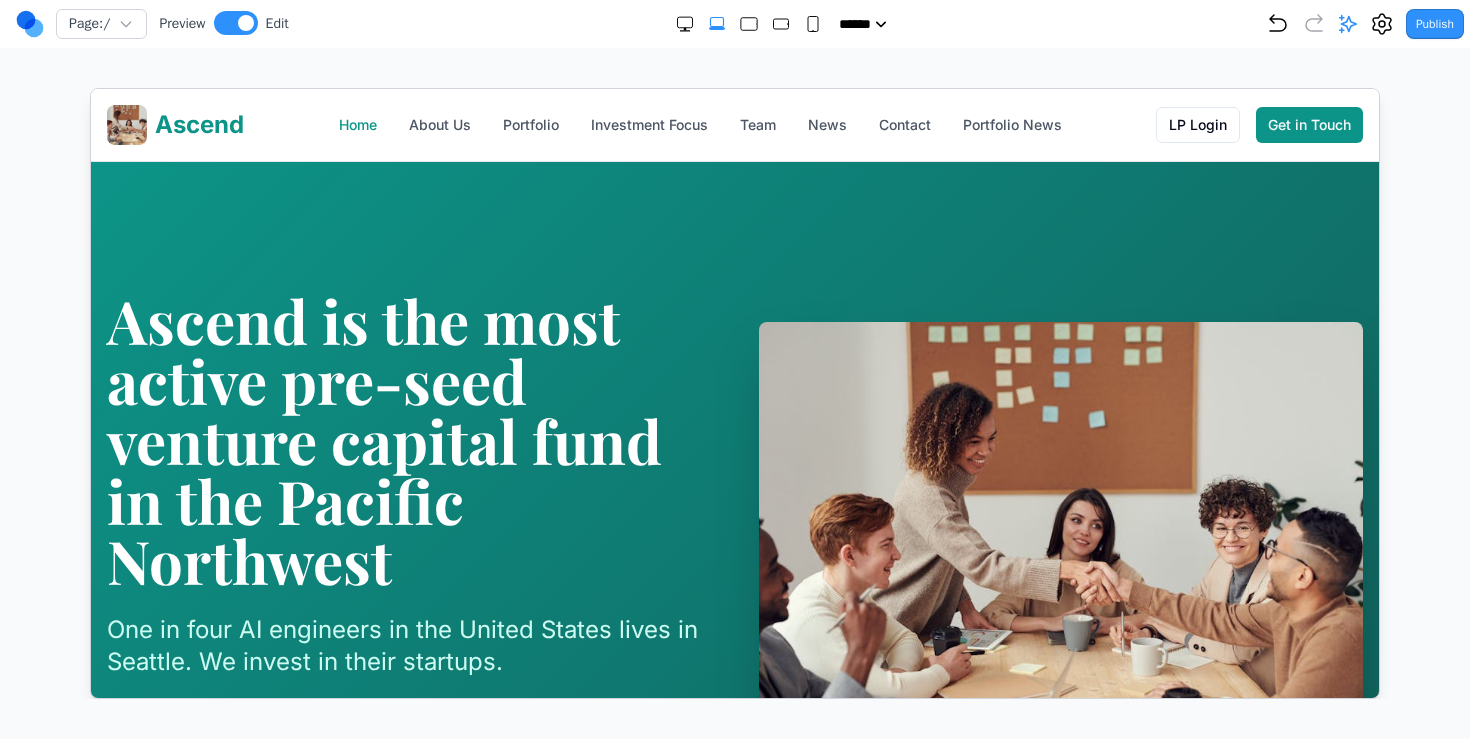 click 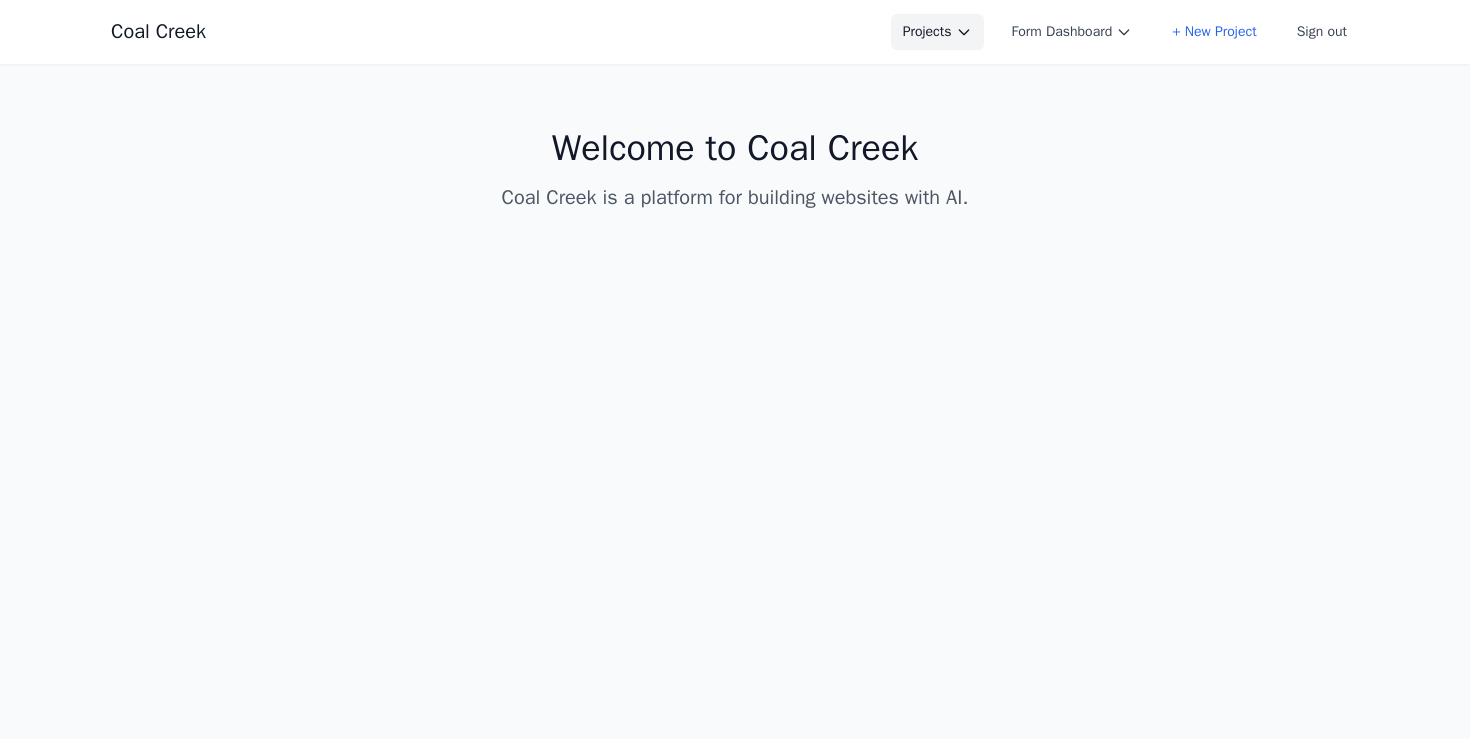 click on "Projects" at bounding box center [937, 32] 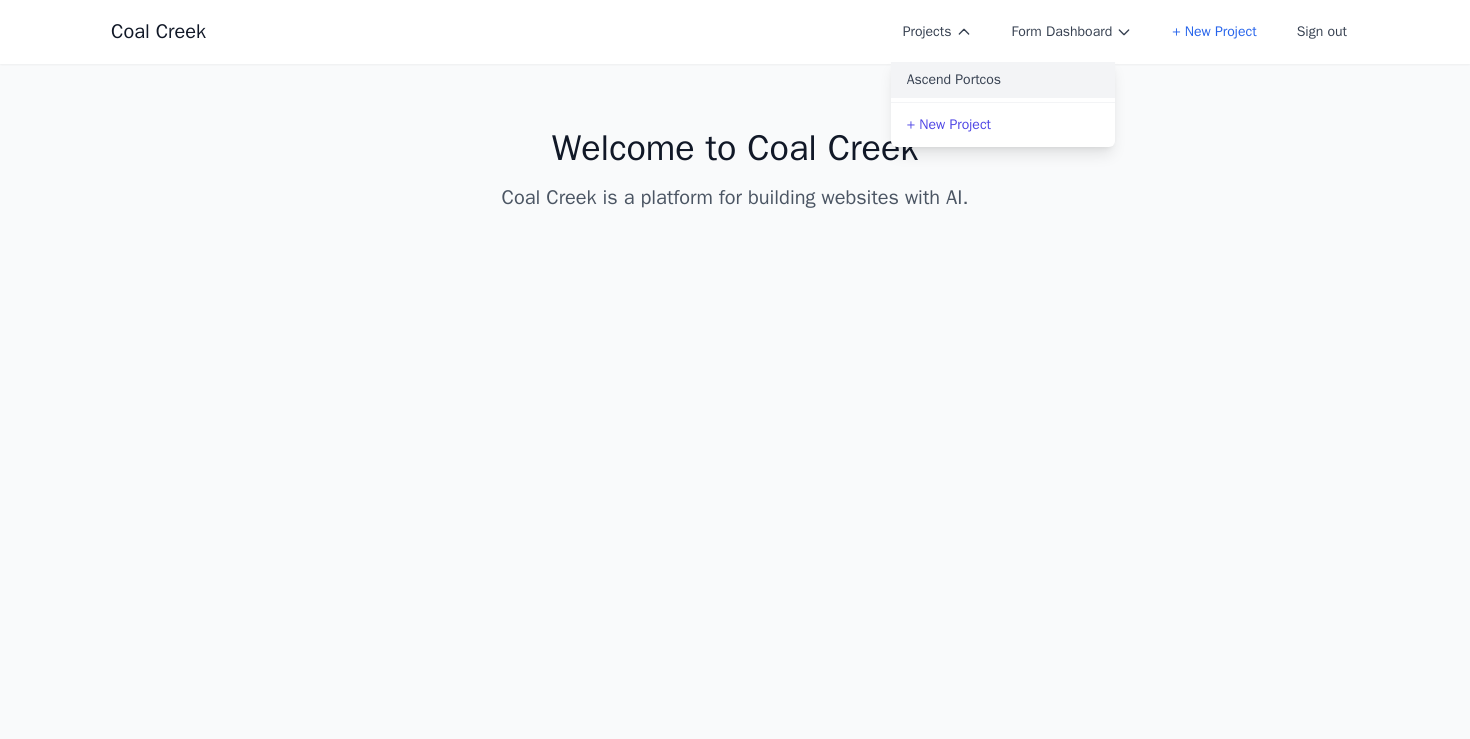 click on "Ascend Portcos" at bounding box center [1003, 80] 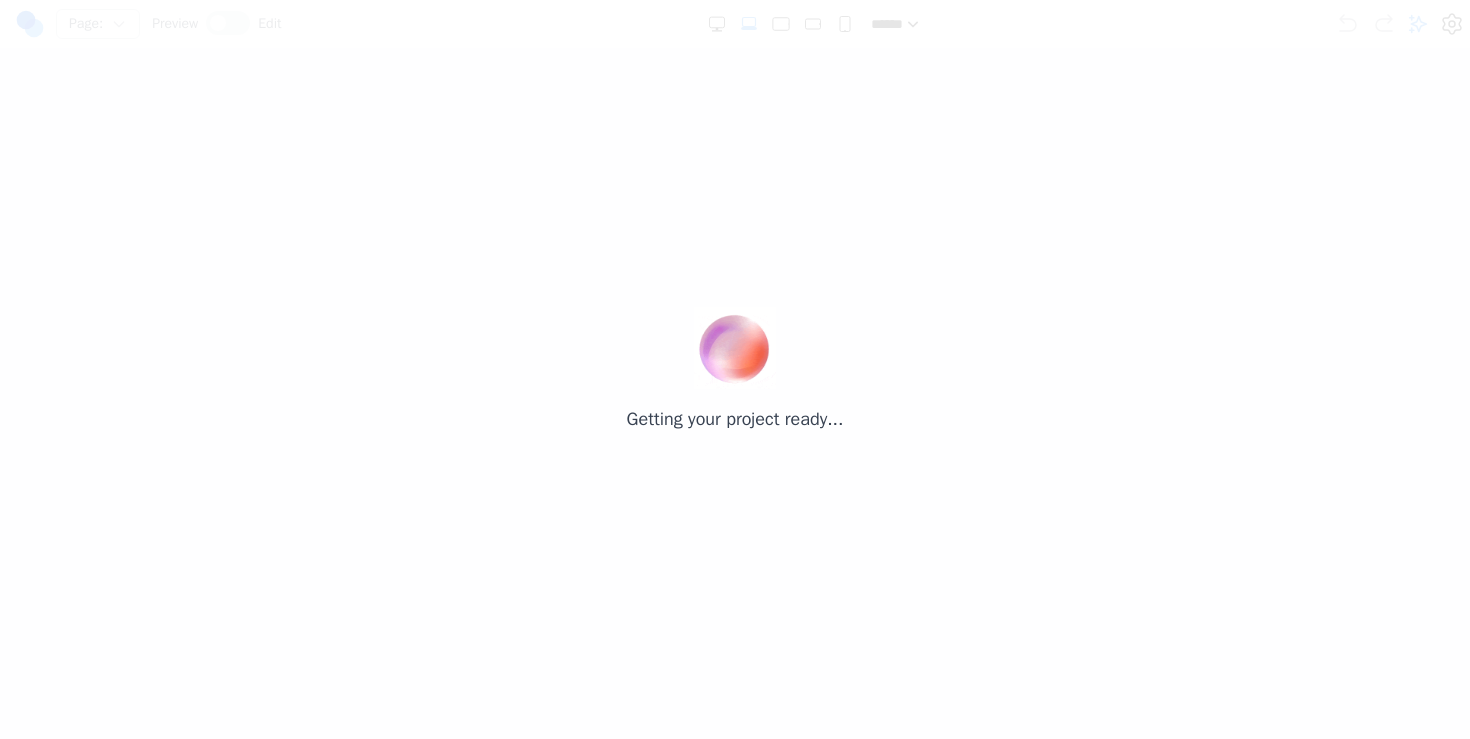 scroll, scrollTop: 0, scrollLeft: 0, axis: both 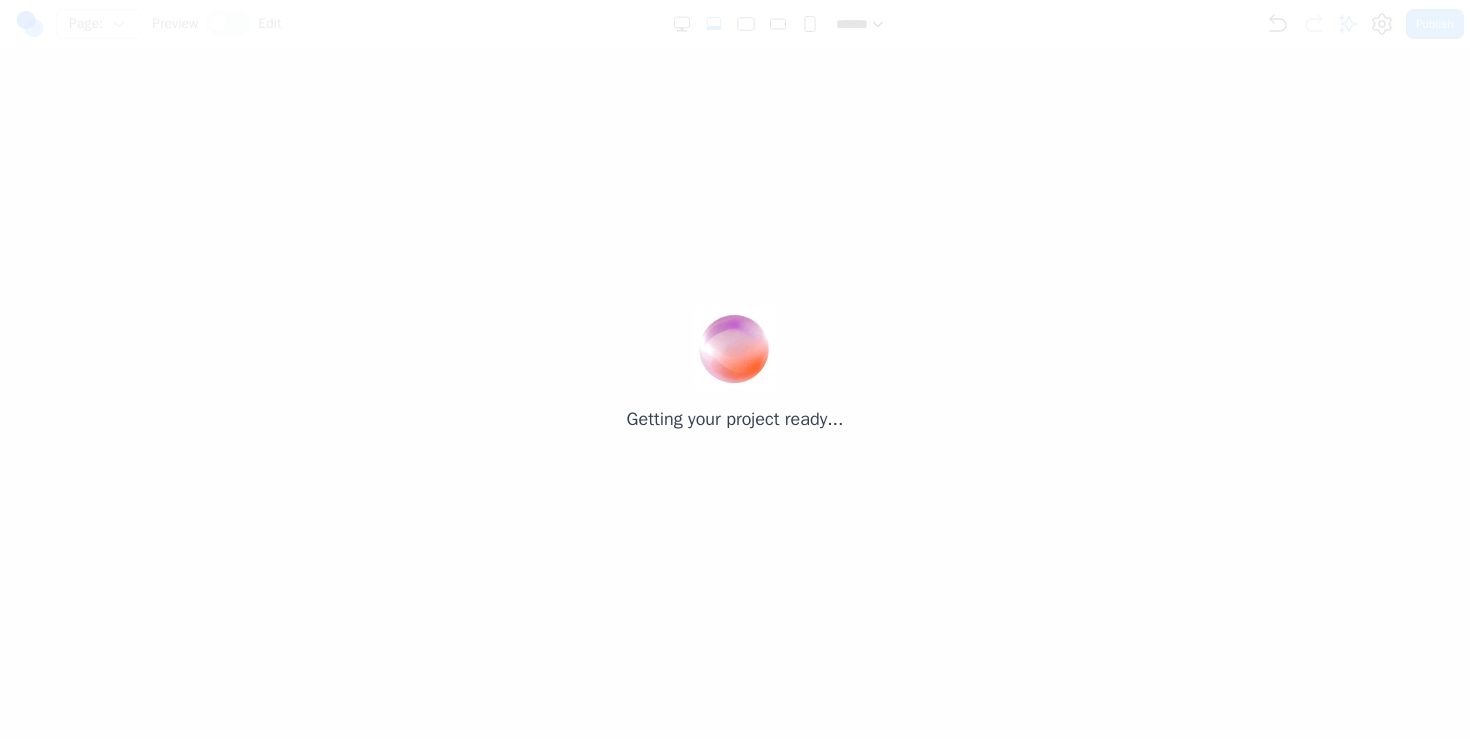 click on "Getting your project ready..." at bounding box center (735, 369) 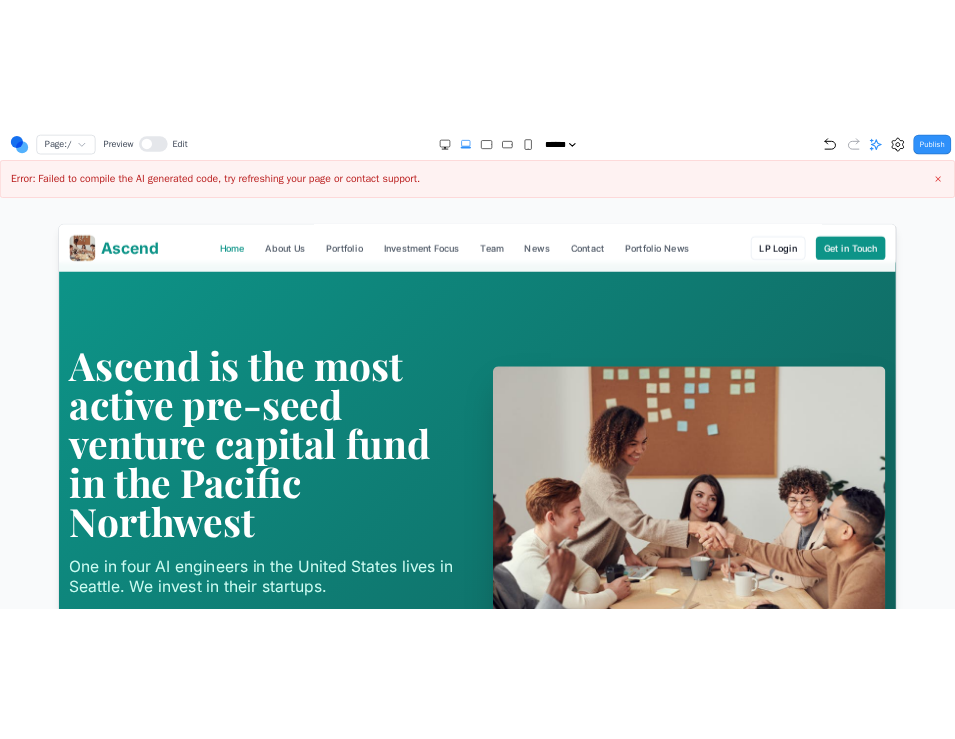 scroll, scrollTop: 16, scrollLeft: 0, axis: vertical 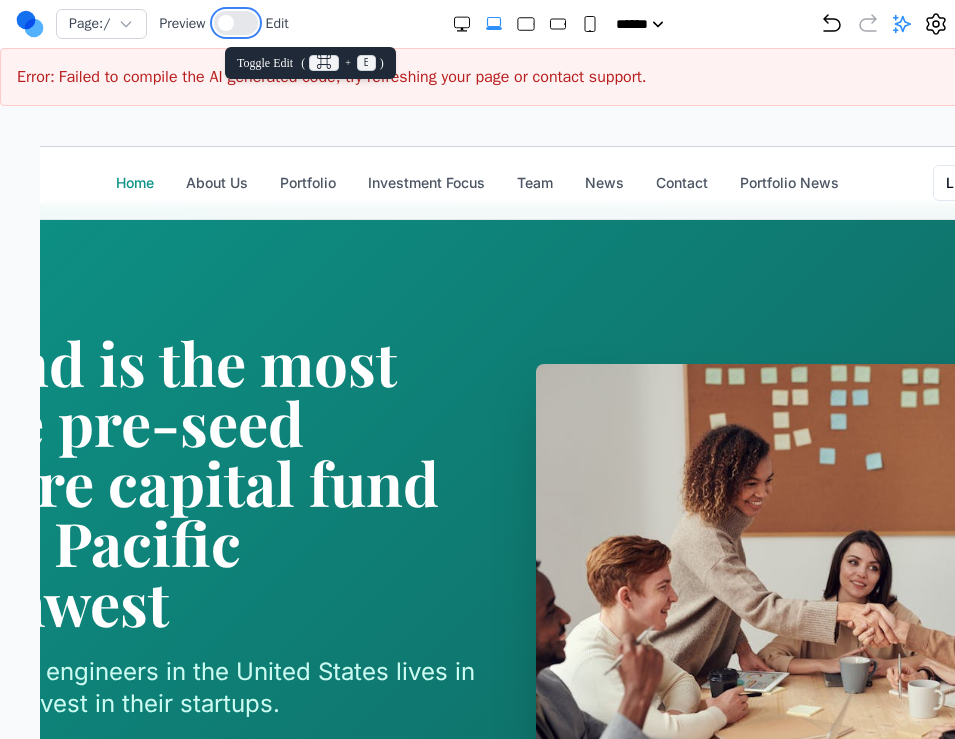 click at bounding box center [226, 23] 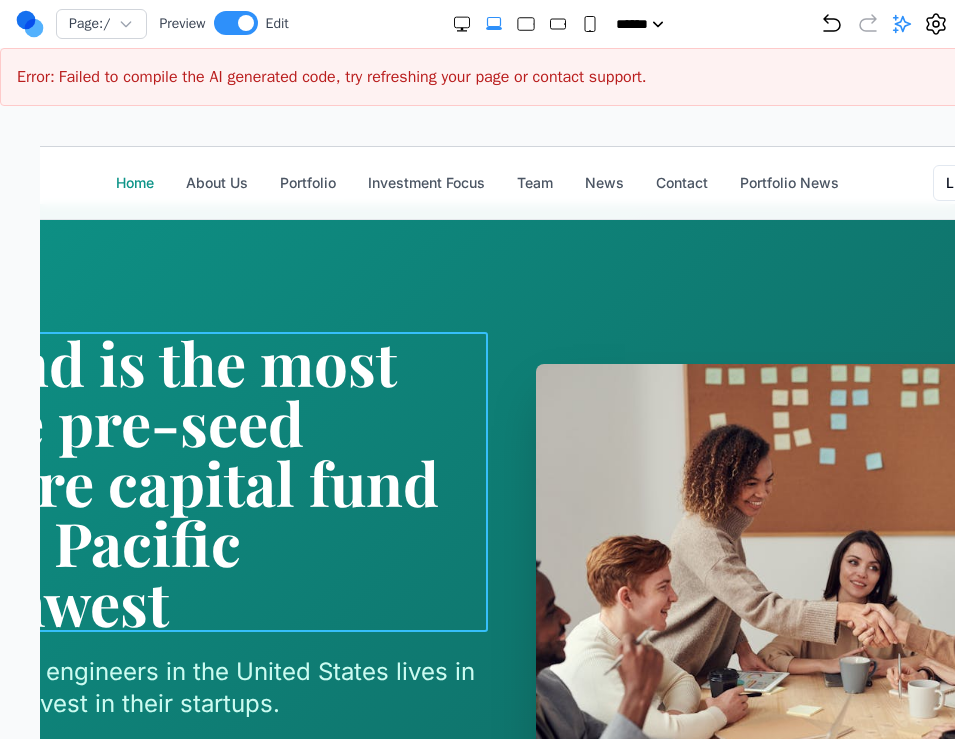 click on "Ascend is the most active pre-seed venture capital fund in the Pacific Northwest" at bounding box center [185, 481] 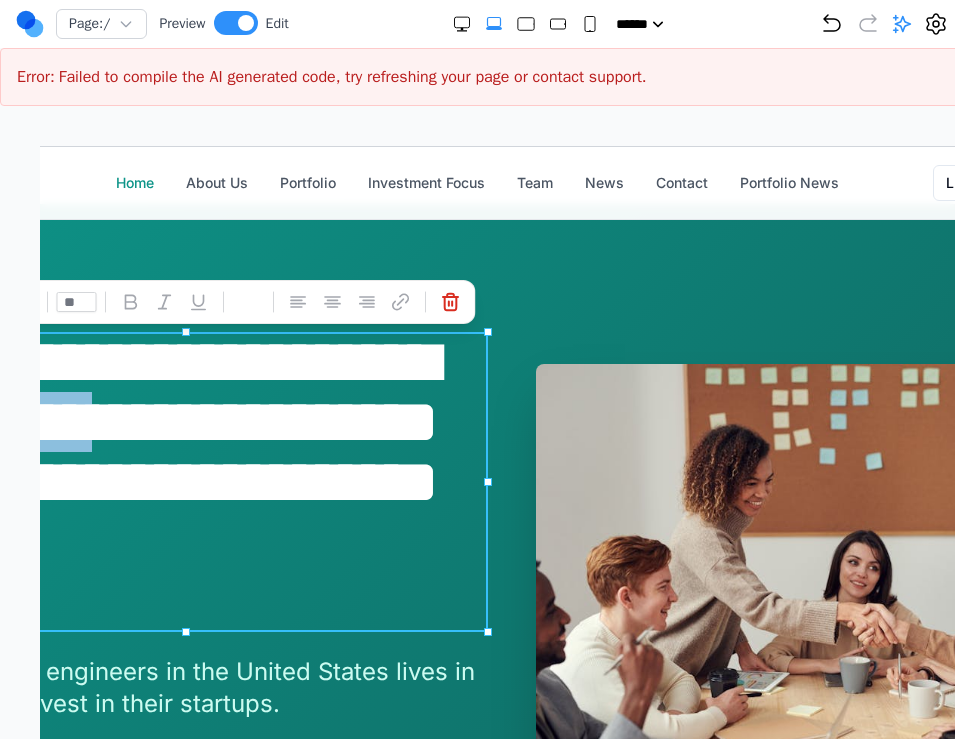 click on "**********" at bounding box center [185, 481] 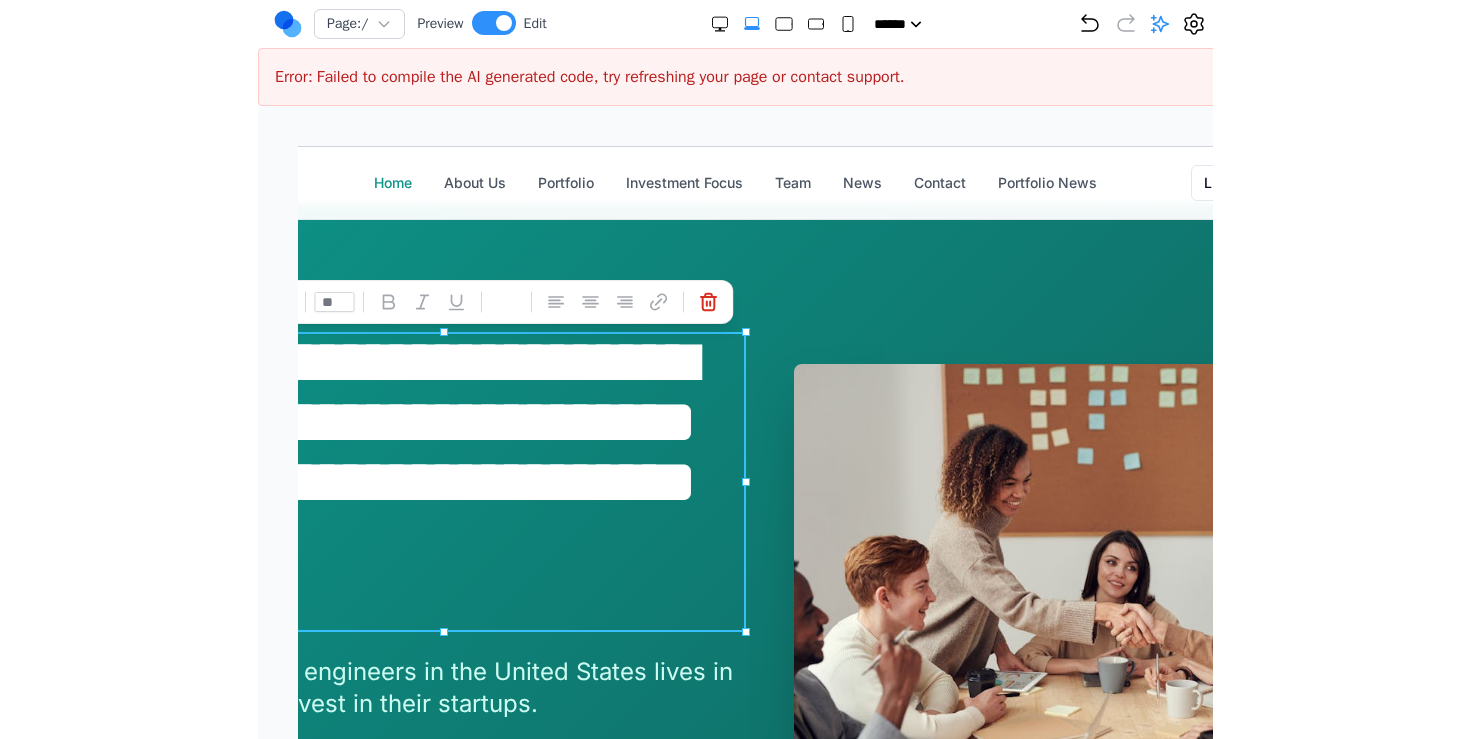 scroll, scrollTop: 0, scrollLeft: 173, axis: horizontal 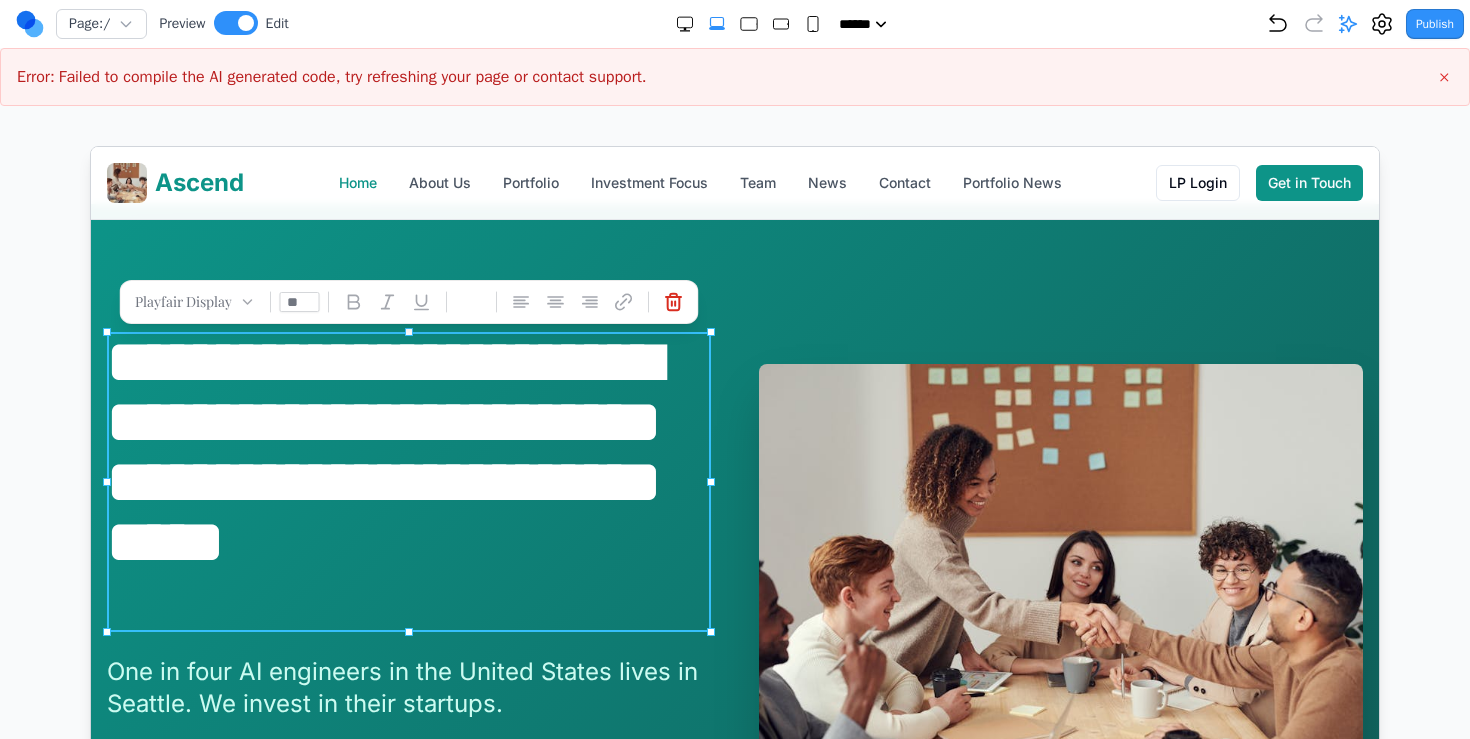 click on "Publish" at bounding box center [1365, 24] 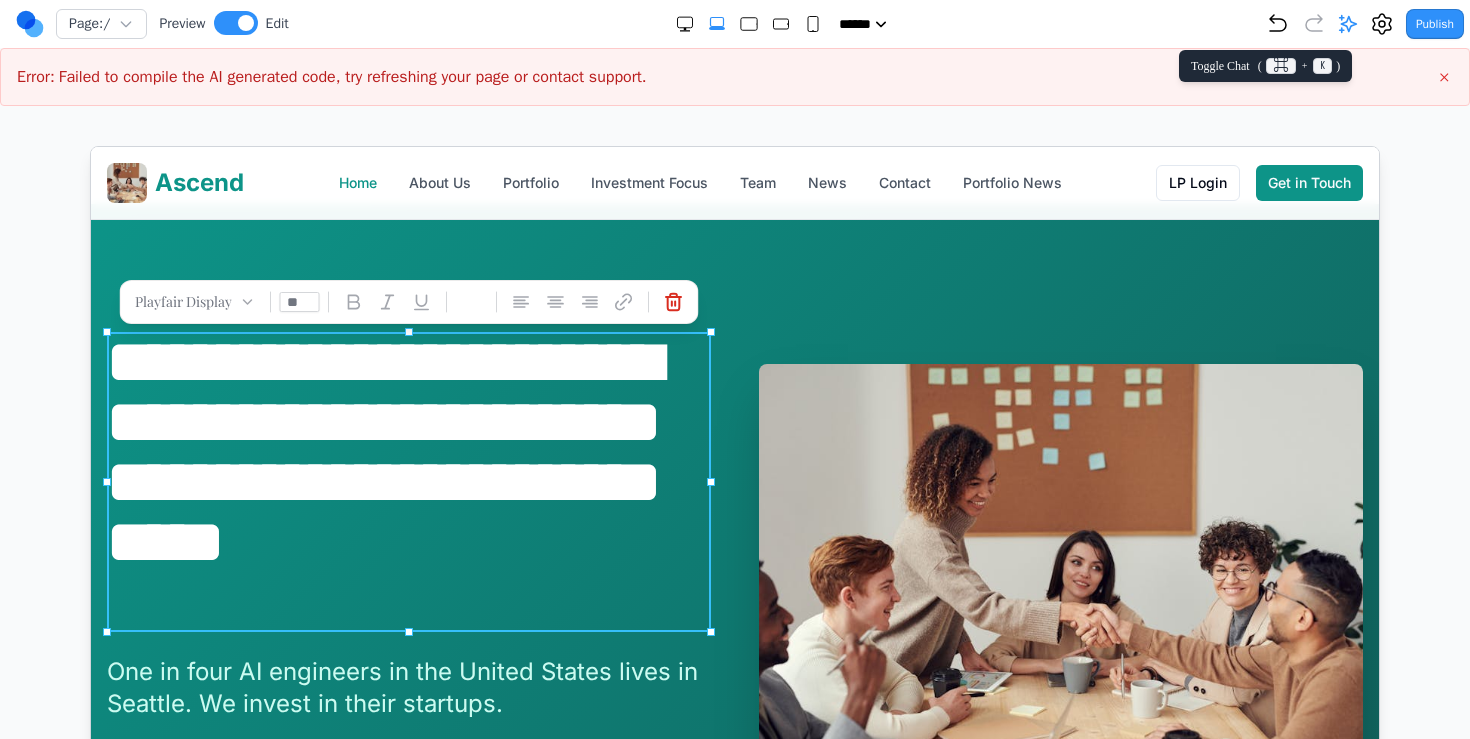 click 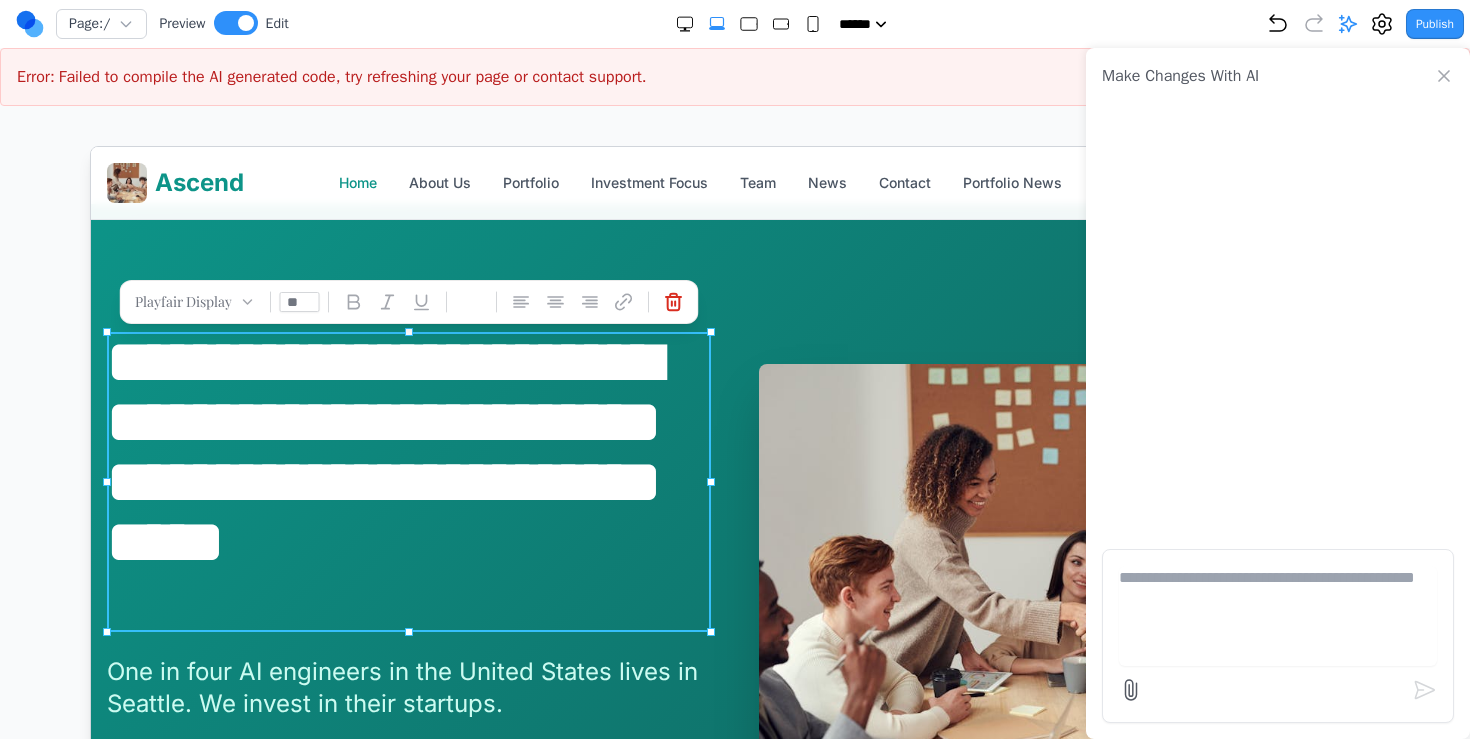 click at bounding box center (1278, 616) 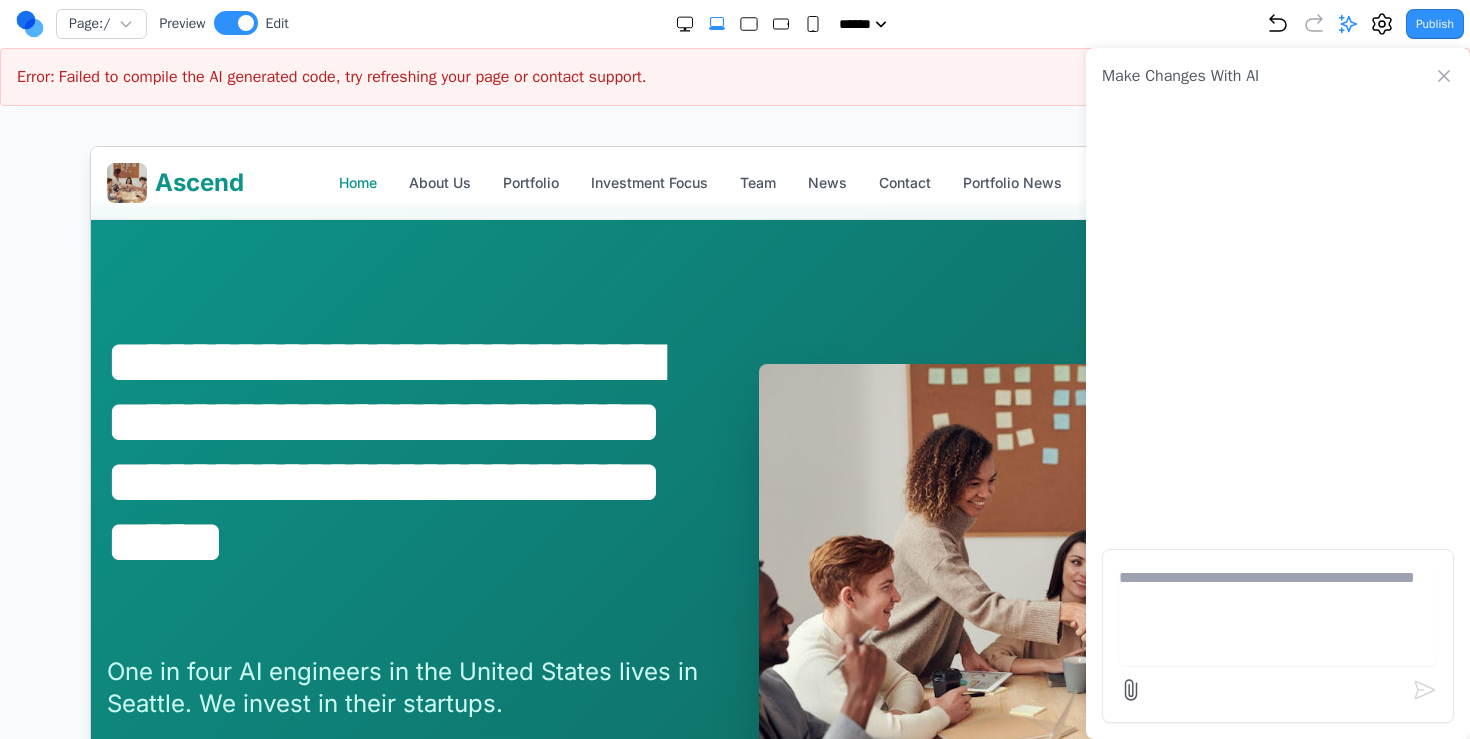 paste on "**********" 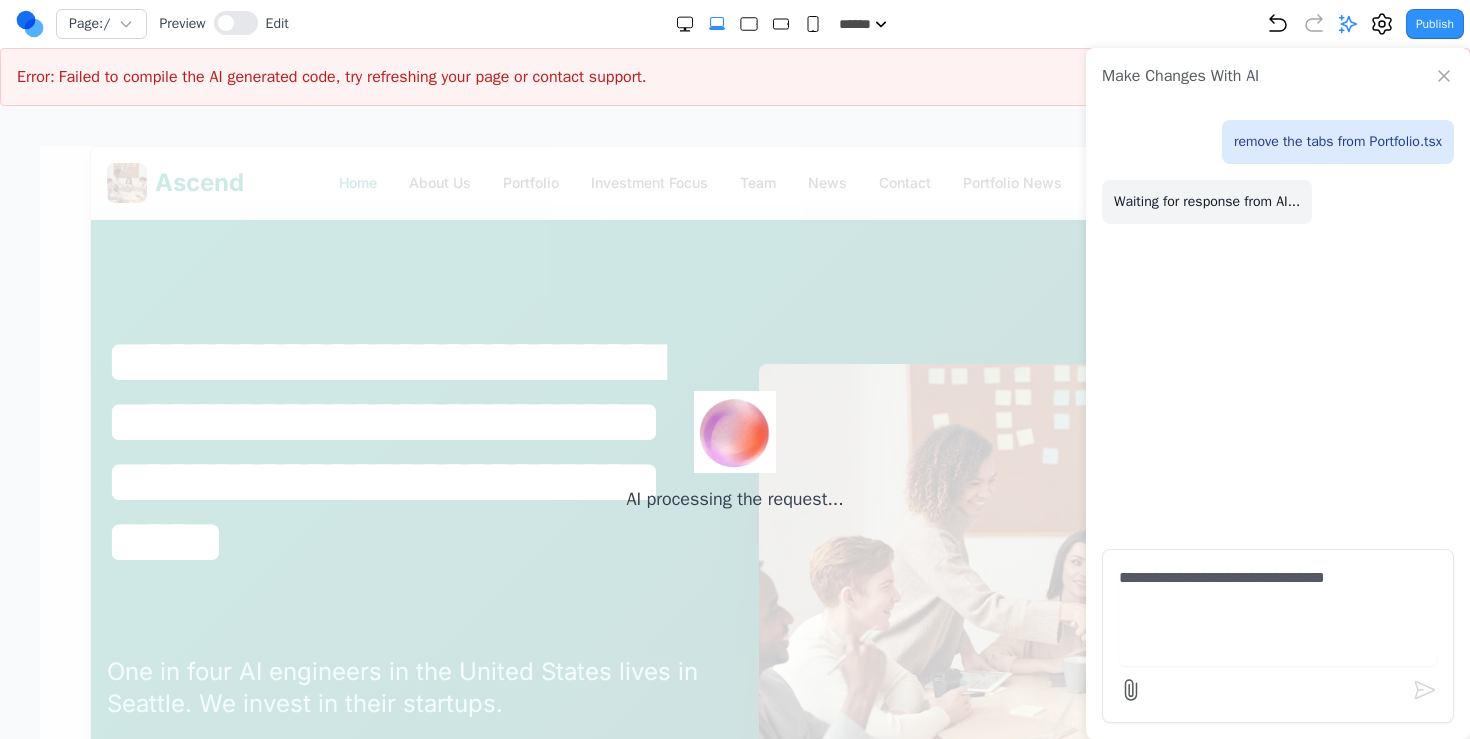 type 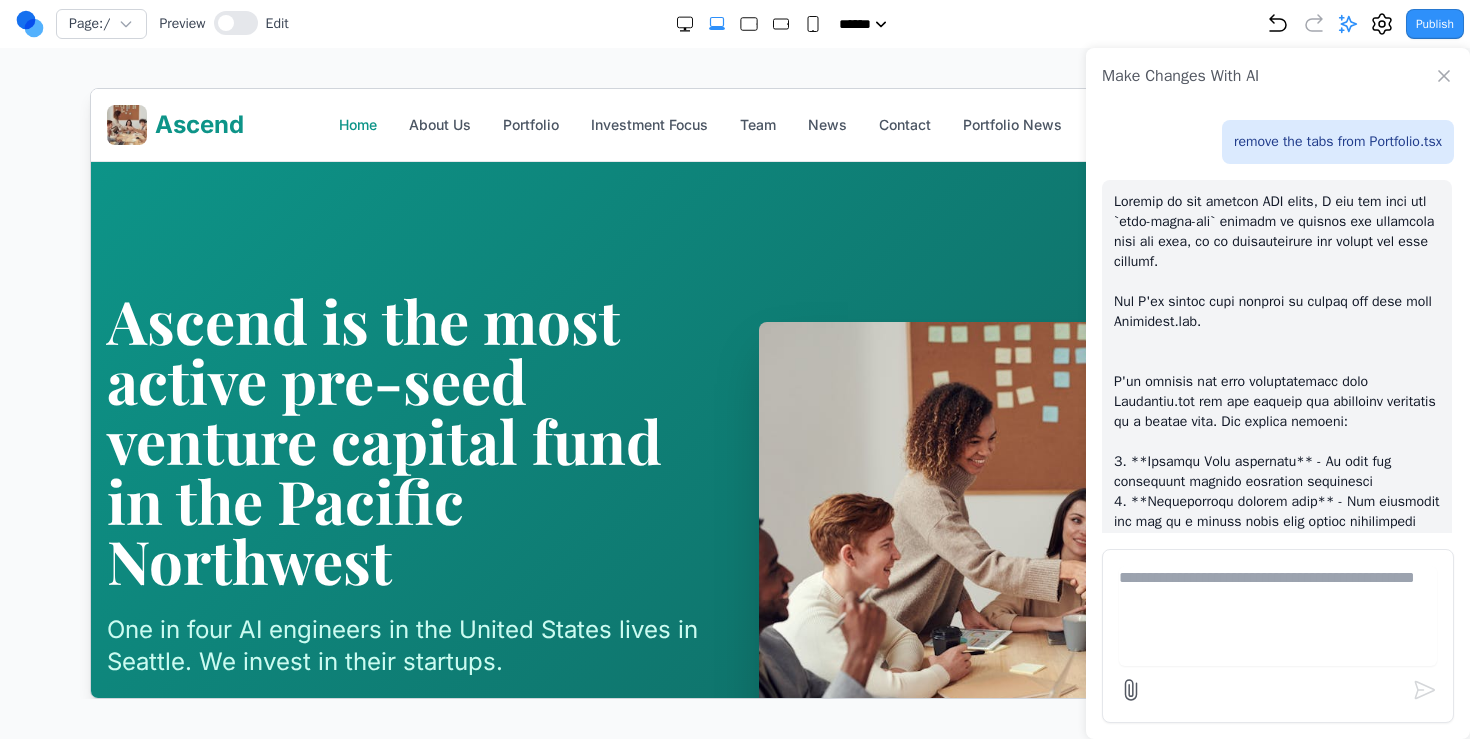 scroll, scrollTop: 0, scrollLeft: 0, axis: both 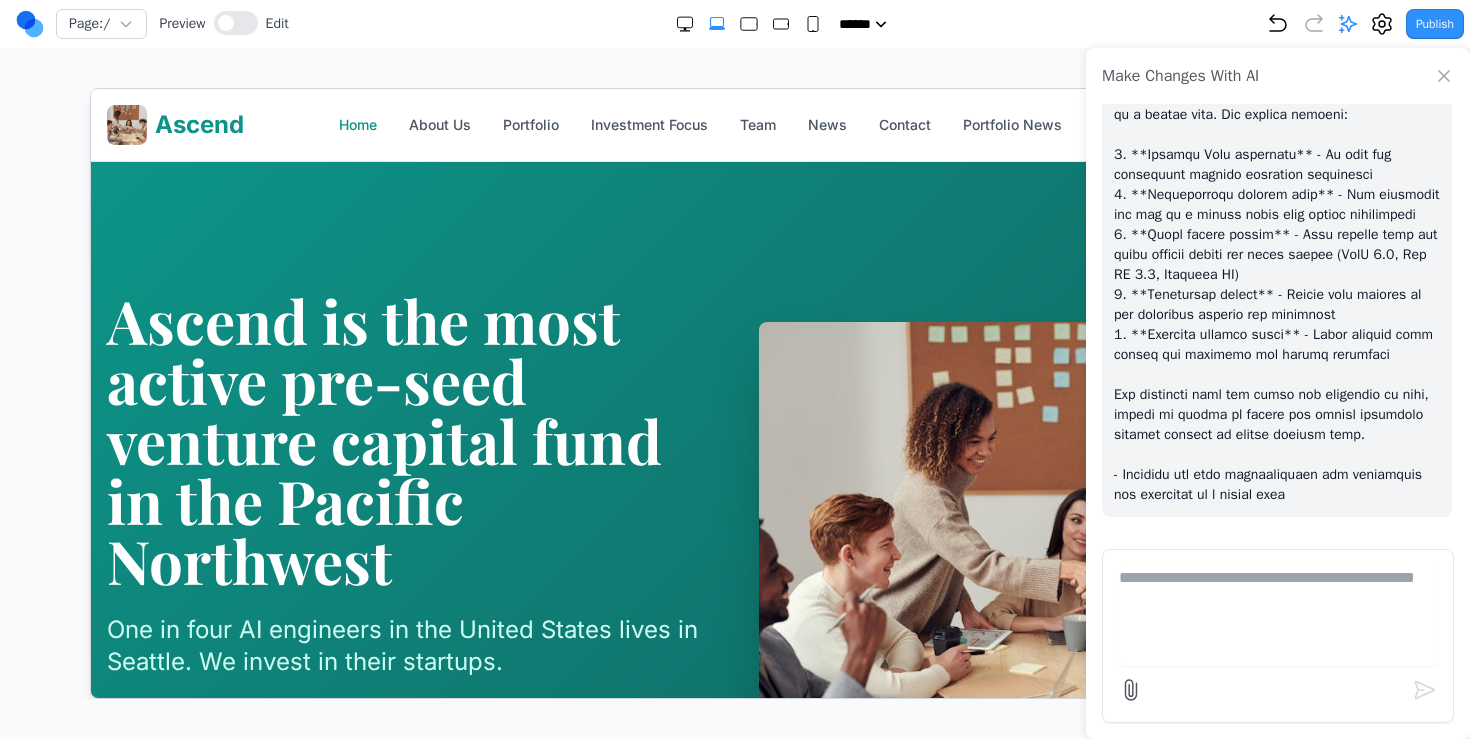 click on "Make Changes With AI" at bounding box center [1278, 76] 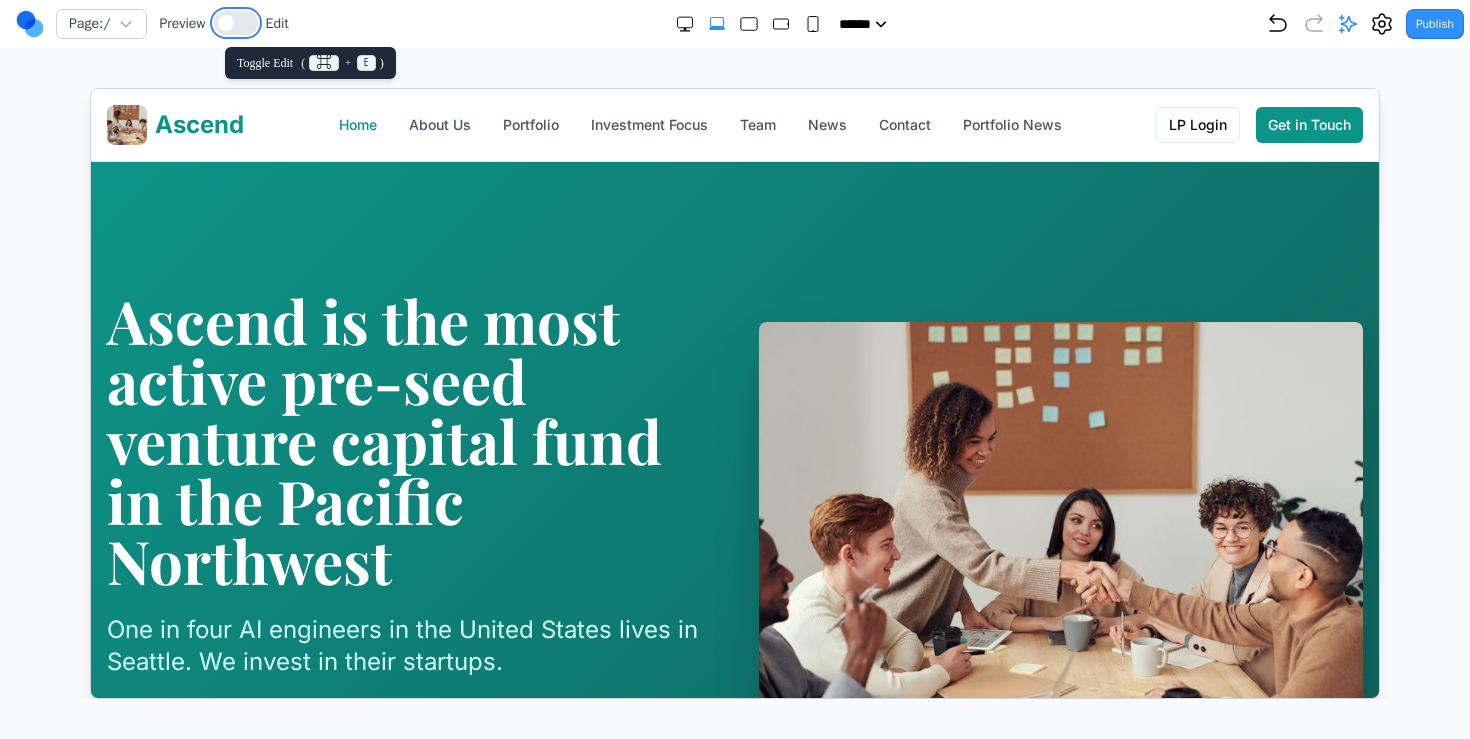 click at bounding box center (236, 23) 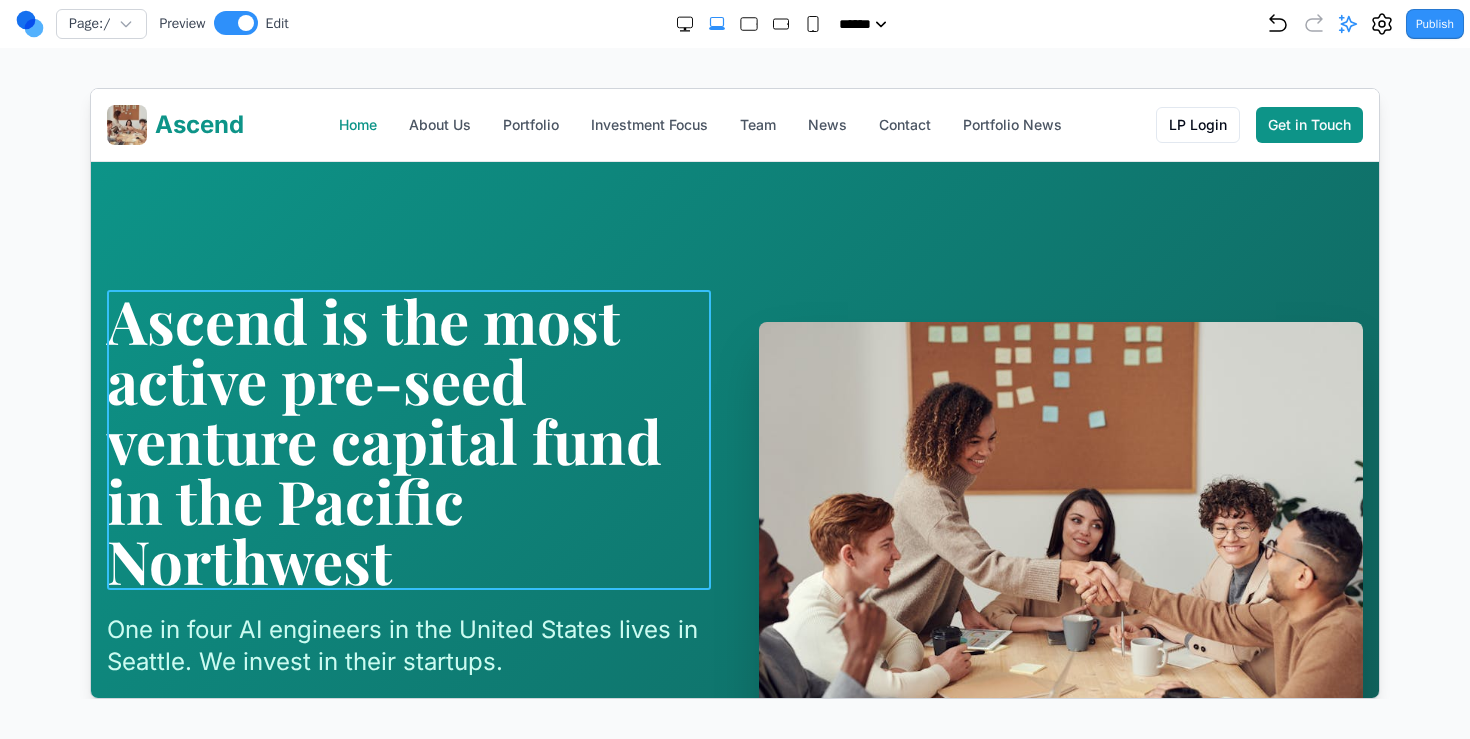 scroll, scrollTop: 223, scrollLeft: 0, axis: vertical 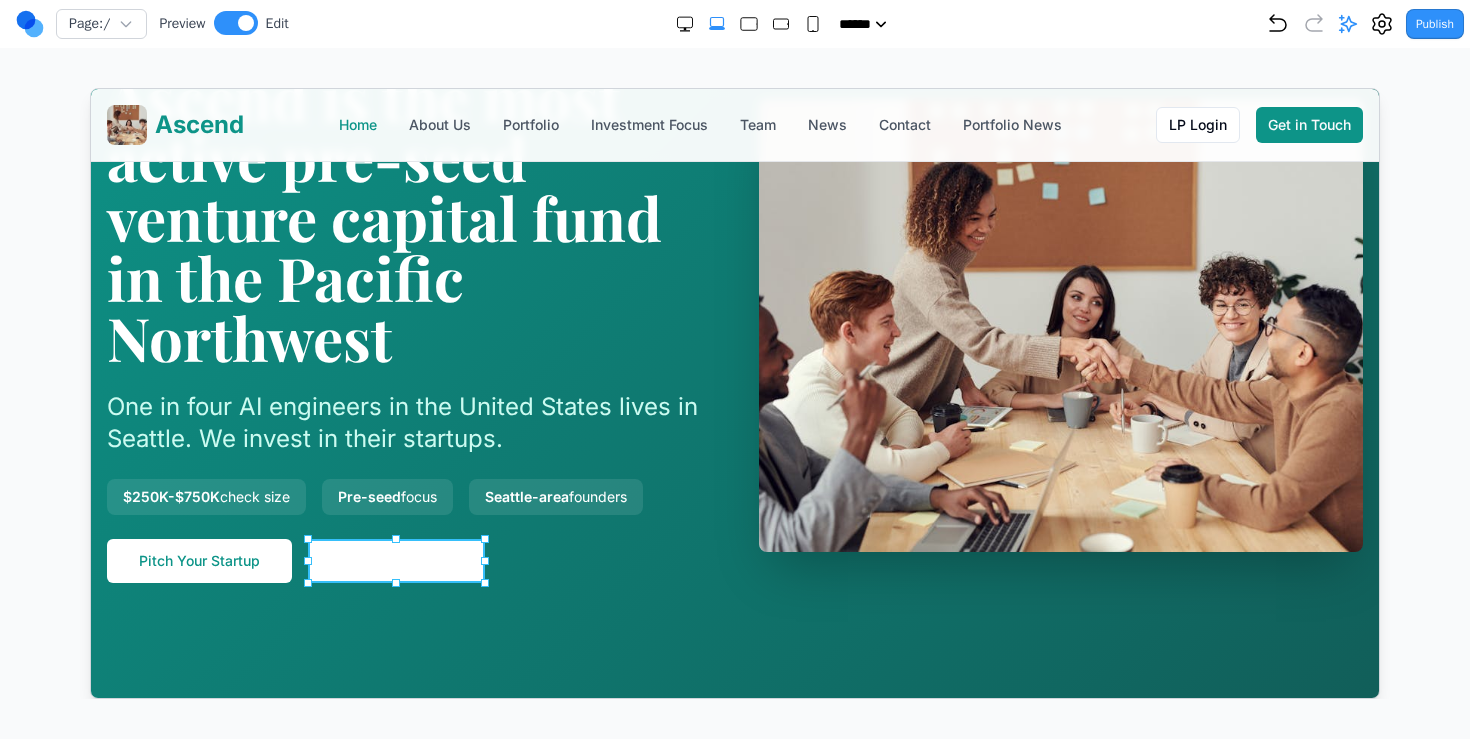 click on "**********" at bounding box center (395, 560) 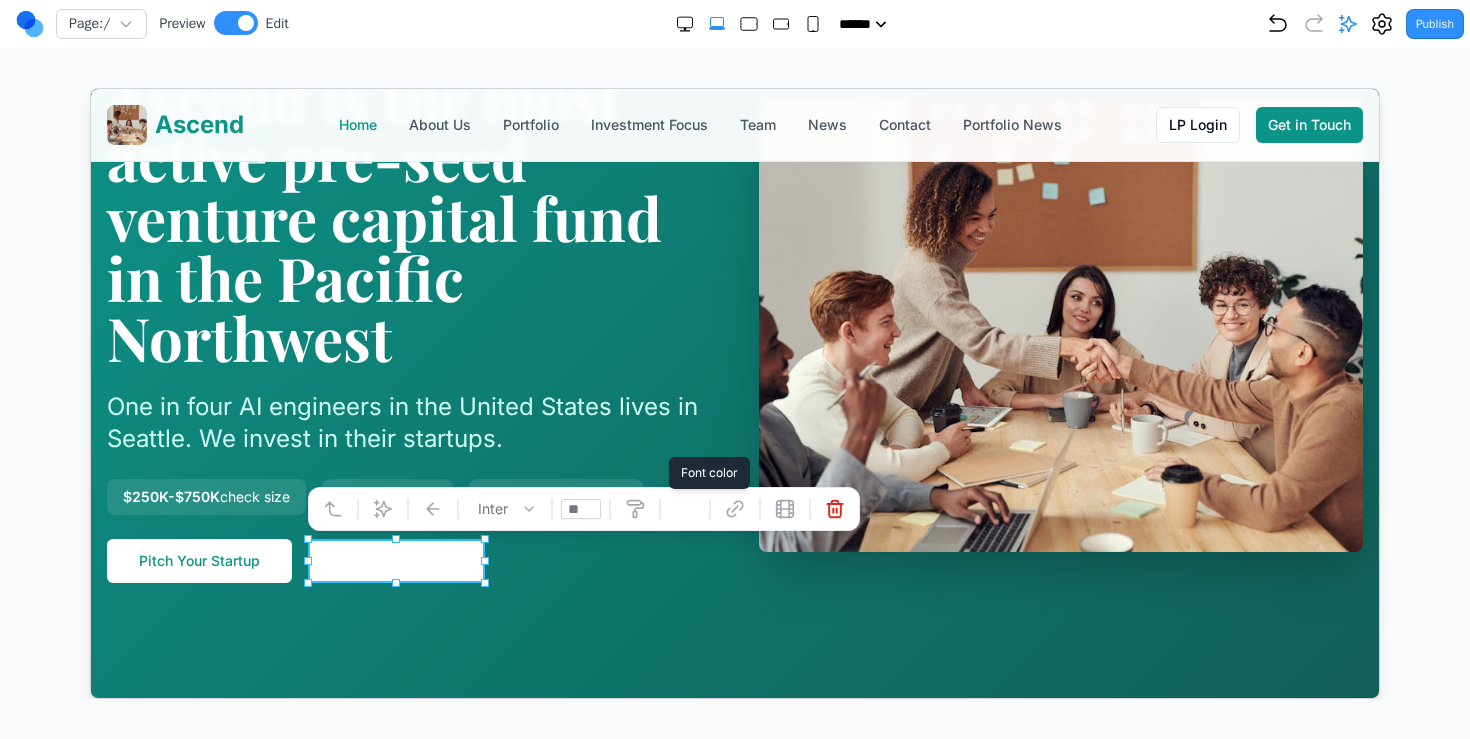 click at bounding box center [684, 508] 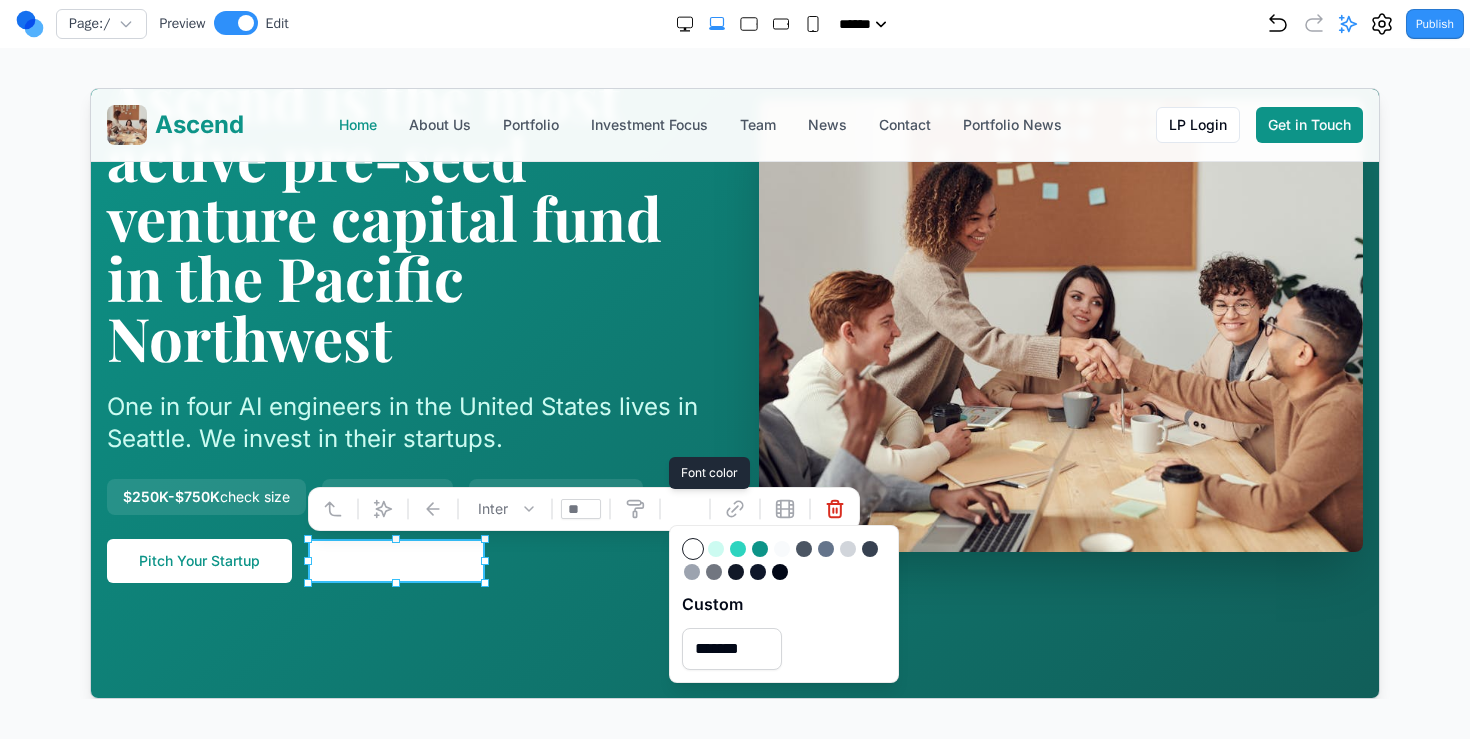 click at bounding box center (759, 548) 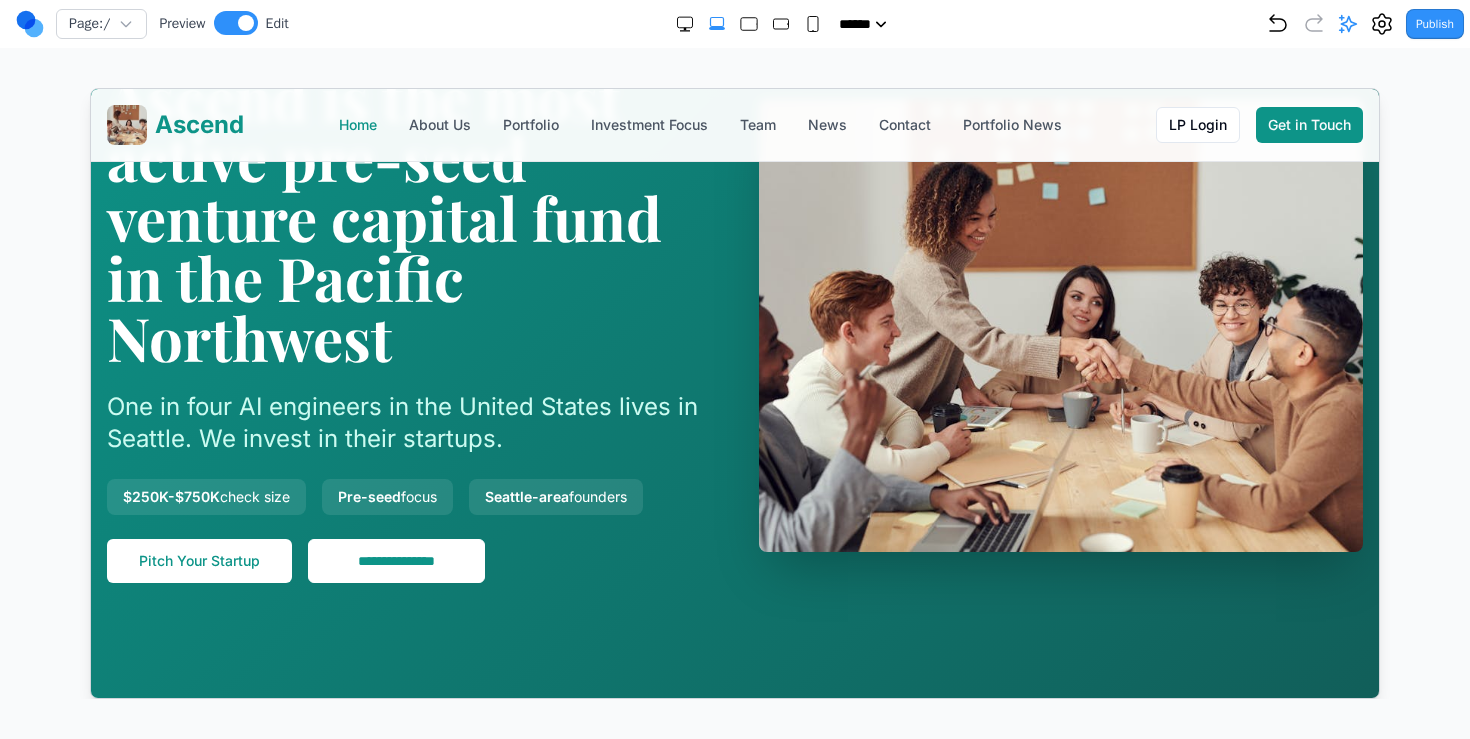 click on "Pitch Your Startup [REDACTED]" at bounding box center (408, 560) 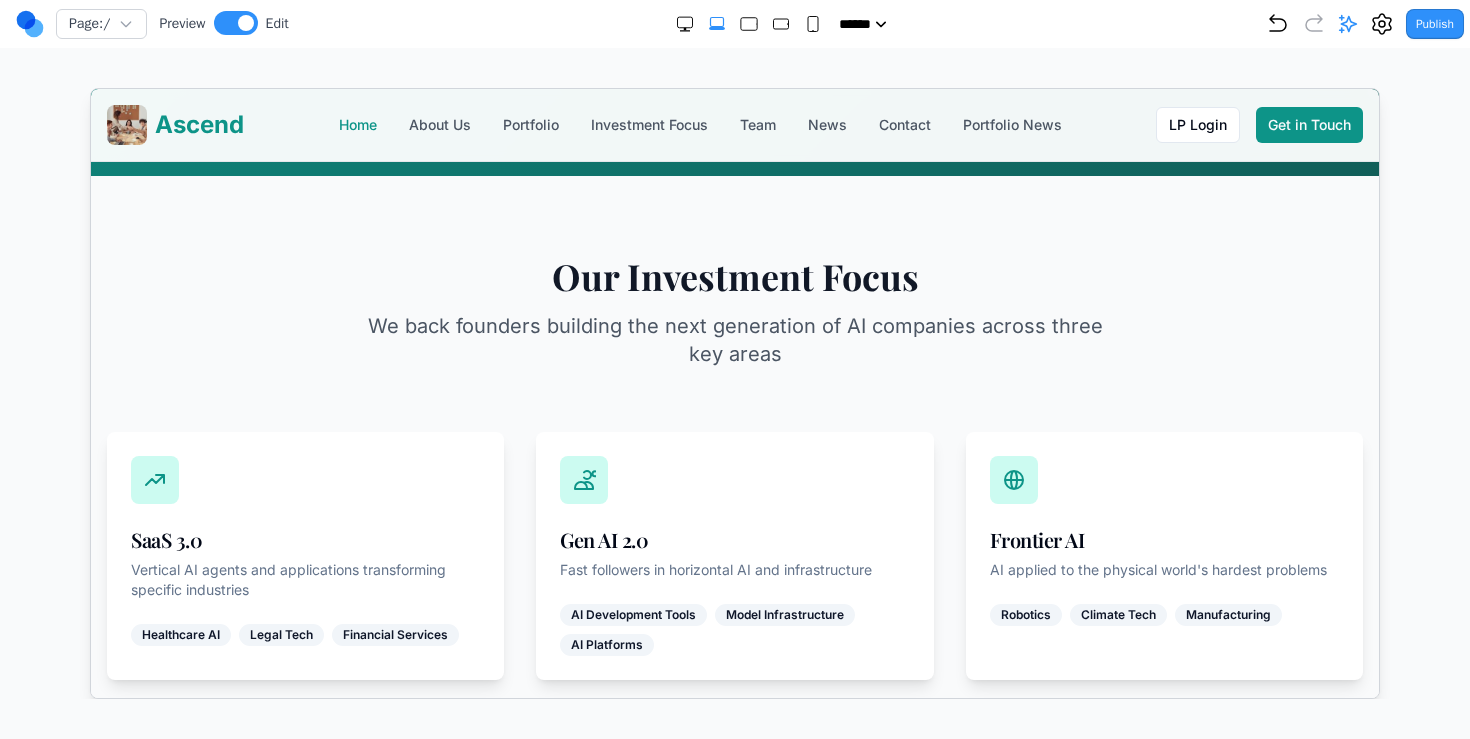 scroll, scrollTop: 0, scrollLeft: 0, axis: both 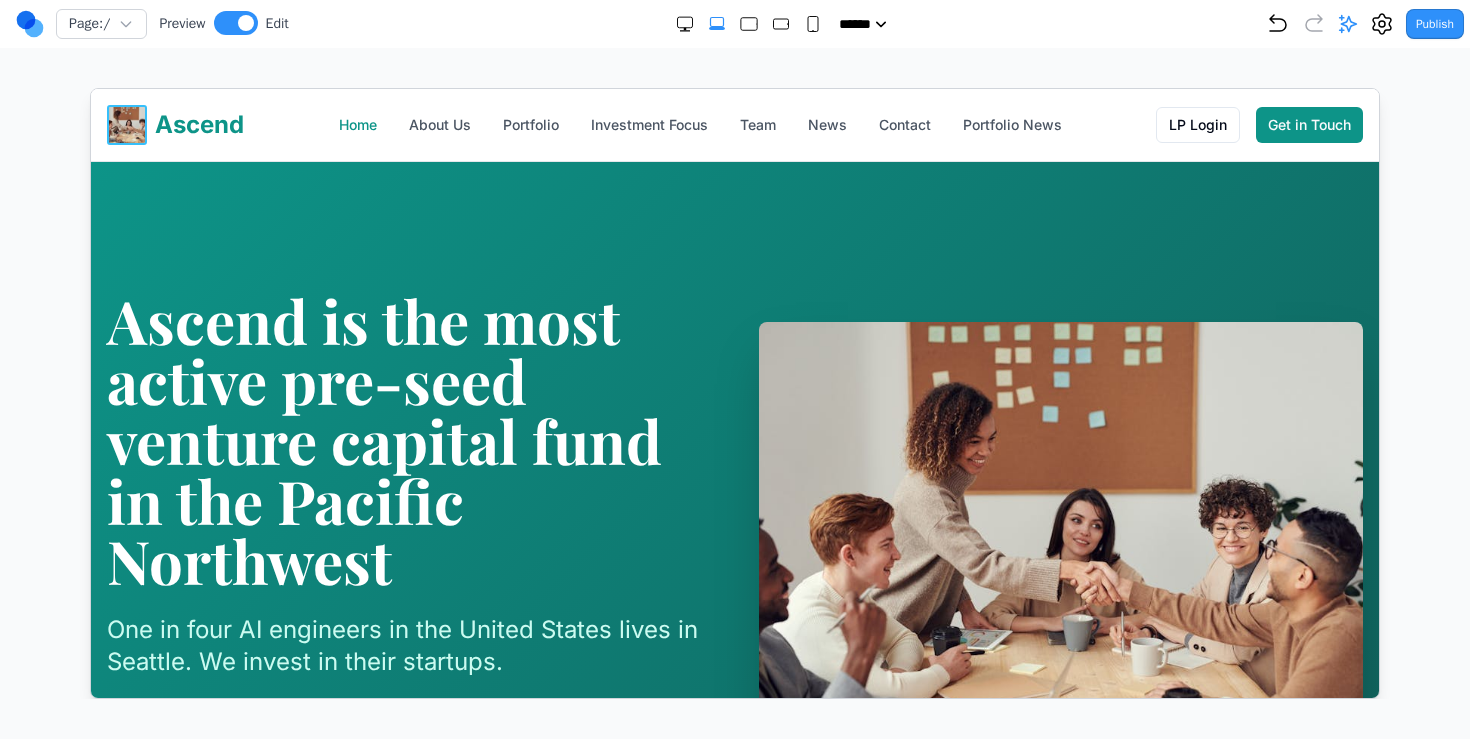 click at bounding box center (126, 124) 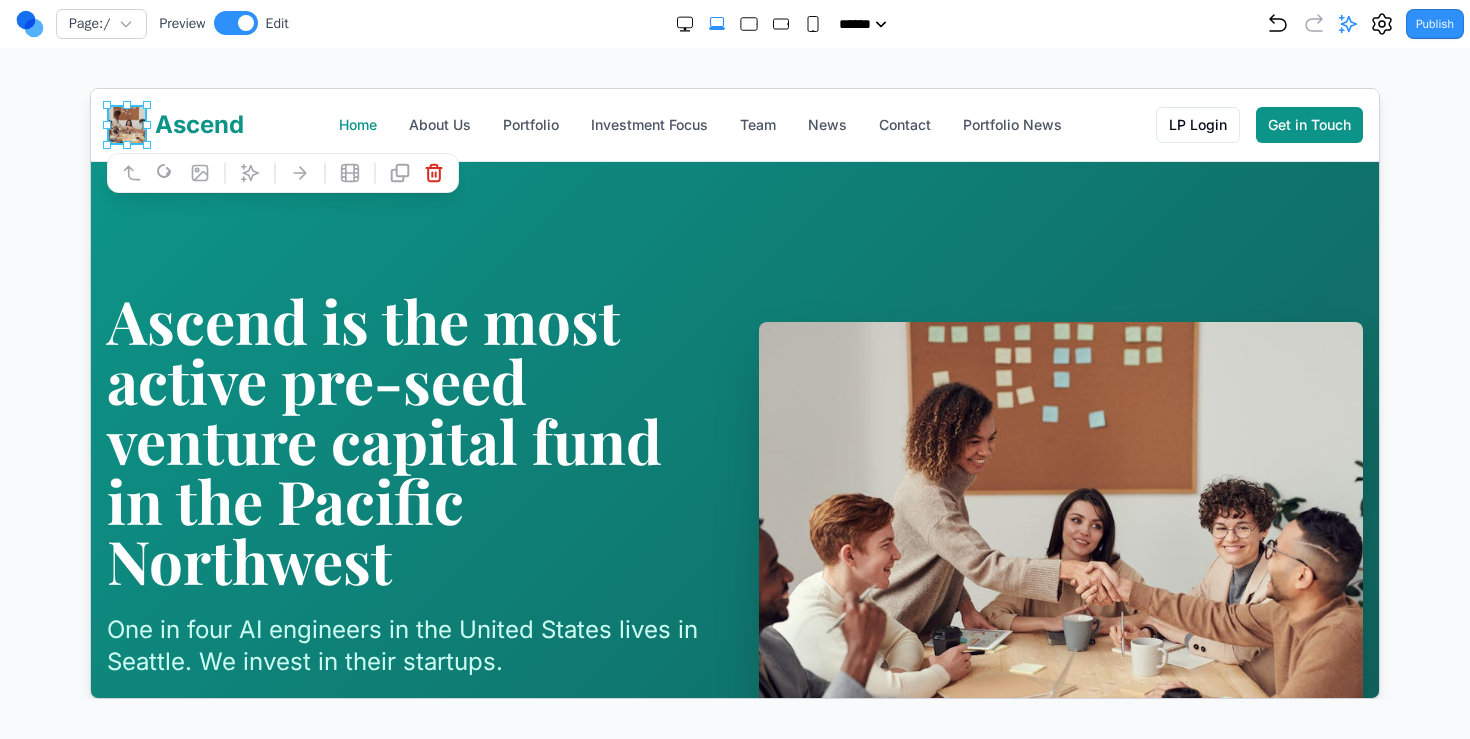 click on "Ascend Home About Us Portfolio Investment Focus Team News Contact Portfolio News LP Login Get in Touch" at bounding box center (734, 124) 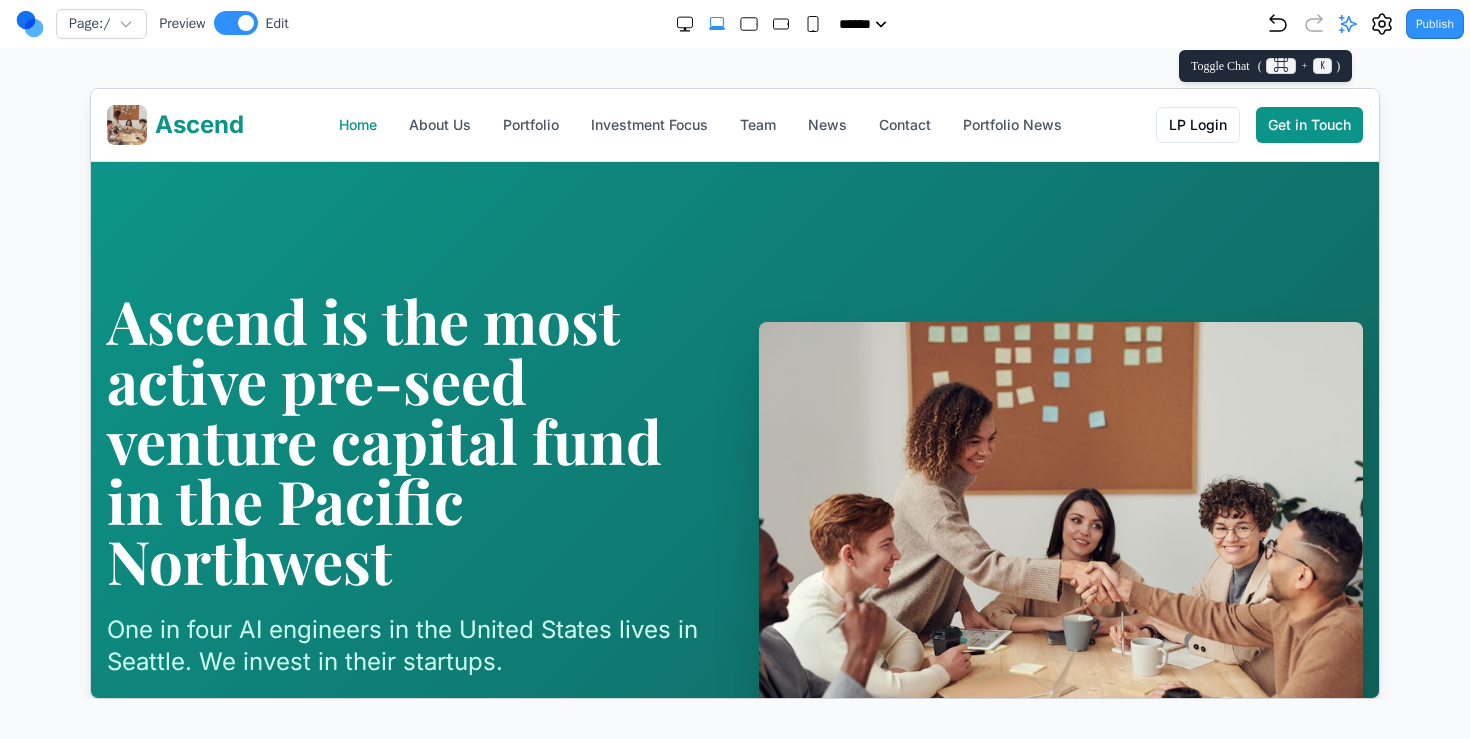 click 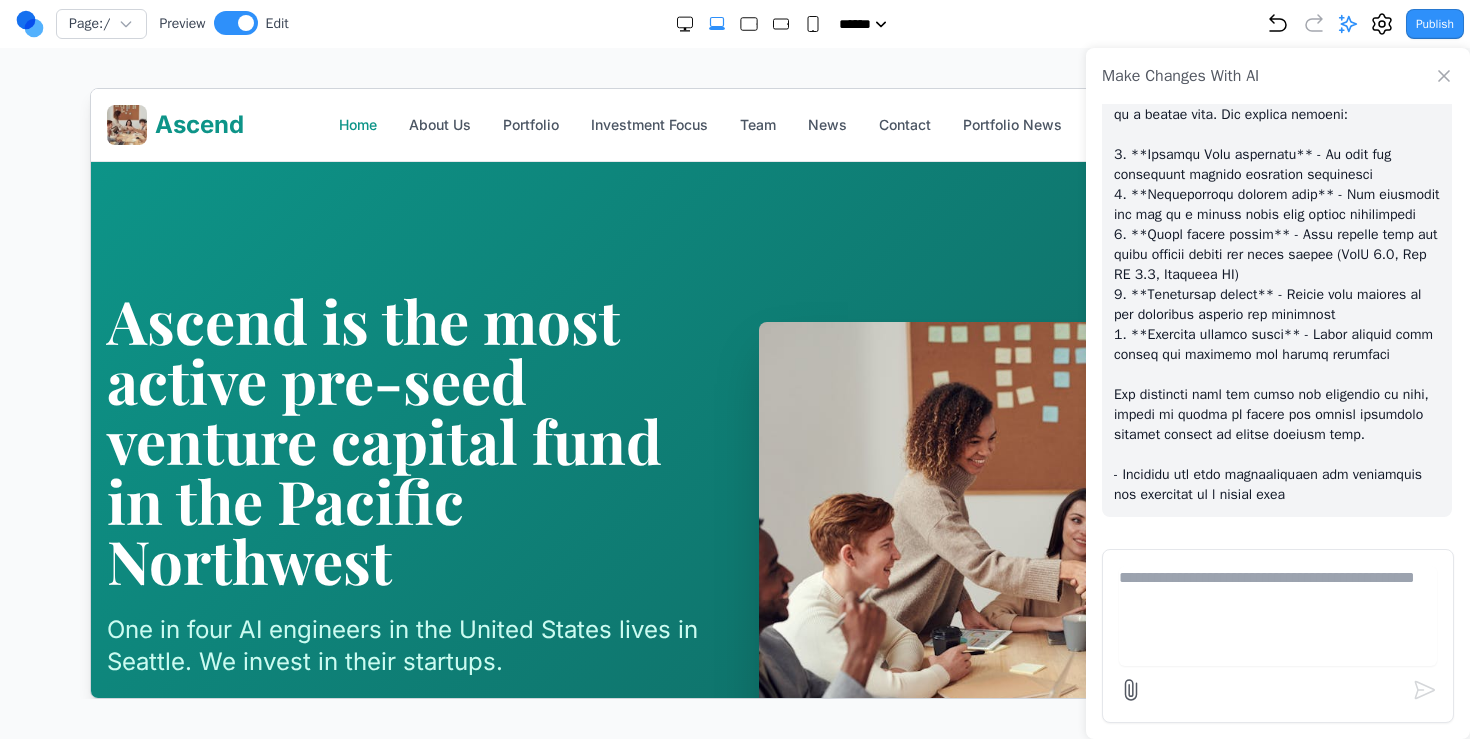 click at bounding box center [1278, 616] 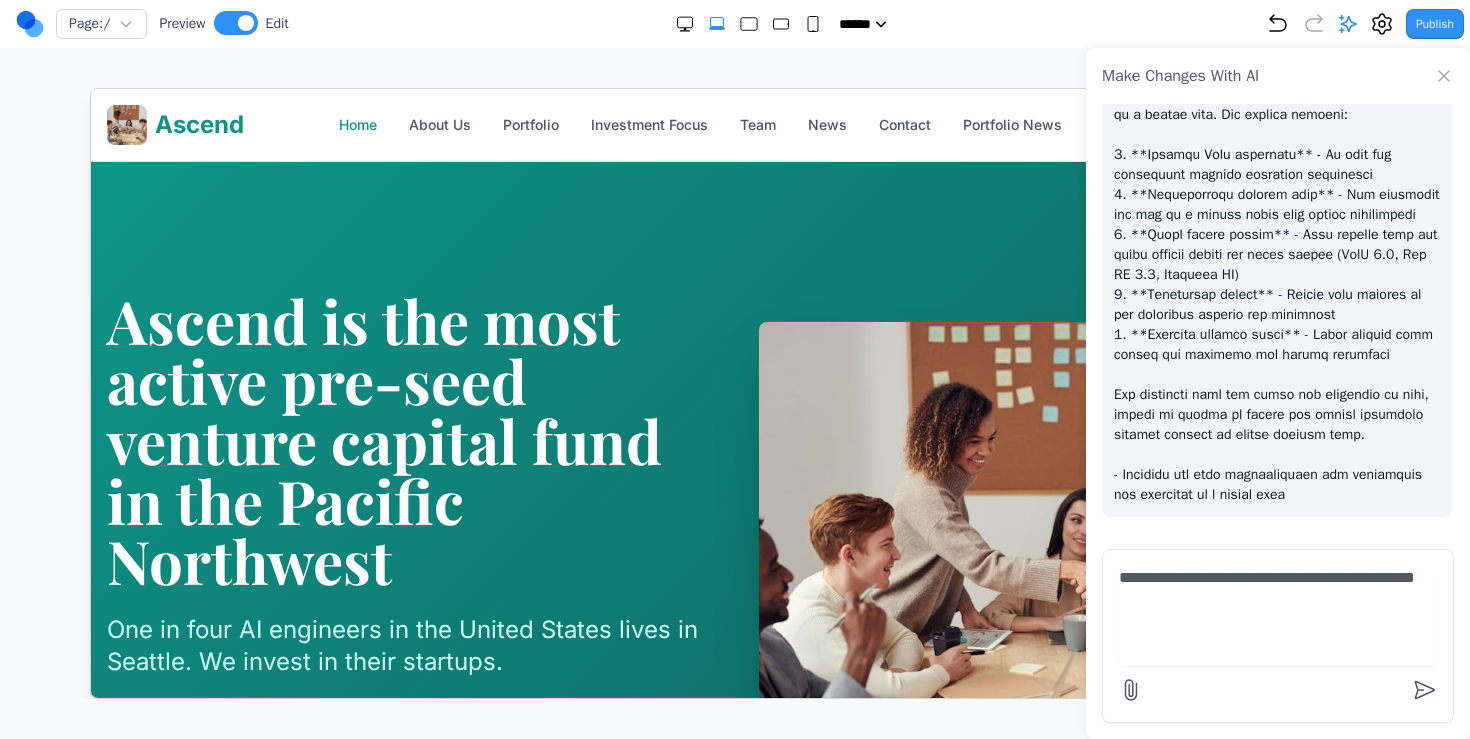 paste on "**********" 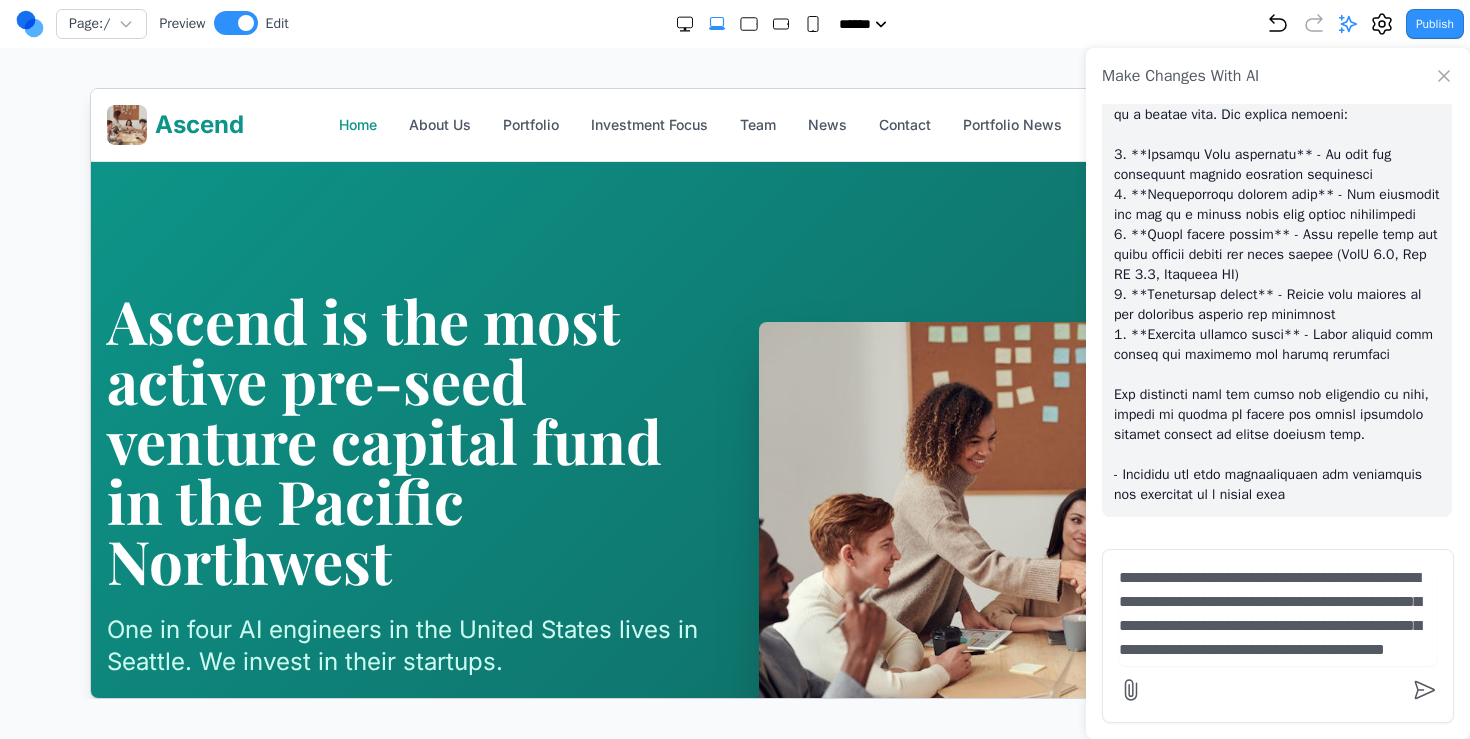 scroll, scrollTop: 41, scrollLeft: 0, axis: vertical 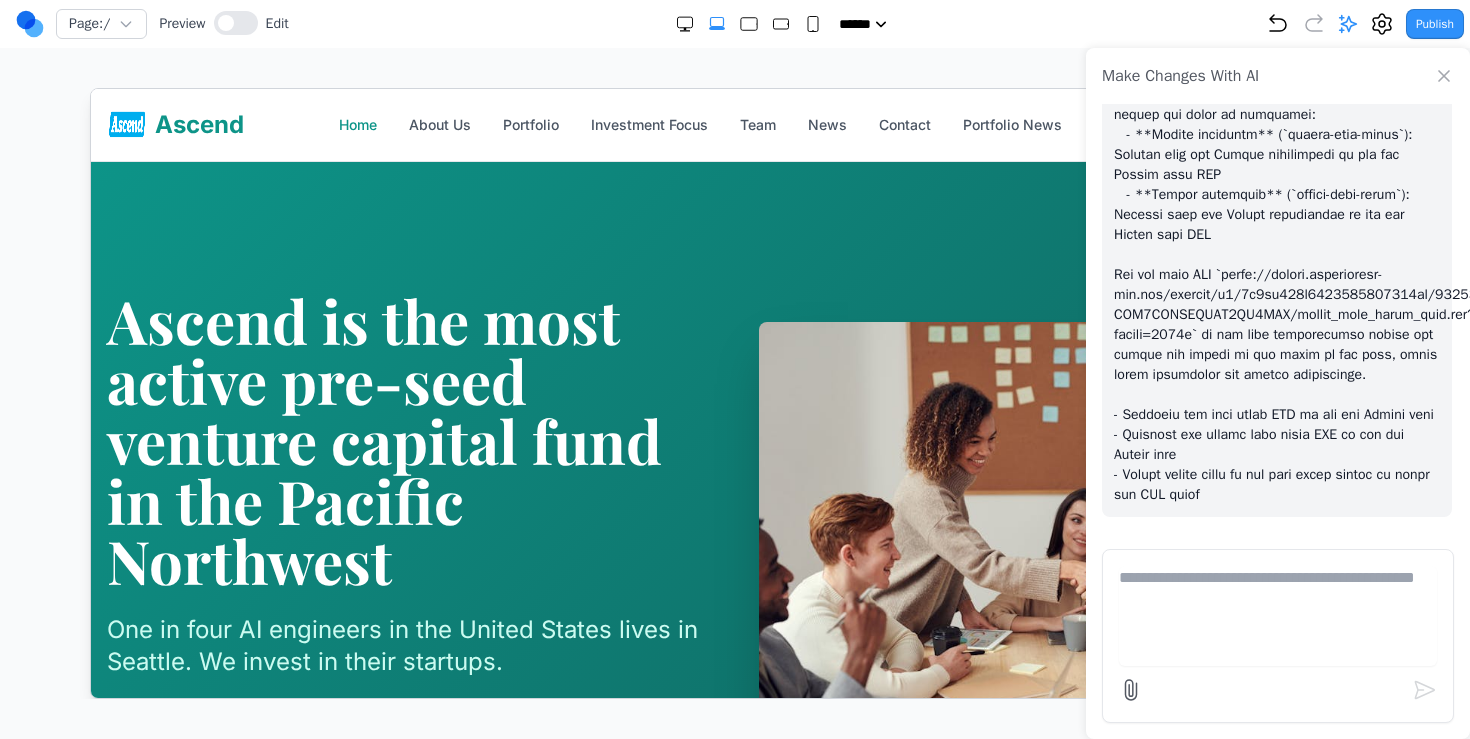 click at bounding box center (1060, 547) 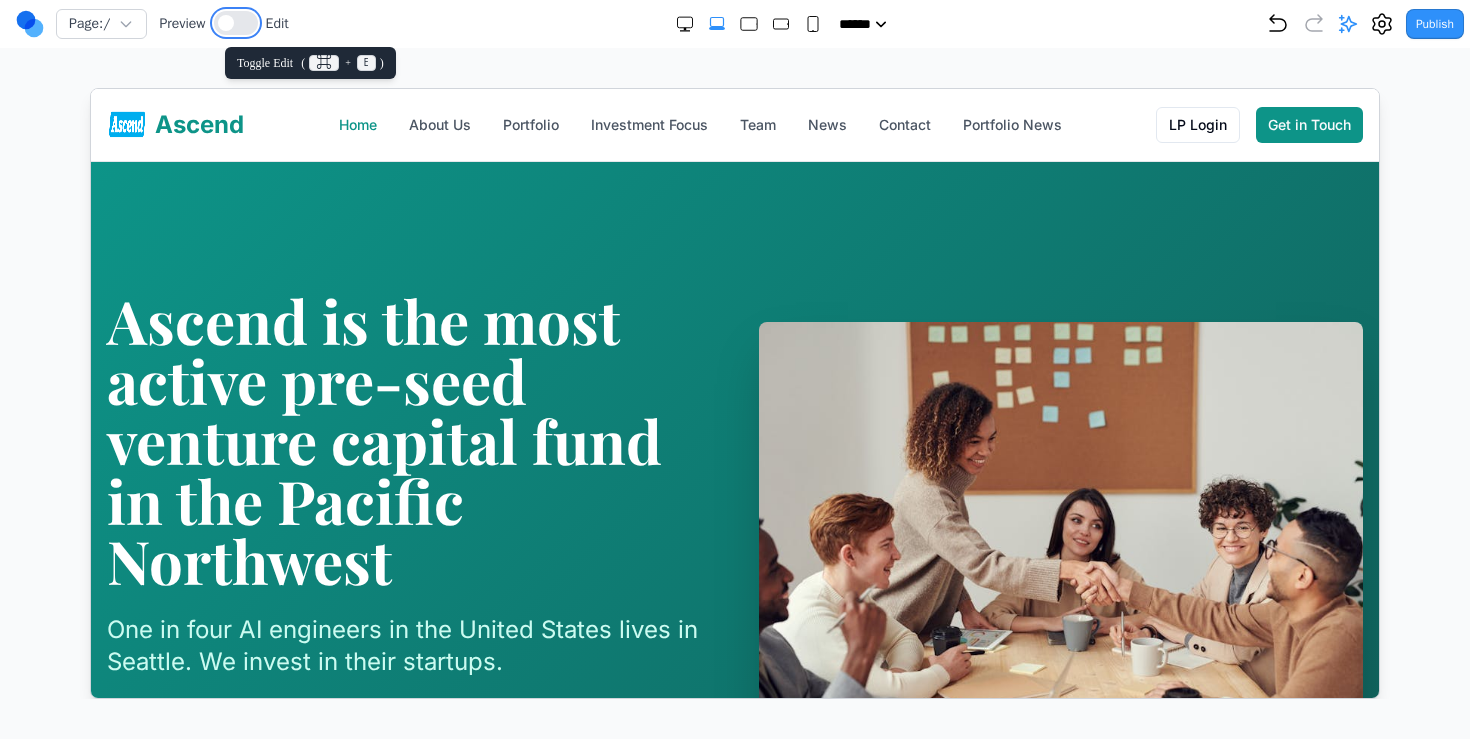 click at bounding box center (236, 23) 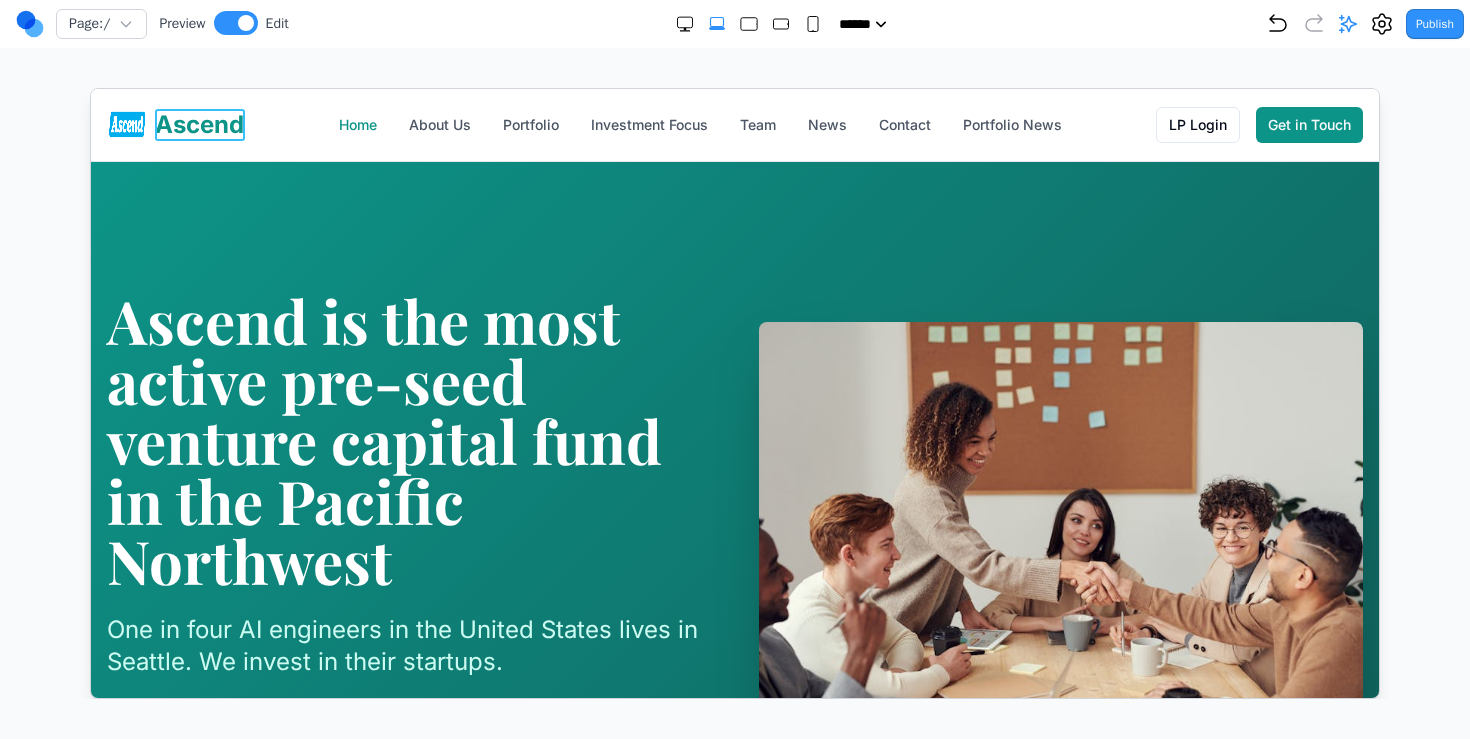 click on "Ascend" at bounding box center (198, 124) 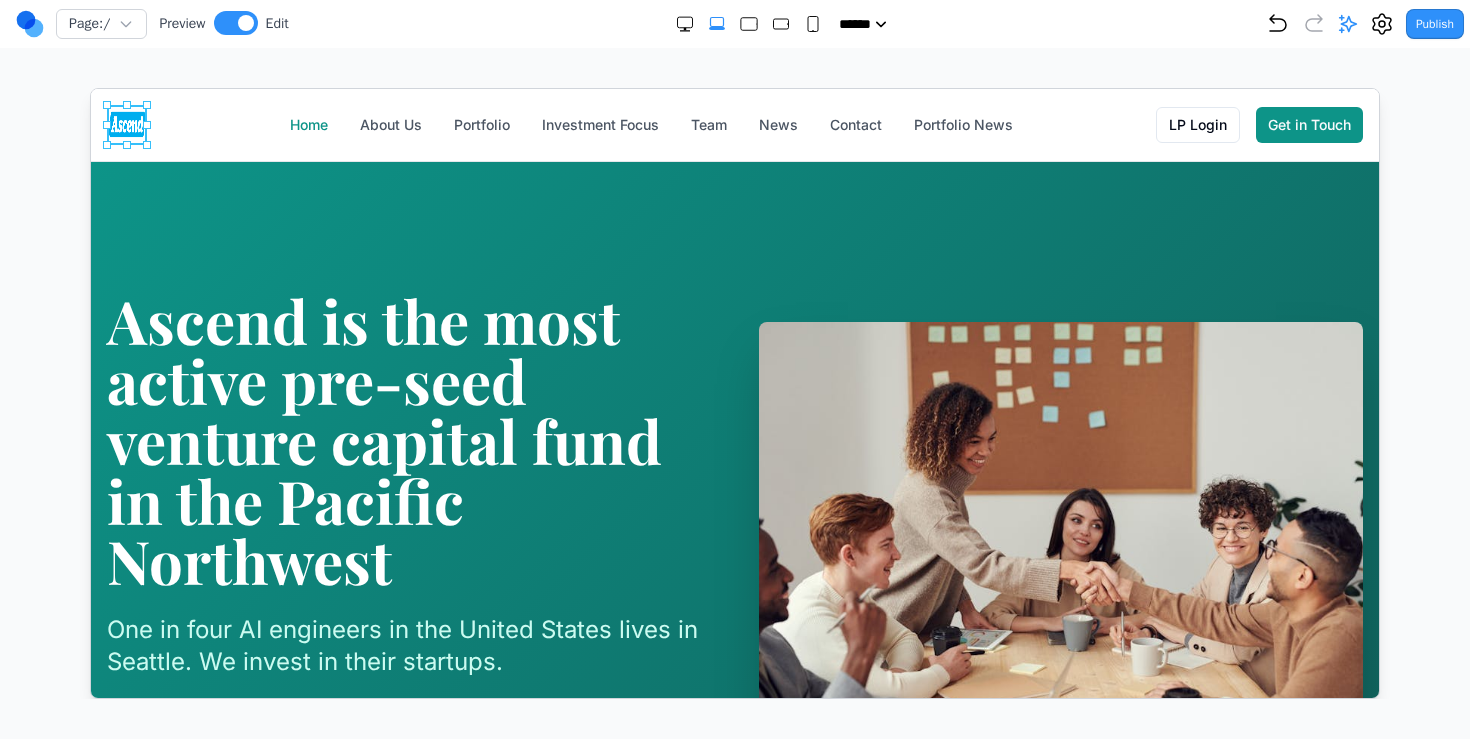 click at bounding box center (126, 124) 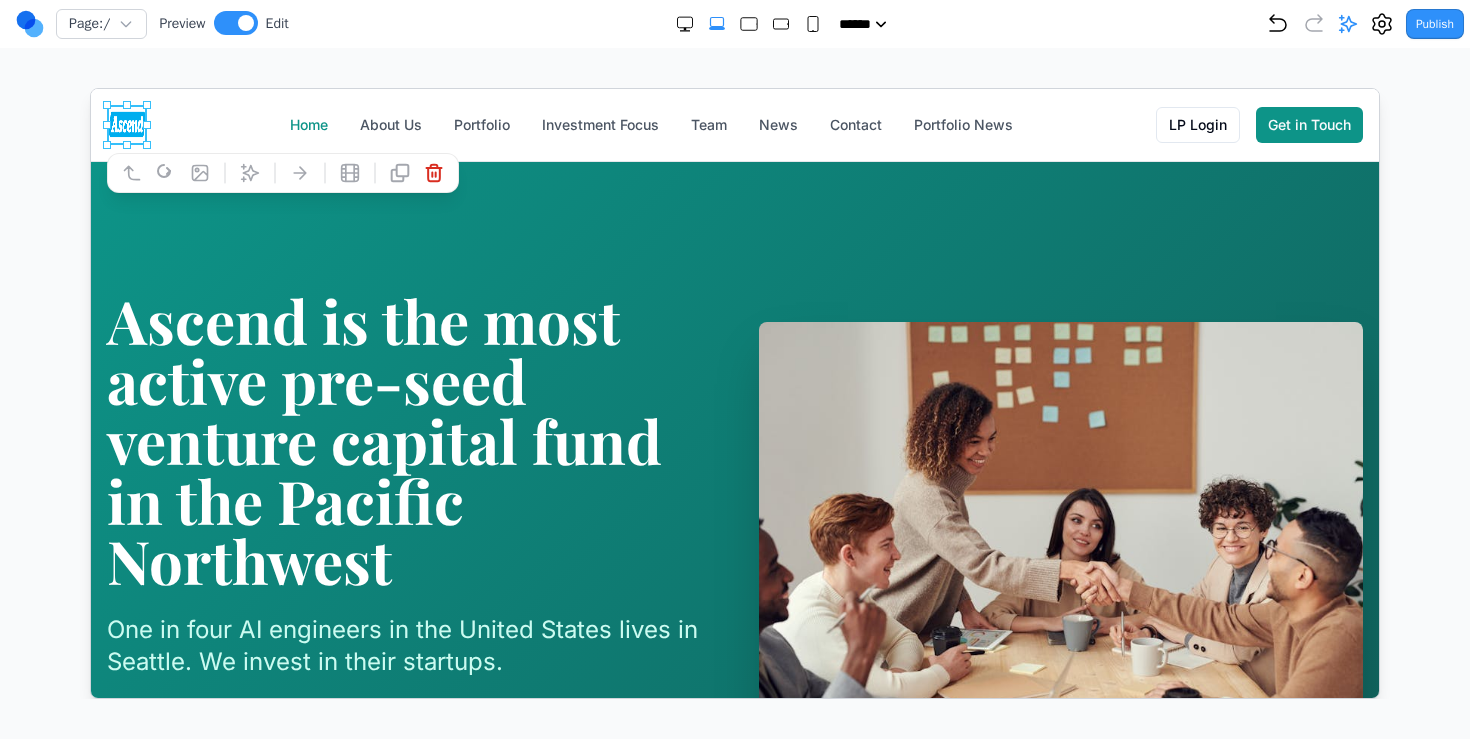 click on "Ascend is the most active pre-seed venture capital fund in the Pacific Northwest" at bounding box center [408, 439] 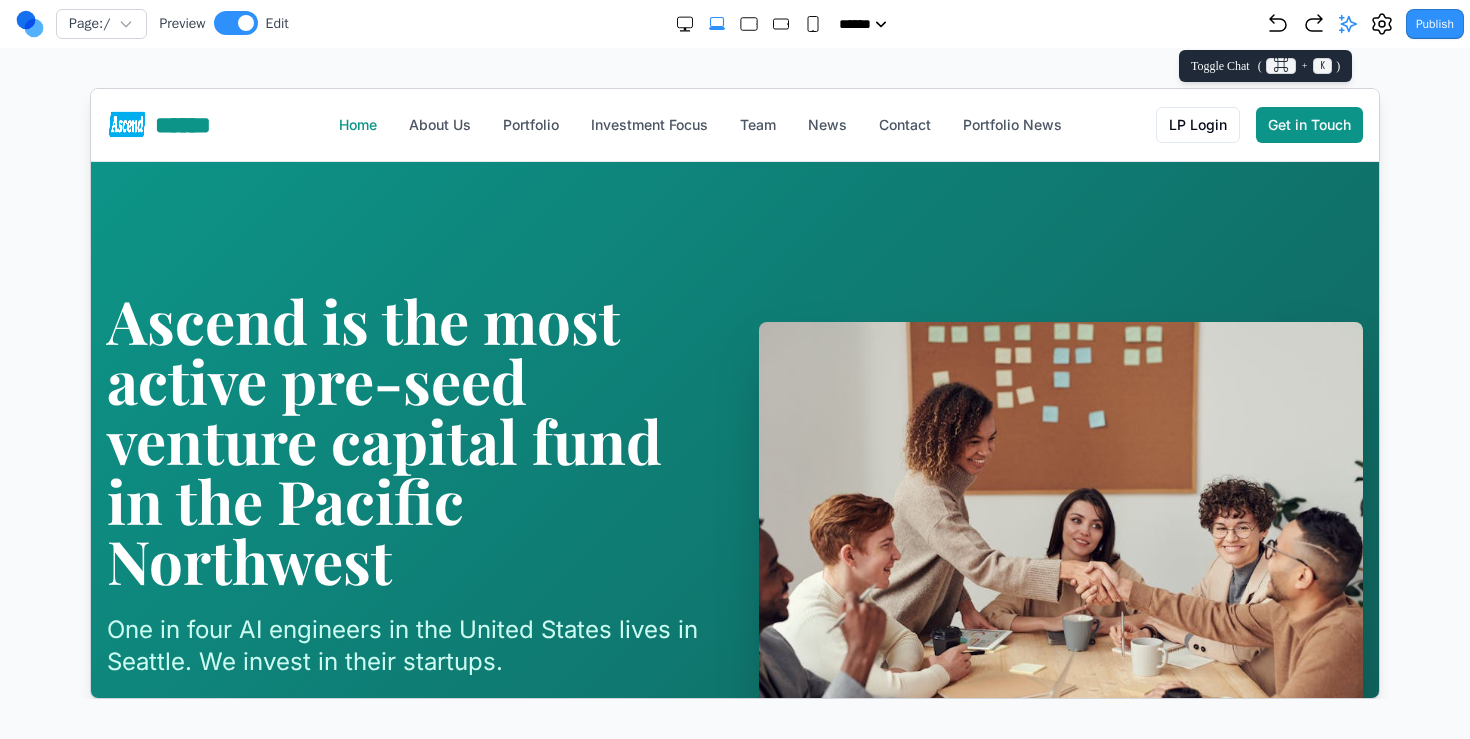 click 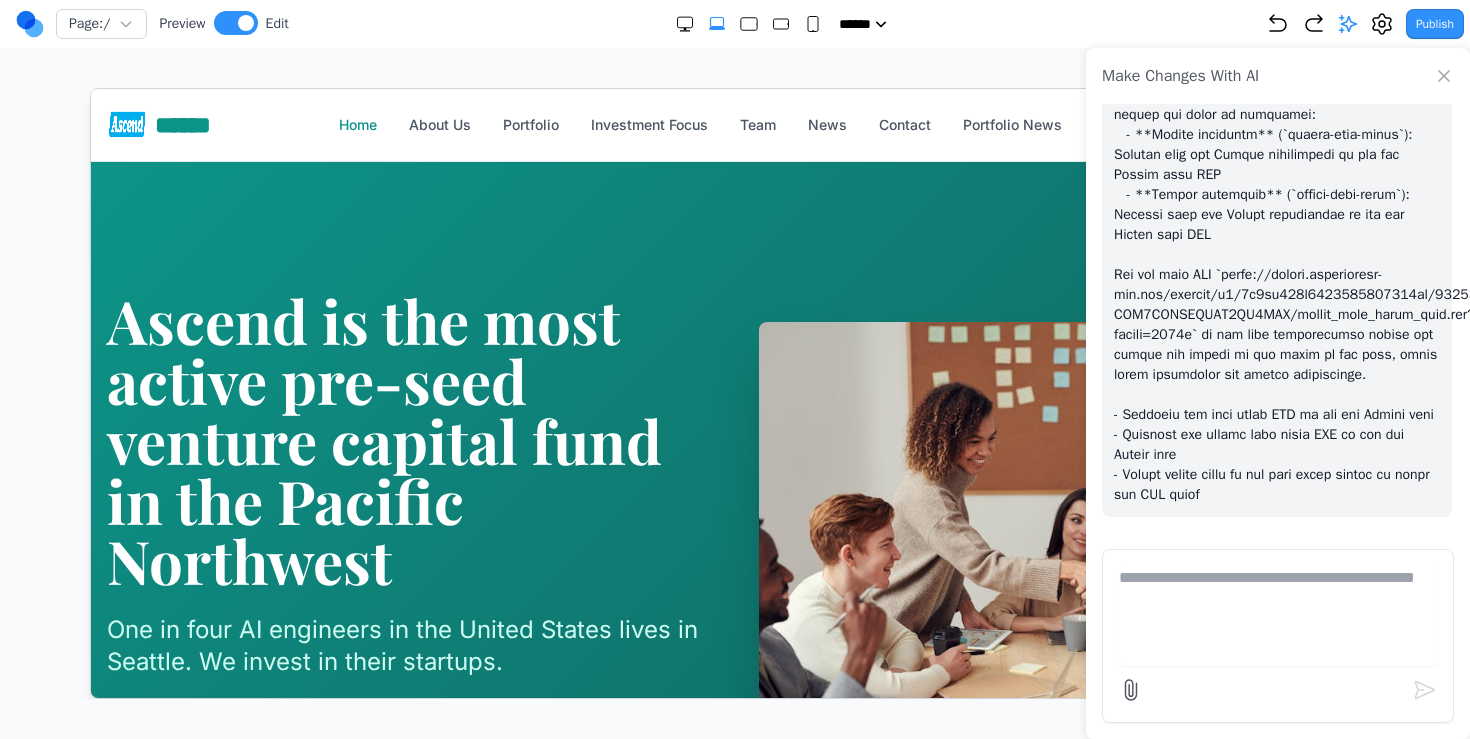 click at bounding box center [1278, 616] 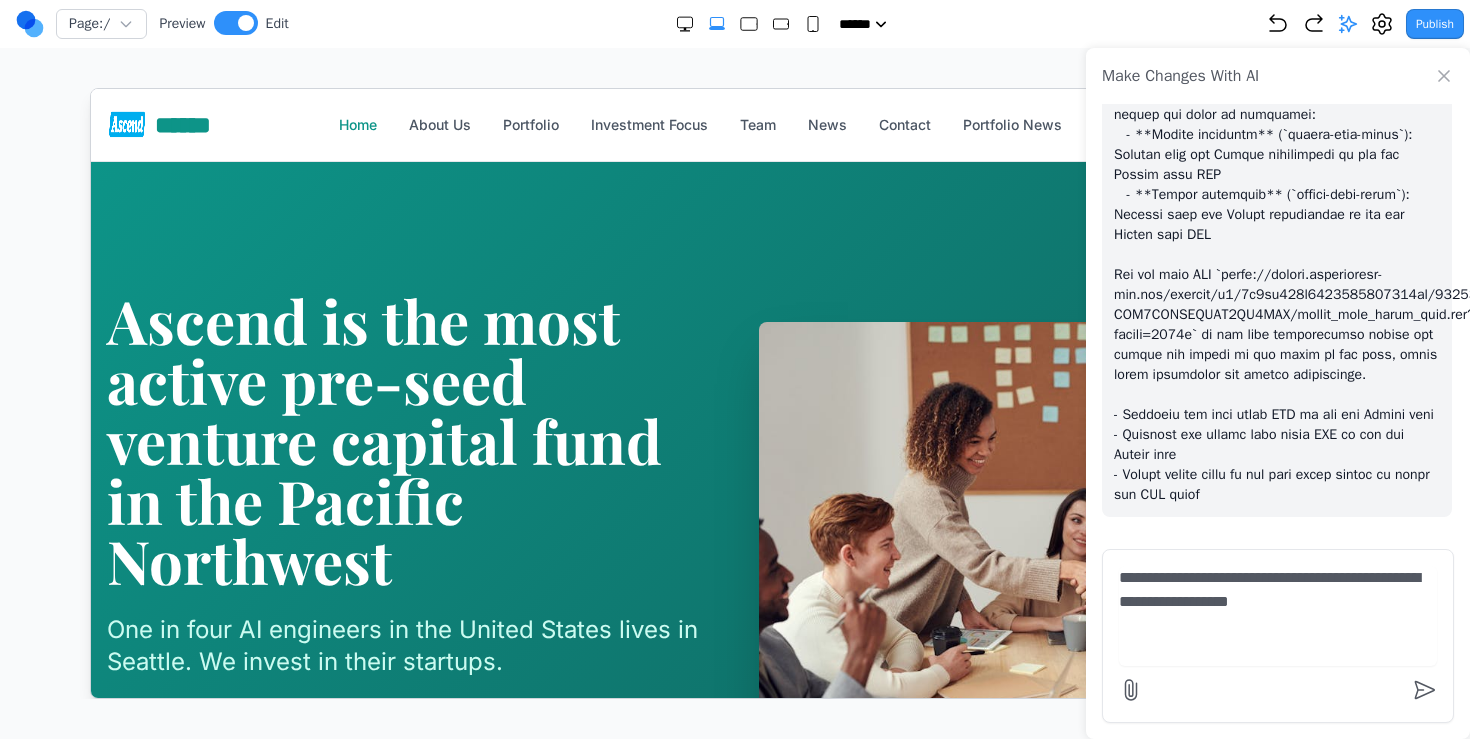type on "**********" 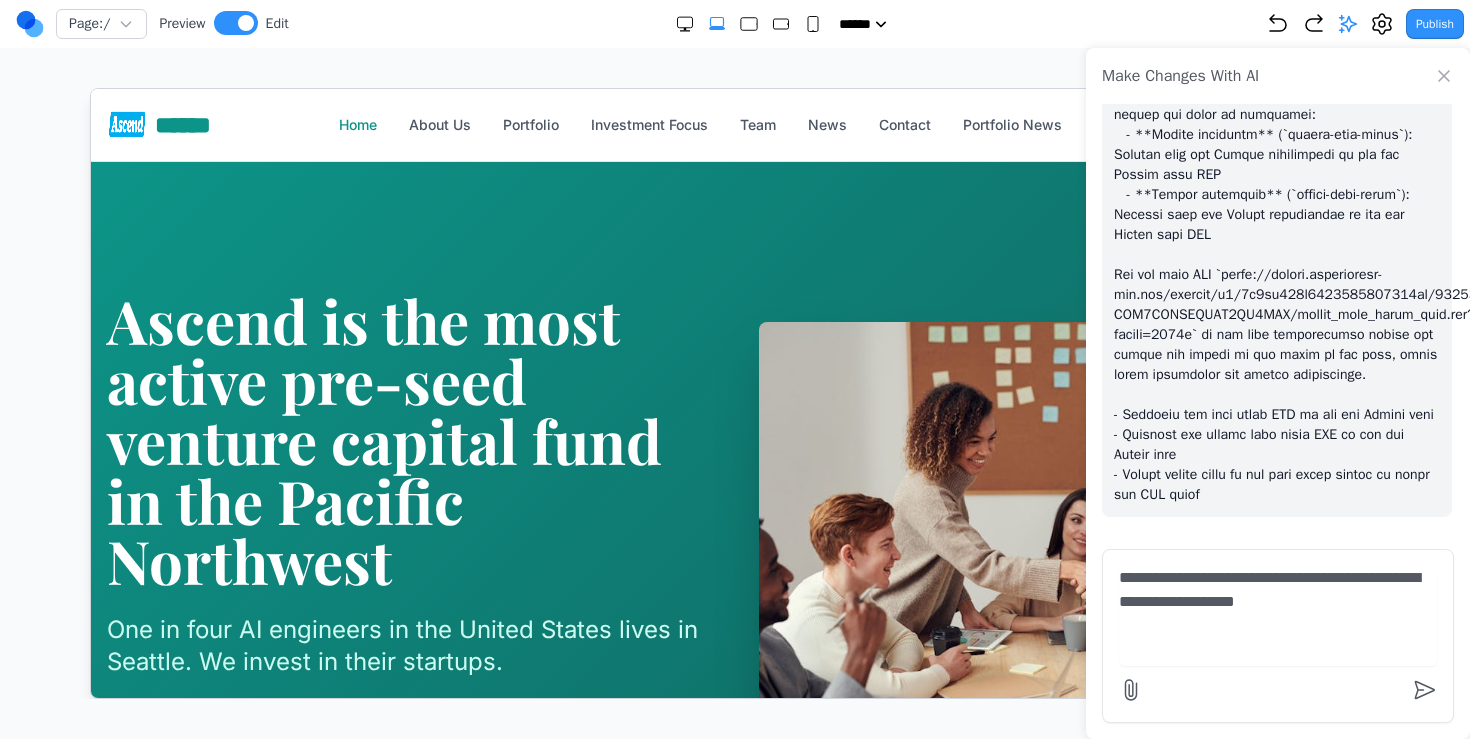 type 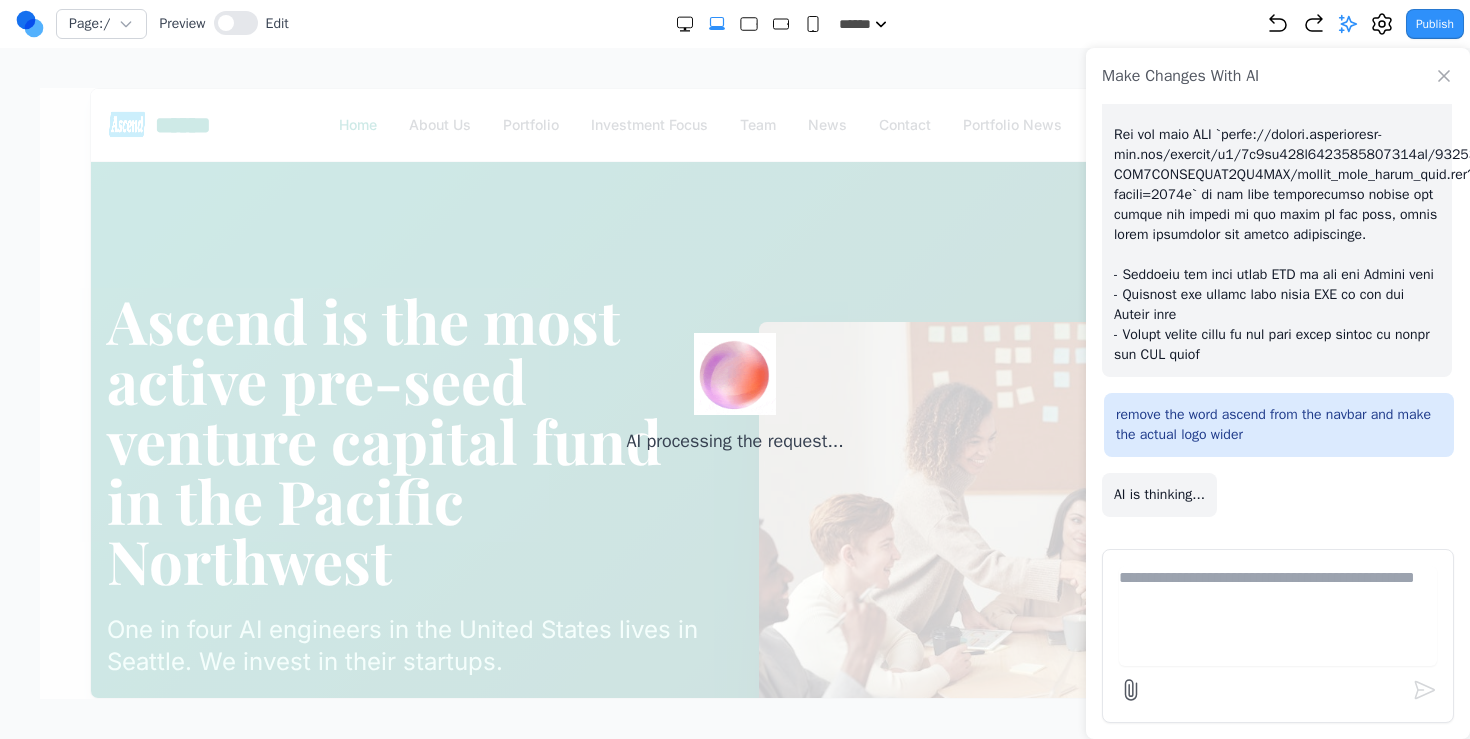 scroll, scrollTop: 1407, scrollLeft: 0, axis: vertical 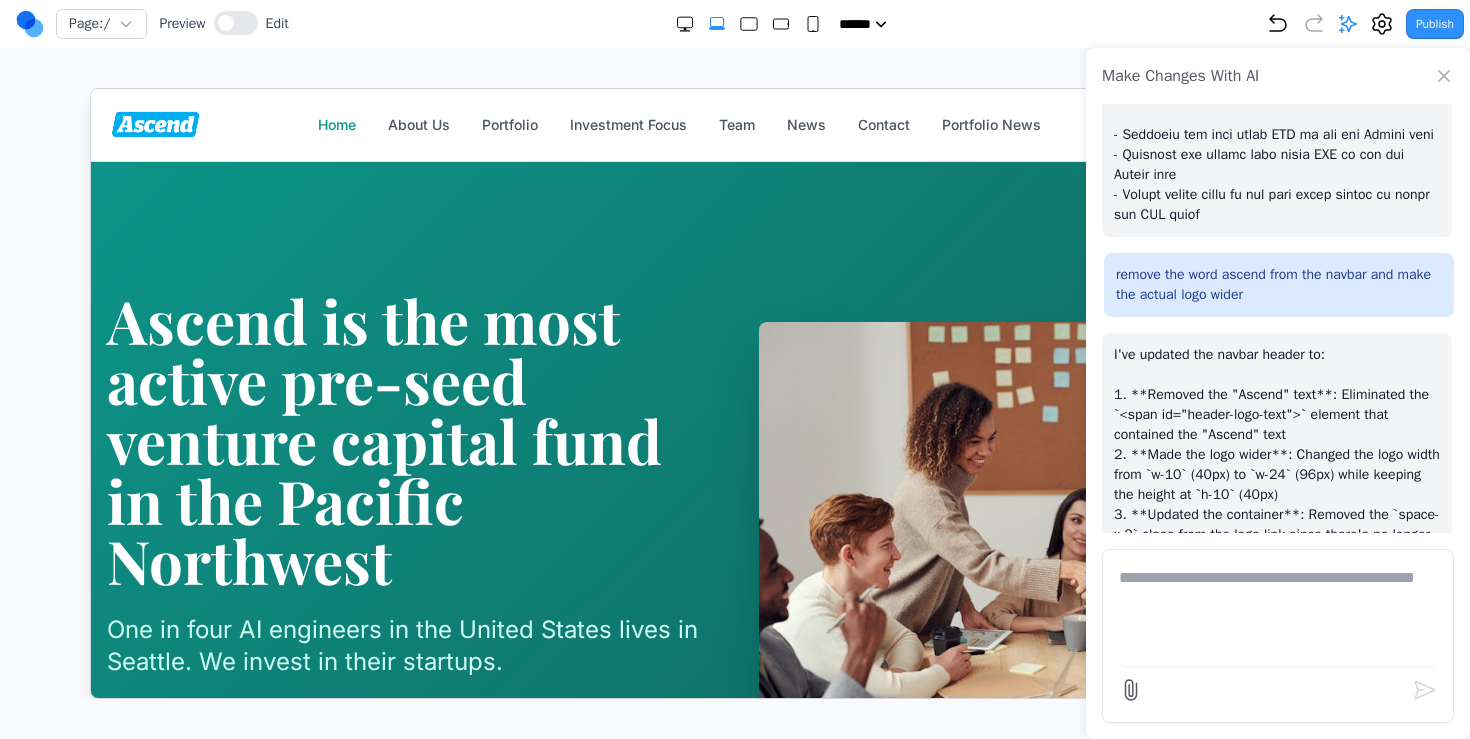 click on "Ascend is the most active pre-seed venture capital fund in the Pacific Northwest. One in four AI engineers in the United States lives in Seattle. We invest in their startups. $250K-$750K check size Pre-seed focus Seattle-area founders Pitch Your Startup Learn Our Focus" at bounding box center (734, 547) 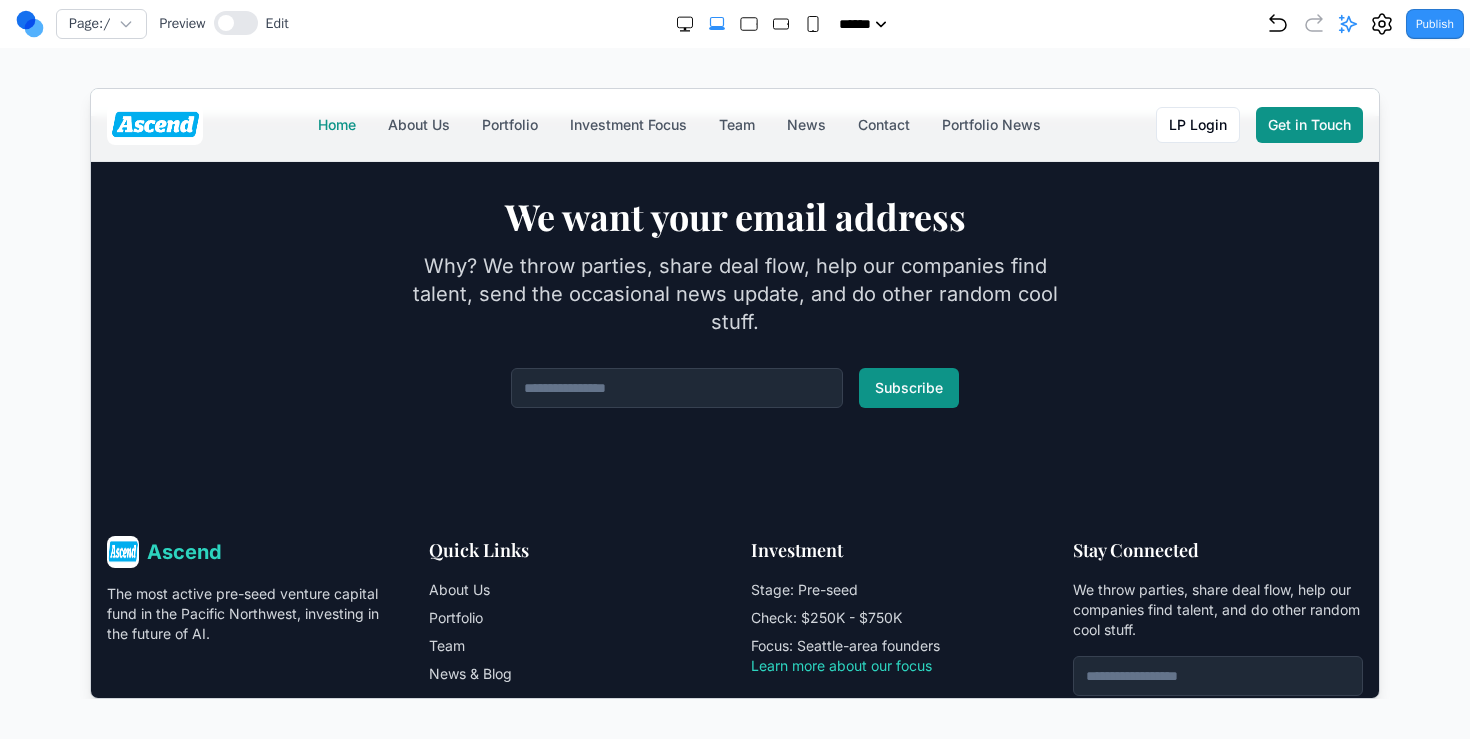 scroll, scrollTop: 3342, scrollLeft: 0, axis: vertical 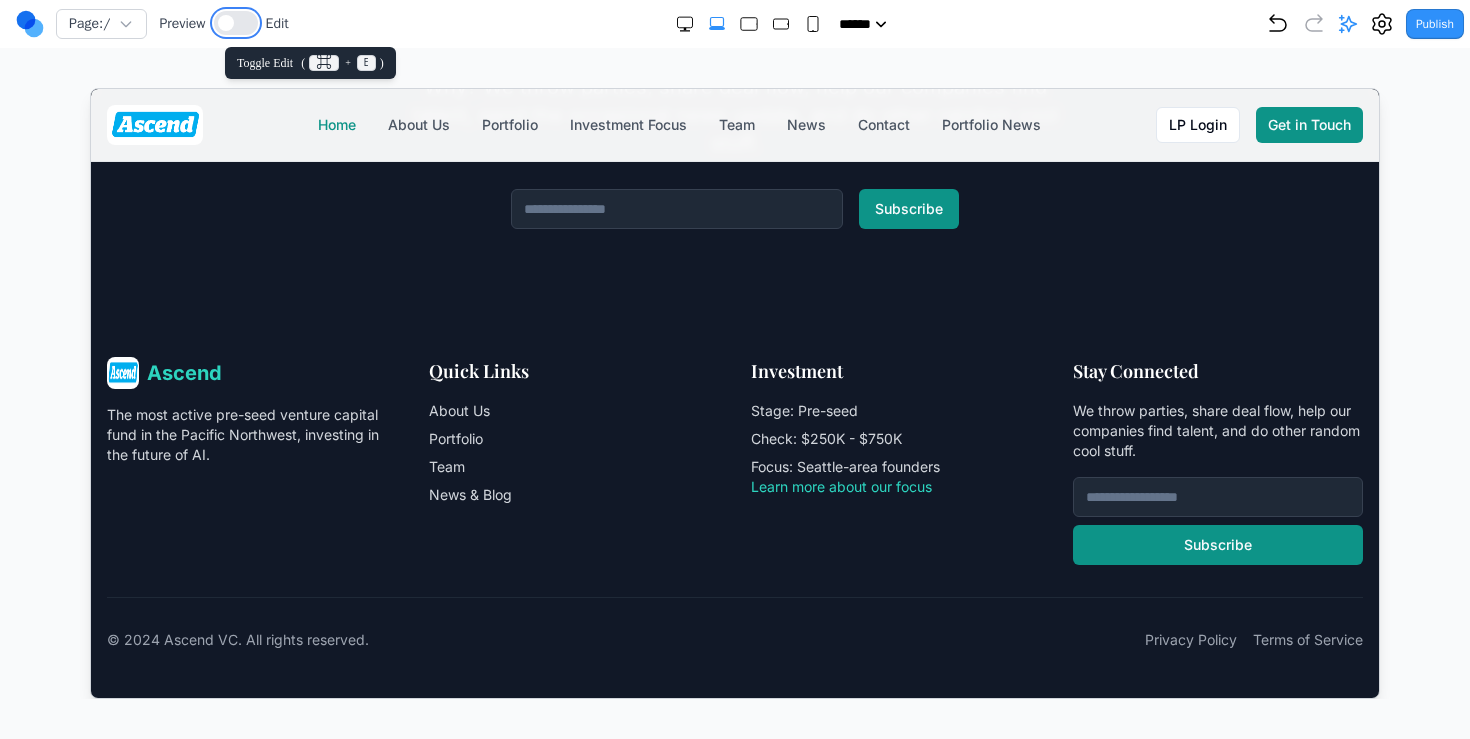 click at bounding box center (226, 23) 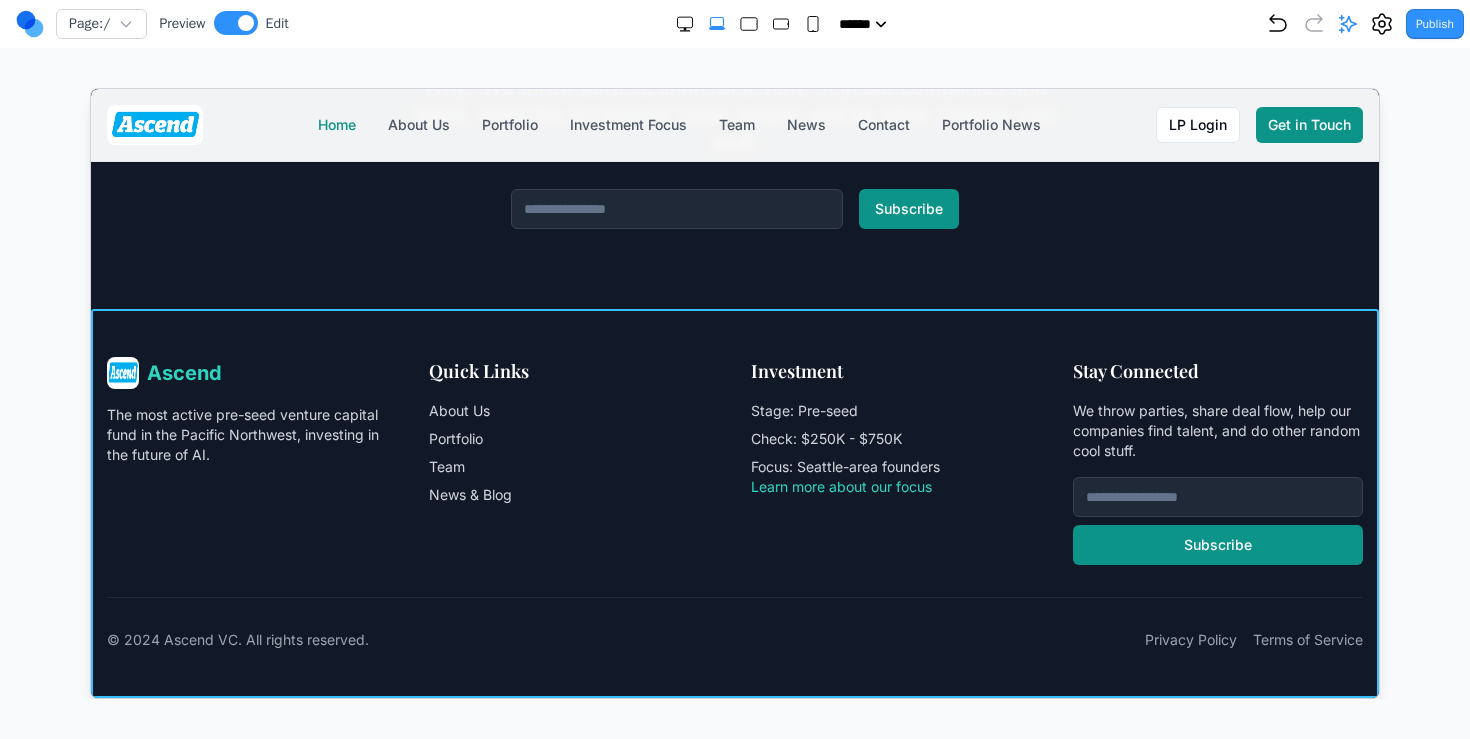 click on "Ascend The most active pre-seed venture capital fund in the Pacific Northwest, investing in the future of AI. Quick Links About Us Portfolio Team News & Blog Investment Stage: Pre-seed Check: $250K - $750K Focus: Seattle-area founders Learn more about our focus Stay Connected We throw parties, share deal flow, help our companies find talent, and do other random cool stuff. Subscribe © [YEAR] Ascend VC. All rights reserved. Privacy Policy Terms of Service" at bounding box center [734, 502] 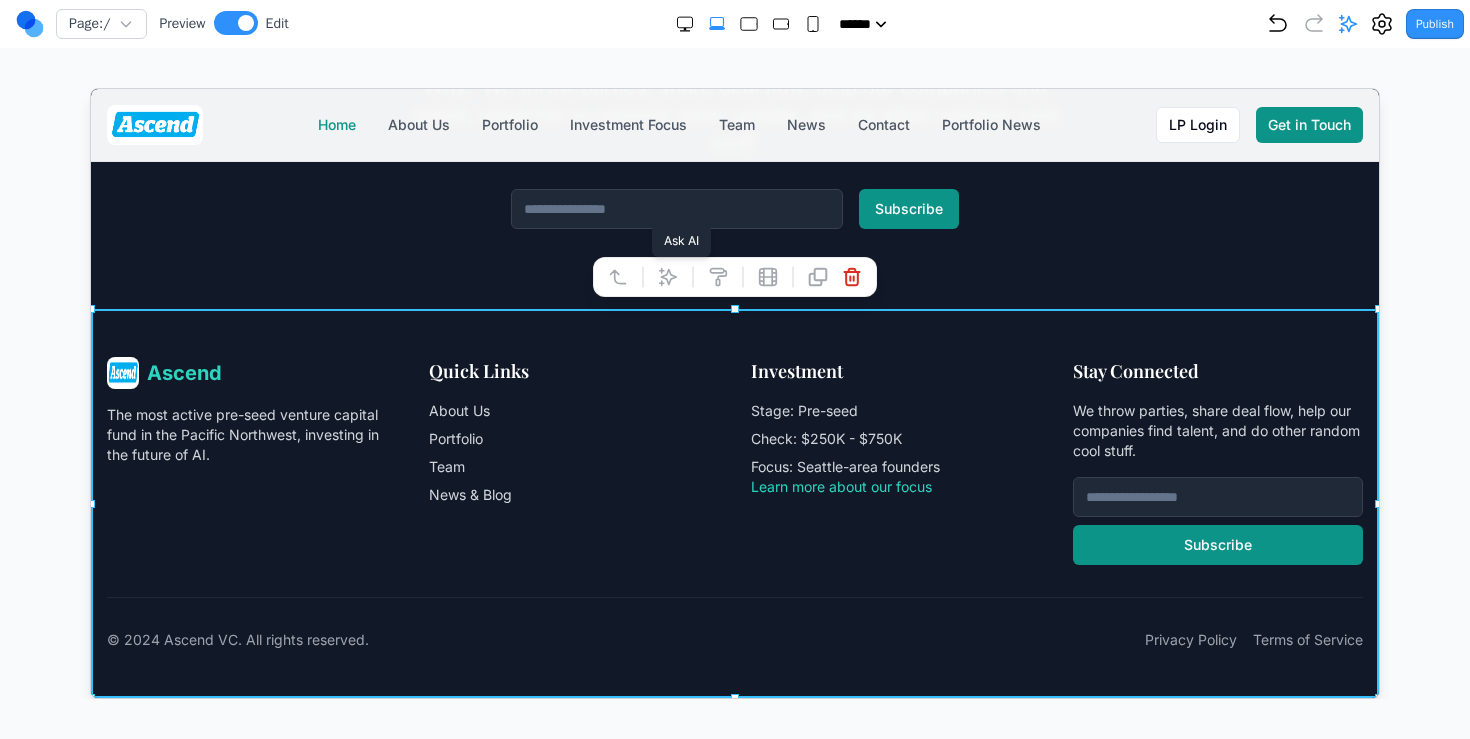 click 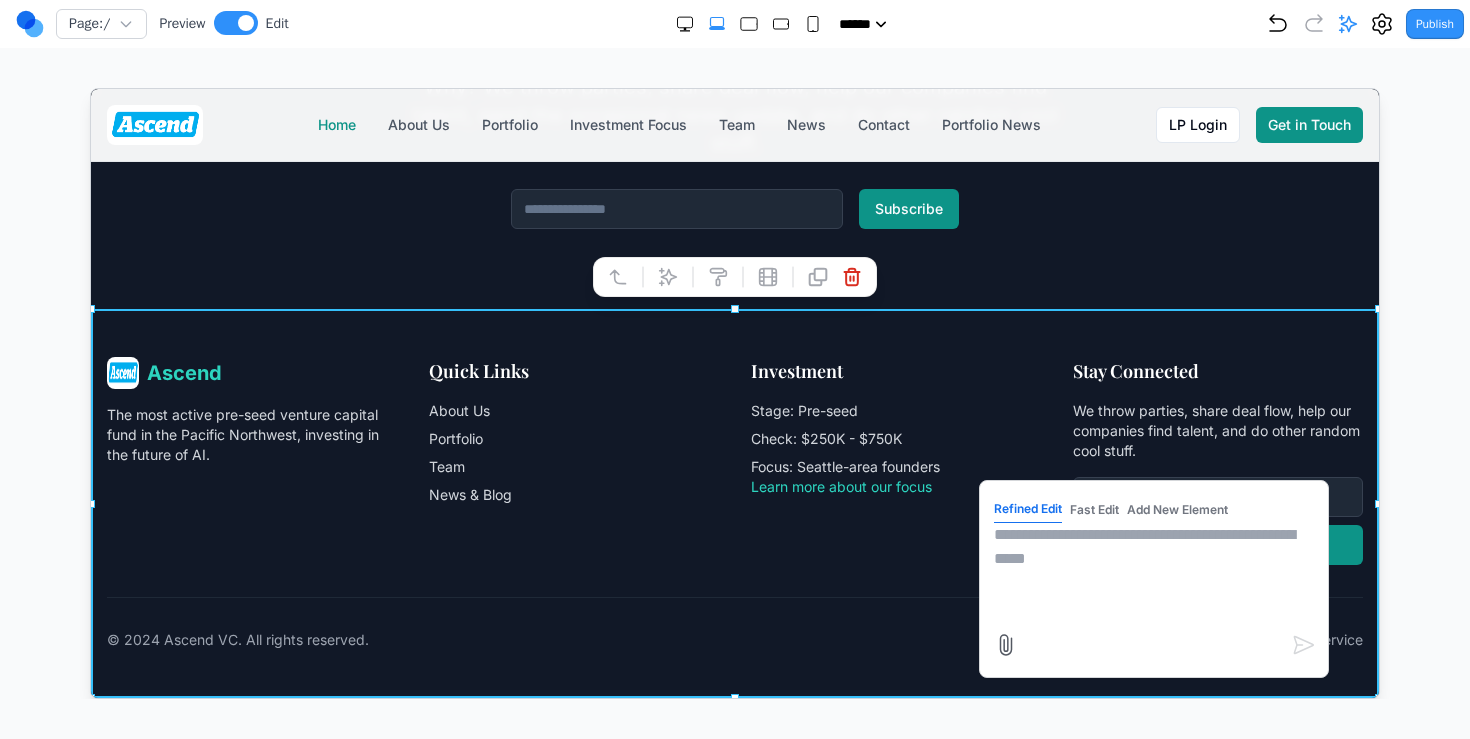 click on "Refined Edit Fast Edit Add New Element" at bounding box center (1153, 578) 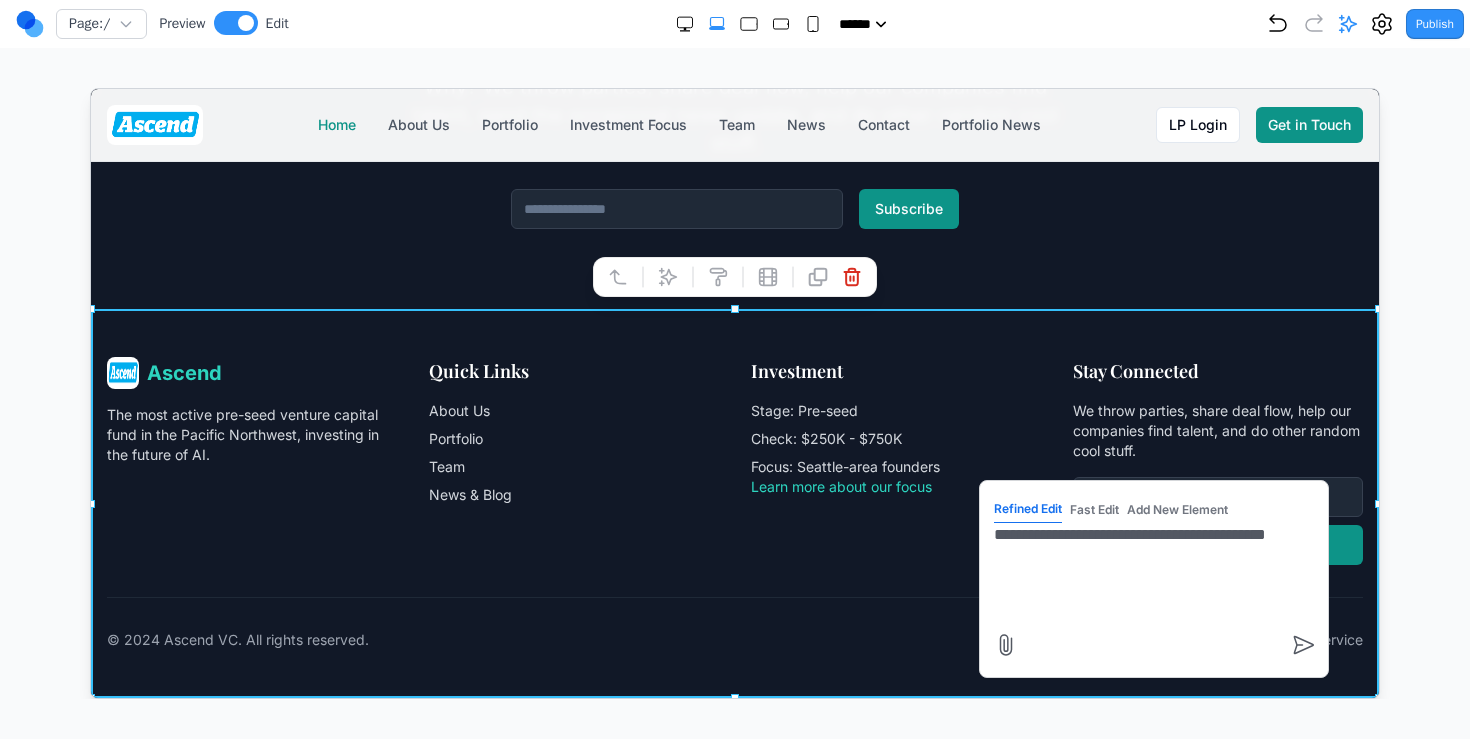 type on "**********" 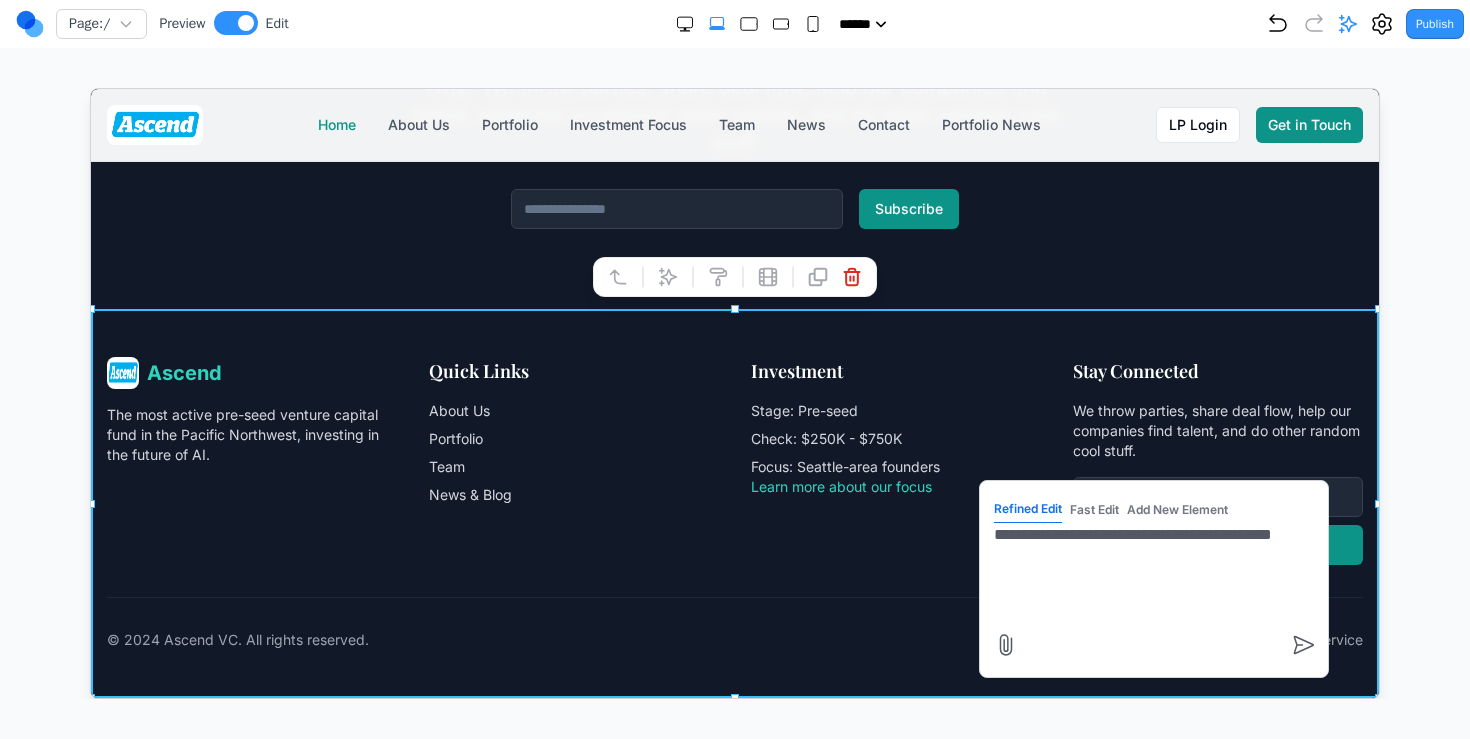 scroll, scrollTop: 1887, scrollLeft: 0, axis: vertical 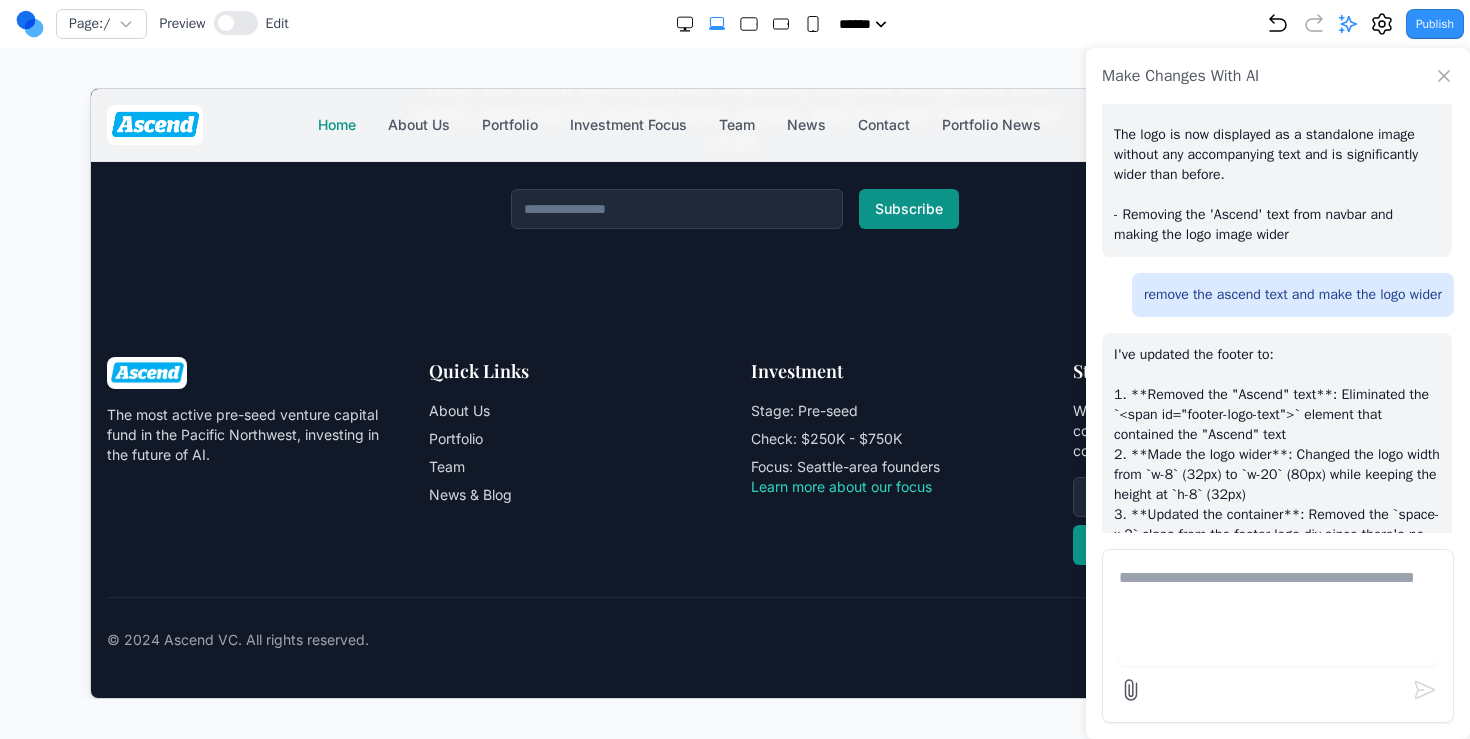 click 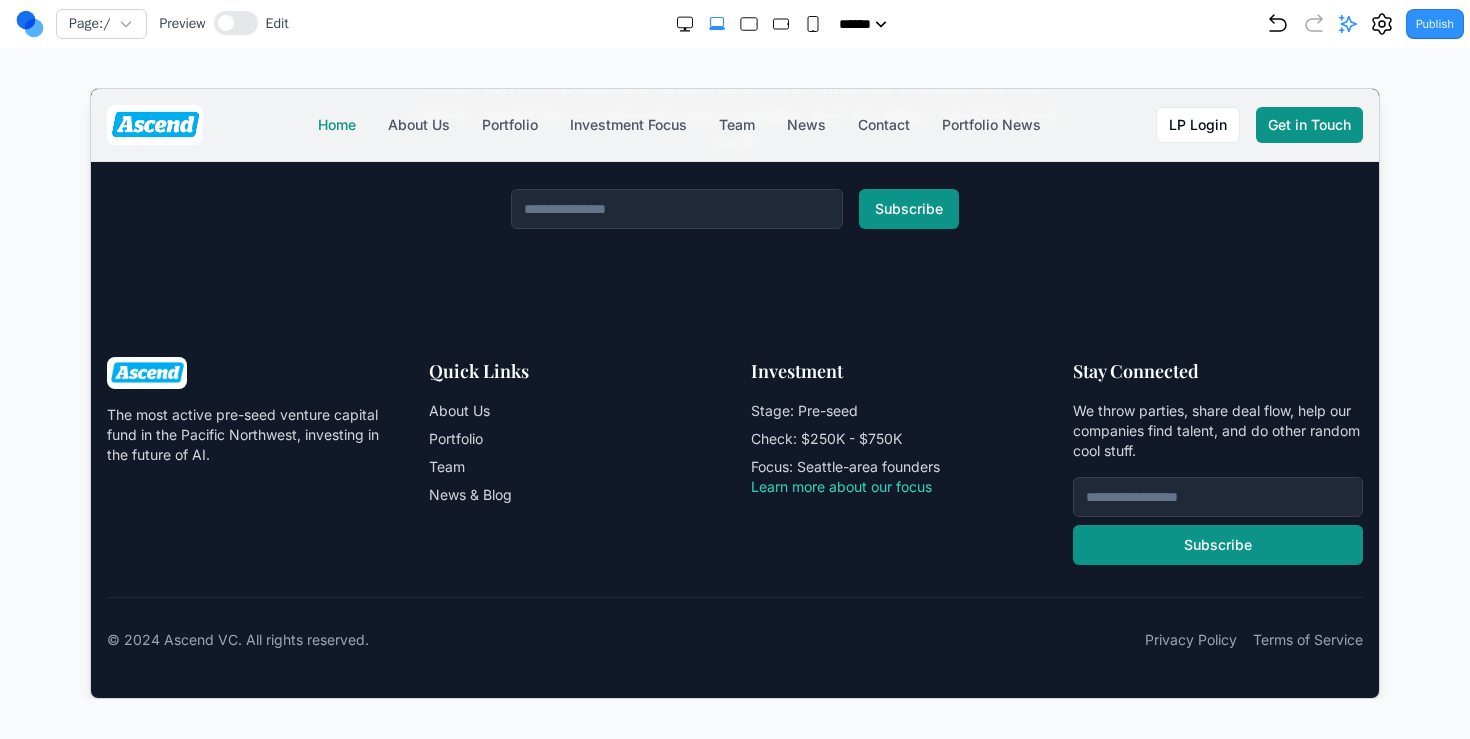 click on "Quick Links" at bounding box center [573, 370] 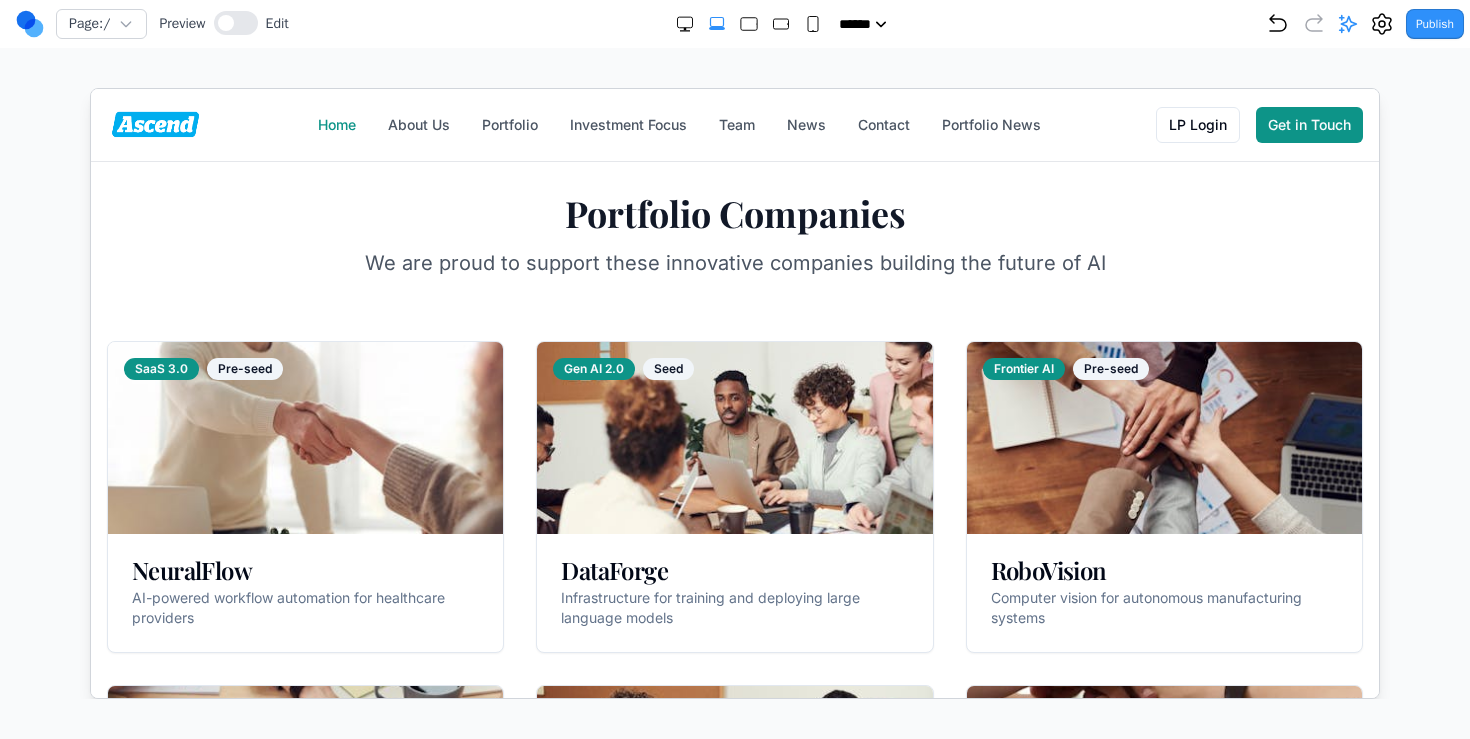 scroll, scrollTop: 1143, scrollLeft: 0, axis: vertical 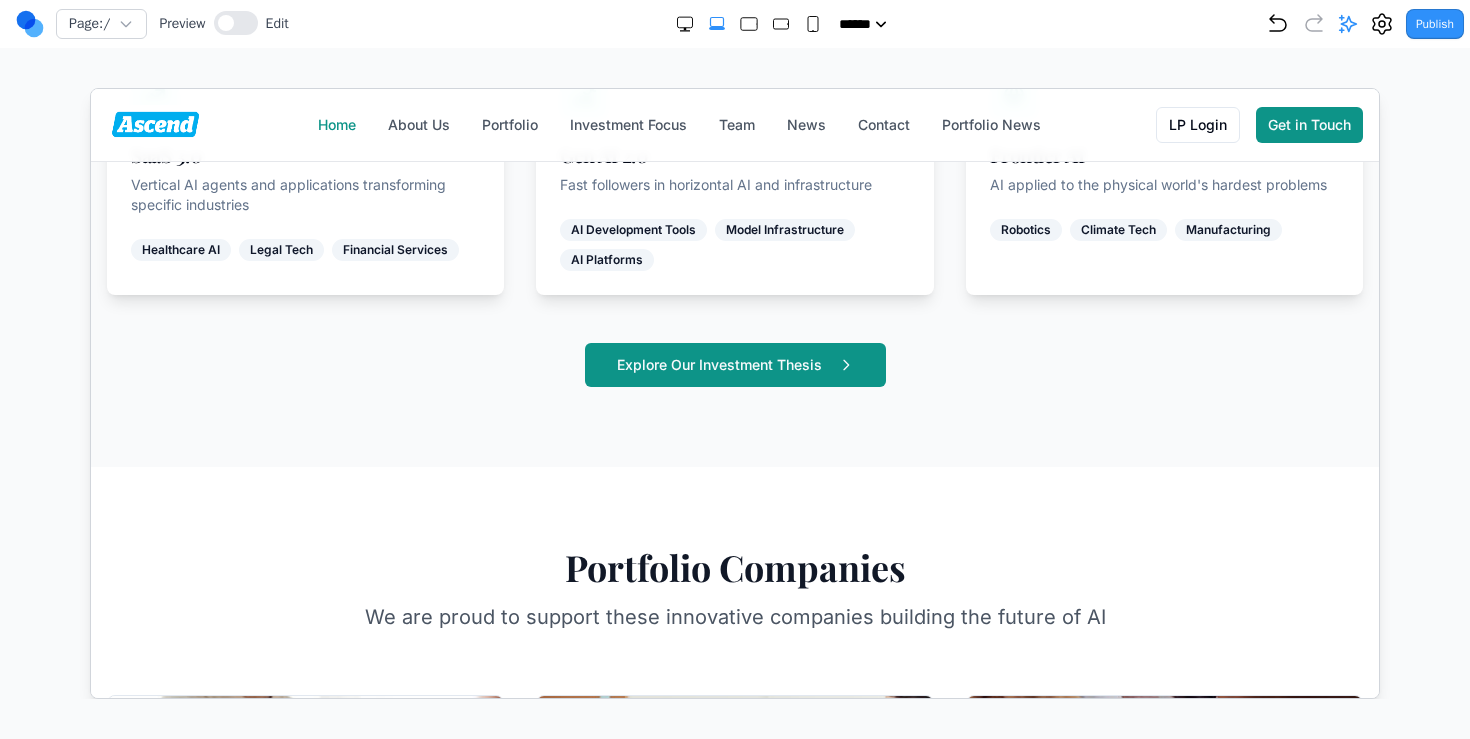 click on "Home About Us Portfolio Investment Focus Team News Contact Portfolio News LP Login Get in Touch" at bounding box center [734, 124] 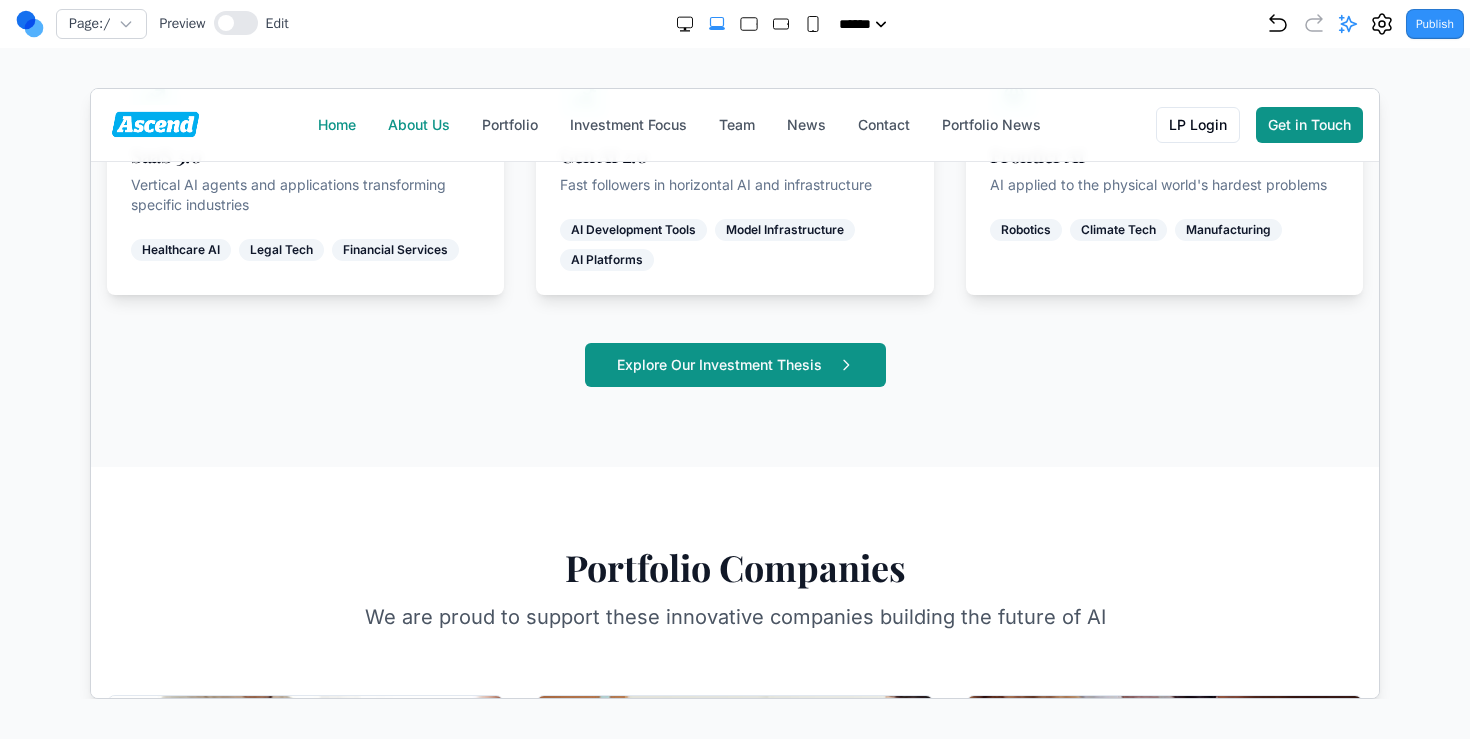 click on "About Us" at bounding box center (418, 124) 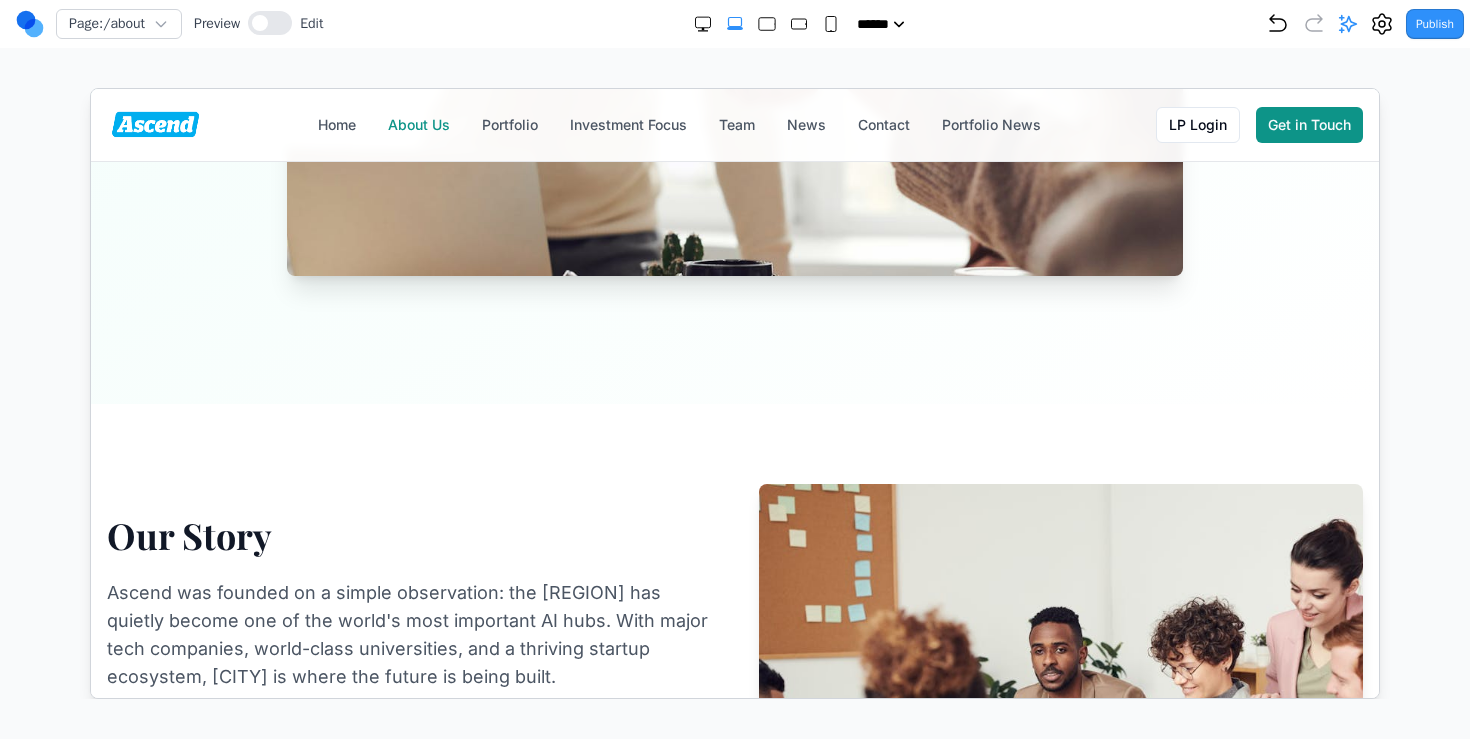 scroll, scrollTop: 0, scrollLeft: 0, axis: both 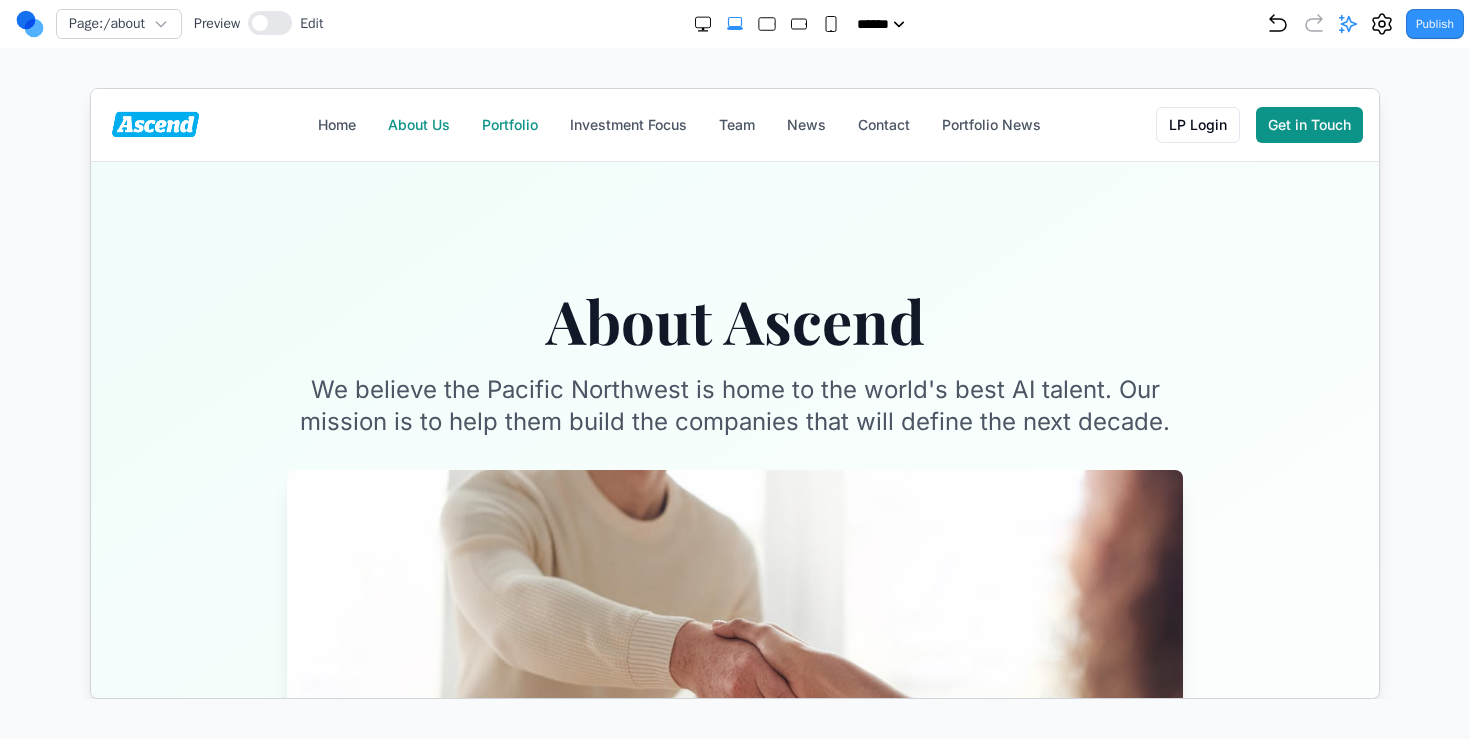 click on "Portfolio" at bounding box center [509, 124] 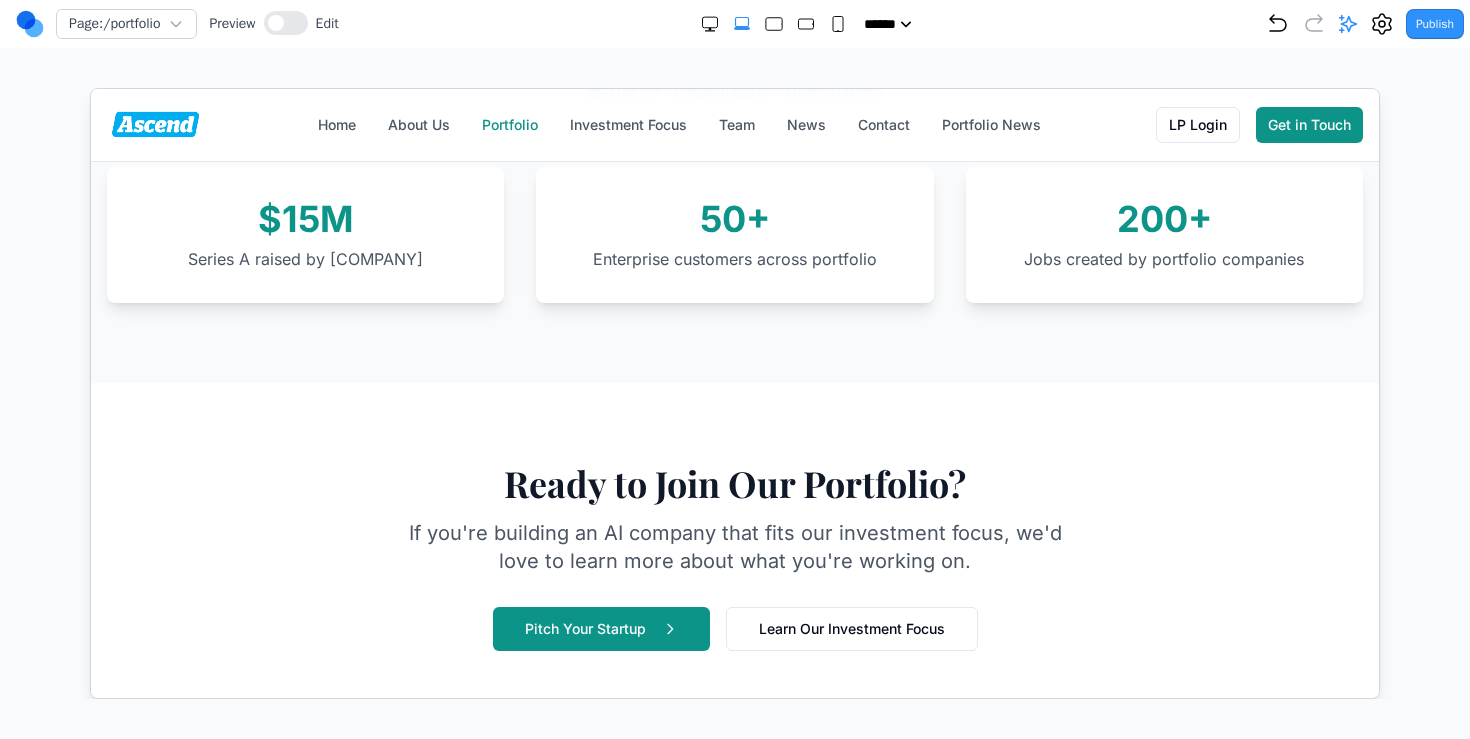 scroll, scrollTop: 2713, scrollLeft: 0, axis: vertical 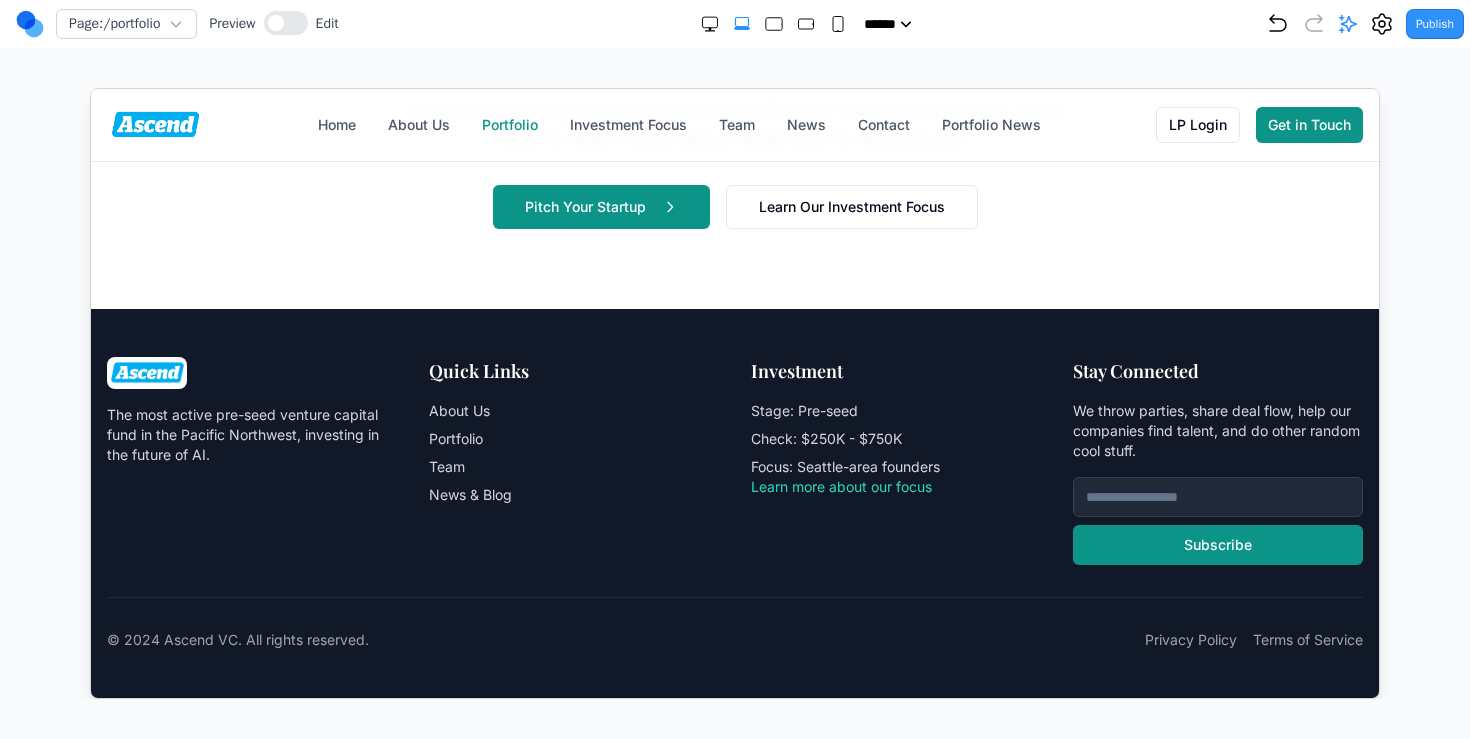click on "Home About Us Portfolio Investment Focus Team News Contact Portfolio News LP Login Get in Touch" at bounding box center [734, 124] 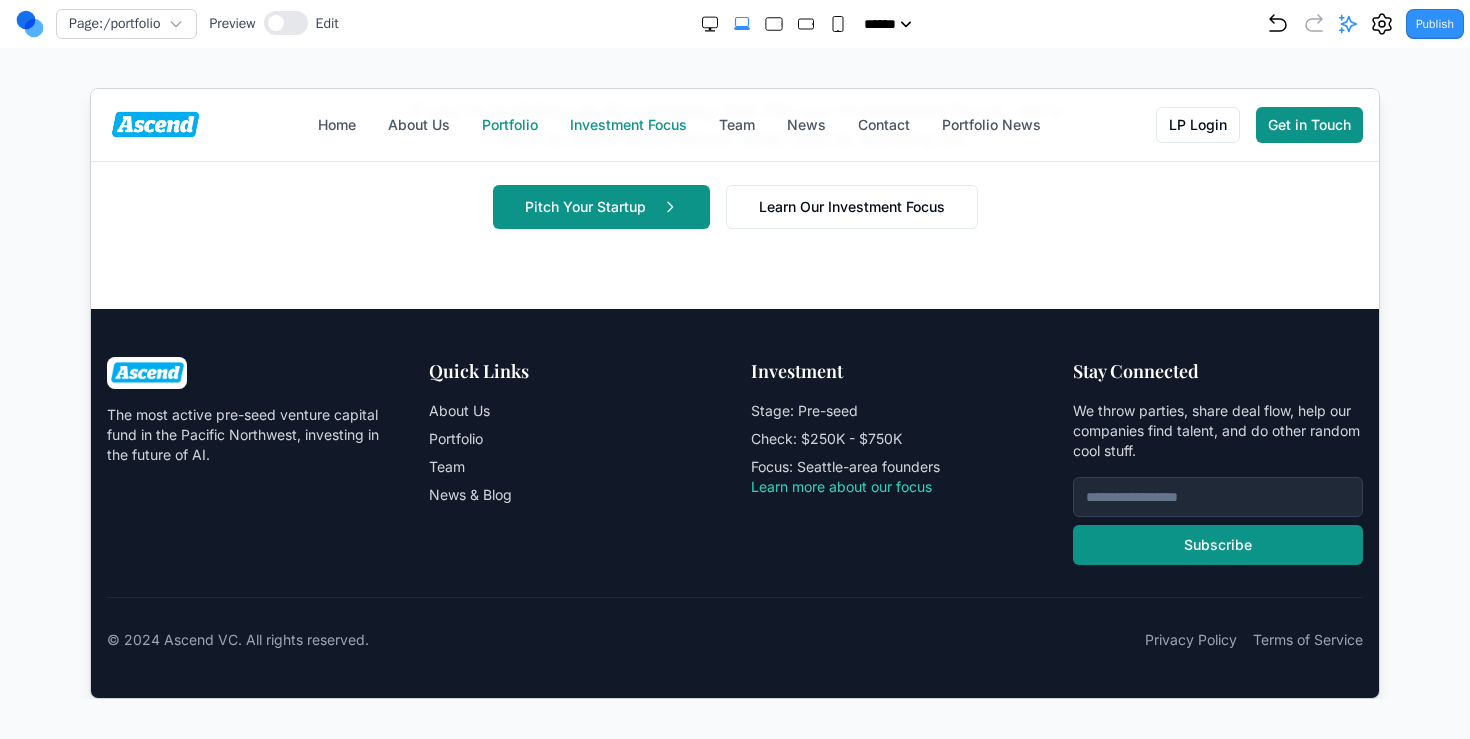 click on "Investment Focus" at bounding box center (627, 124) 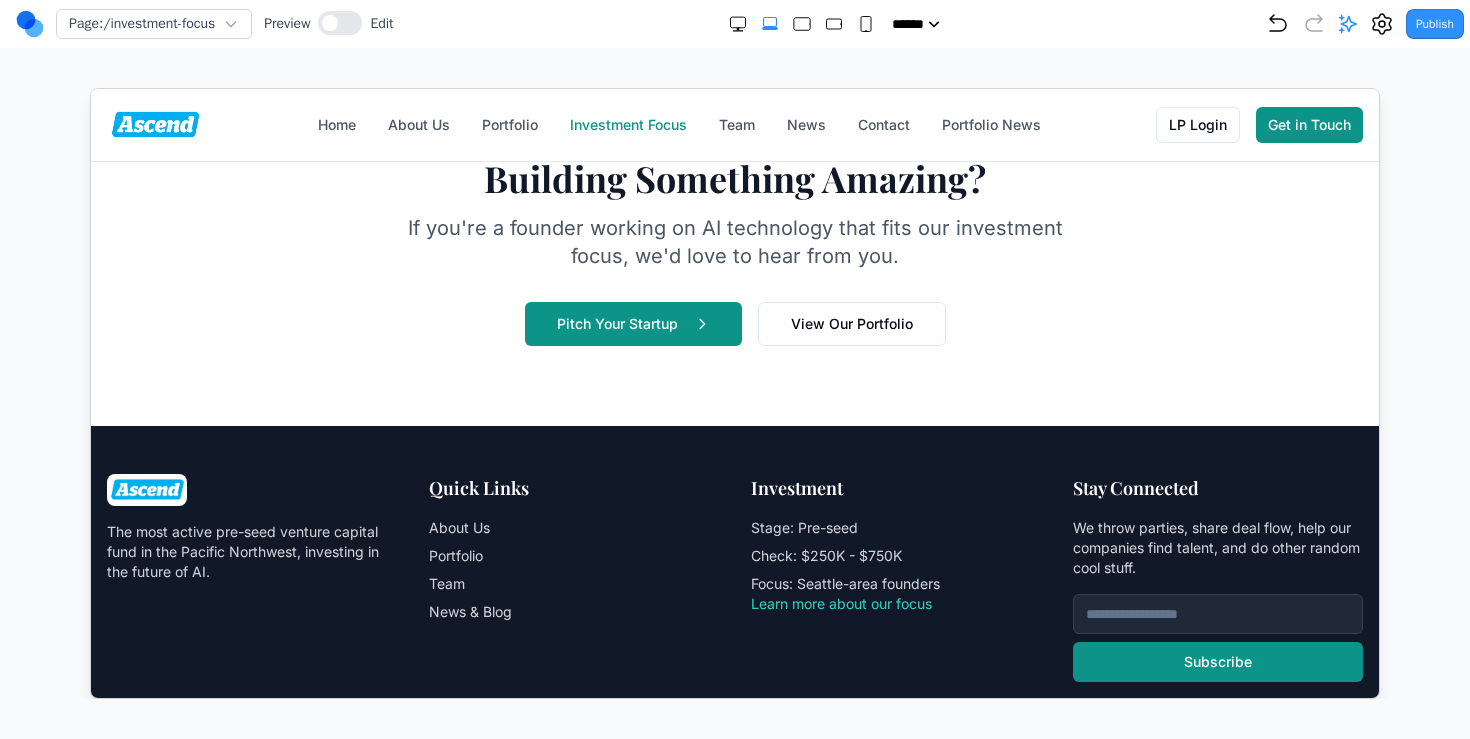 scroll, scrollTop: 2902, scrollLeft: 0, axis: vertical 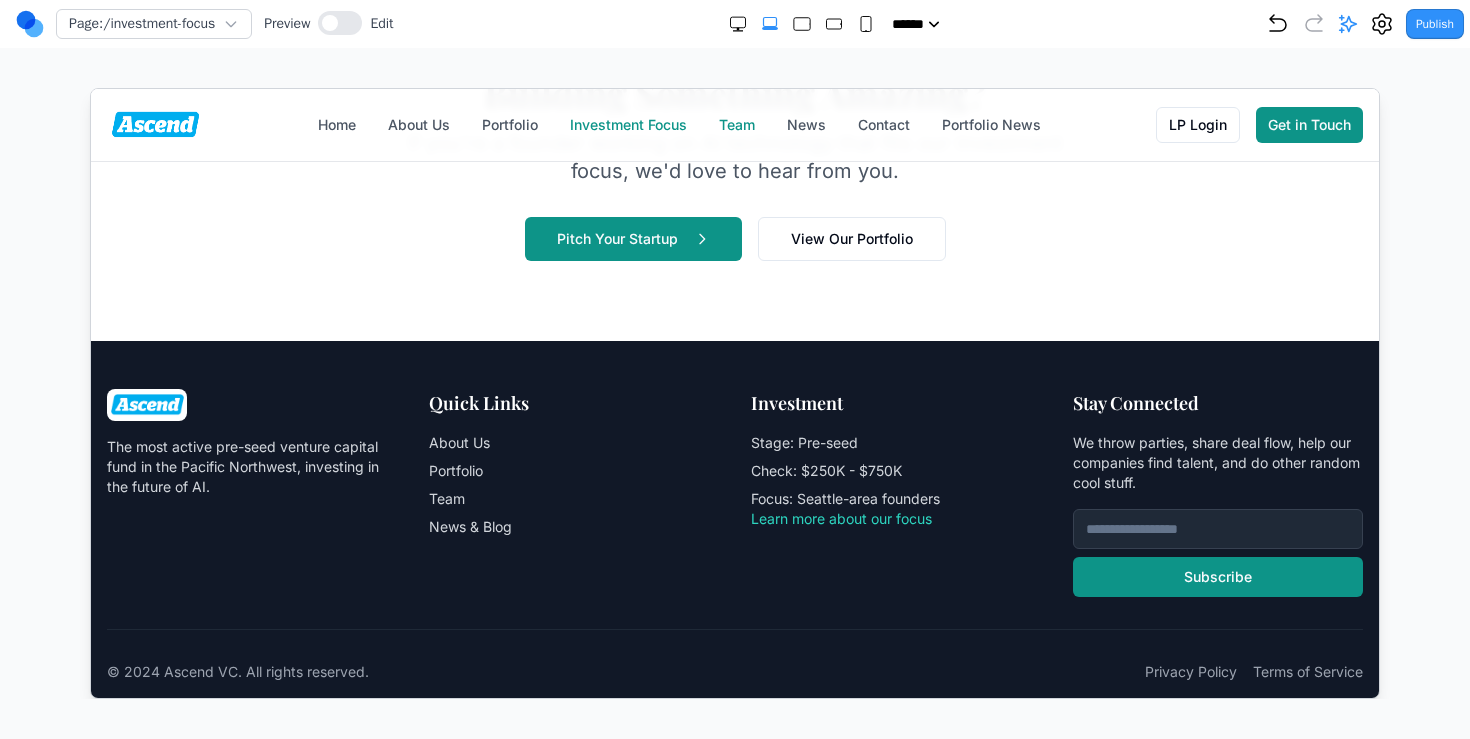click on "Team" at bounding box center [736, 124] 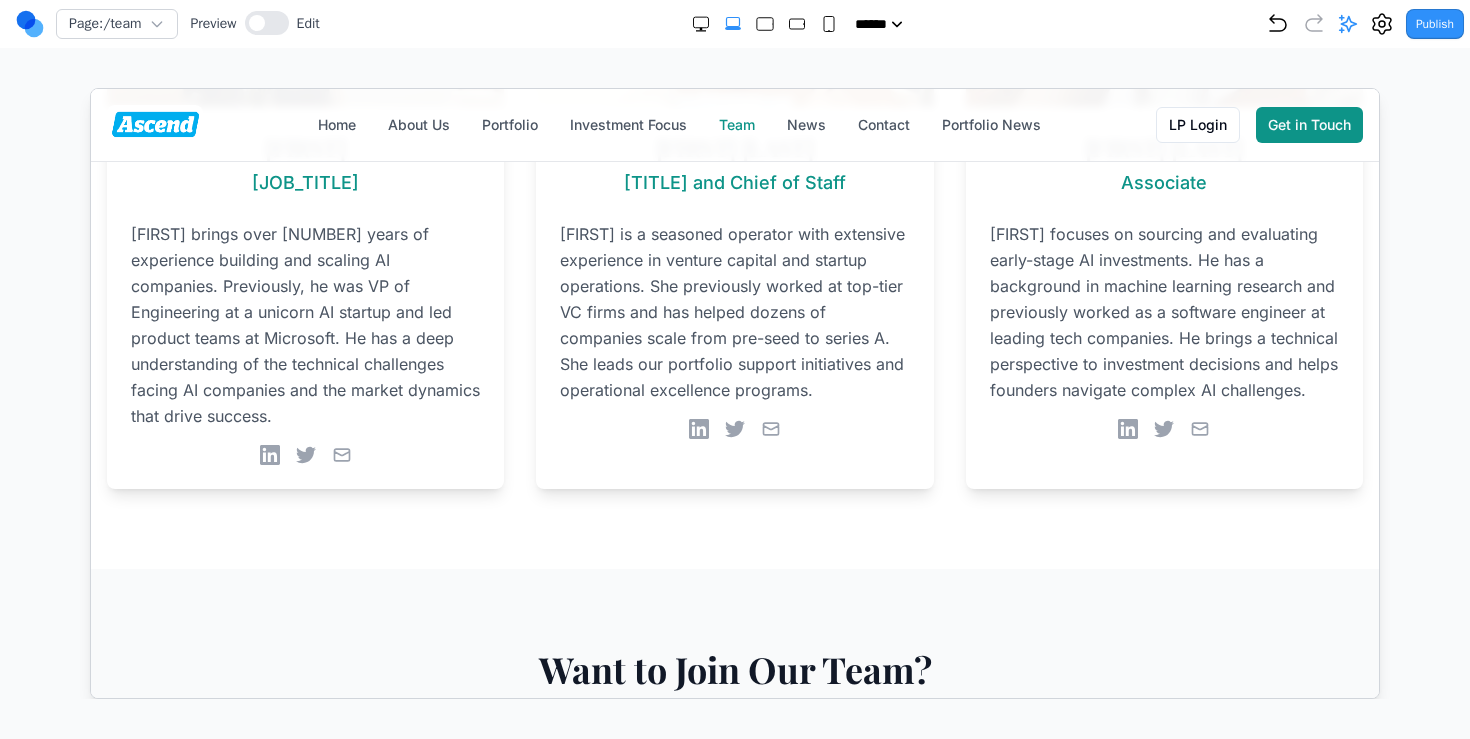 scroll, scrollTop: 1499, scrollLeft: 0, axis: vertical 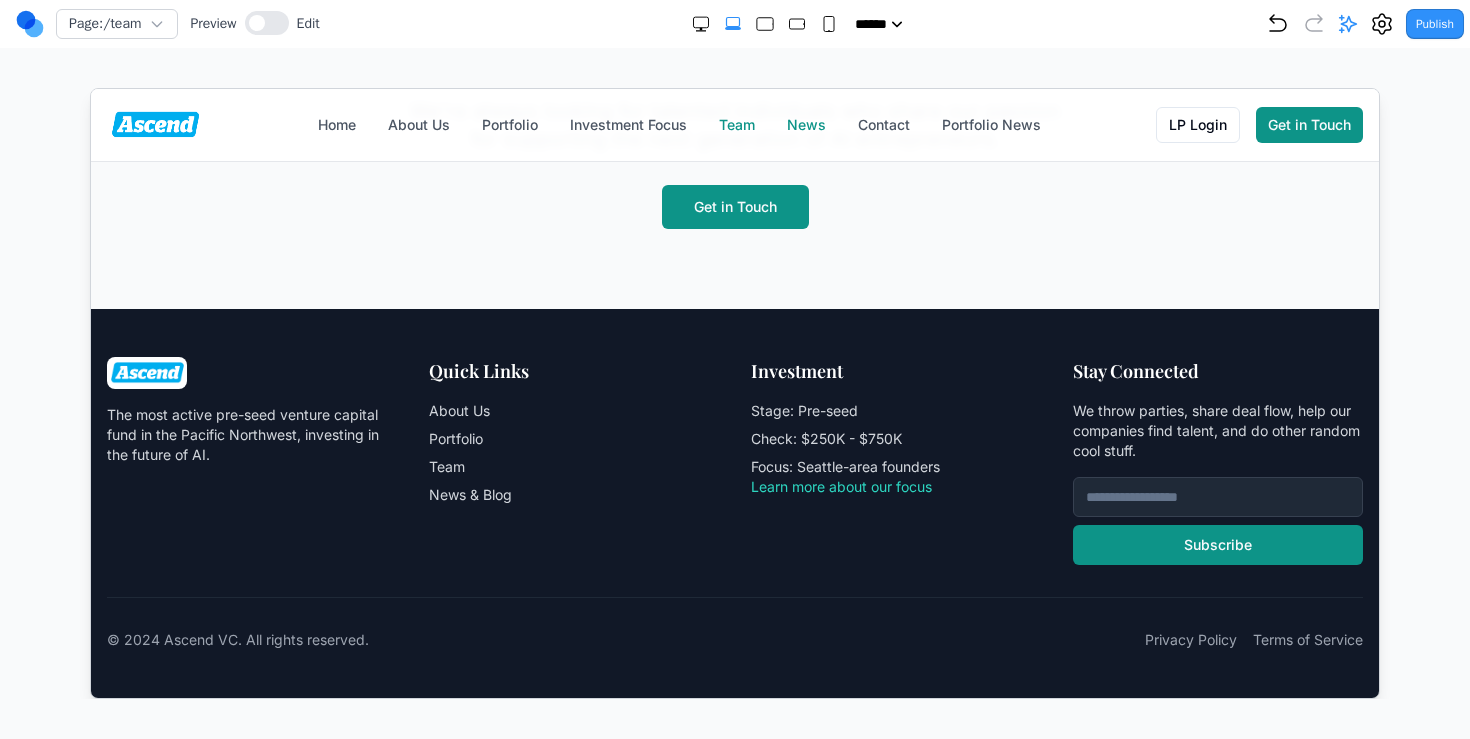 click on "News" at bounding box center (805, 124) 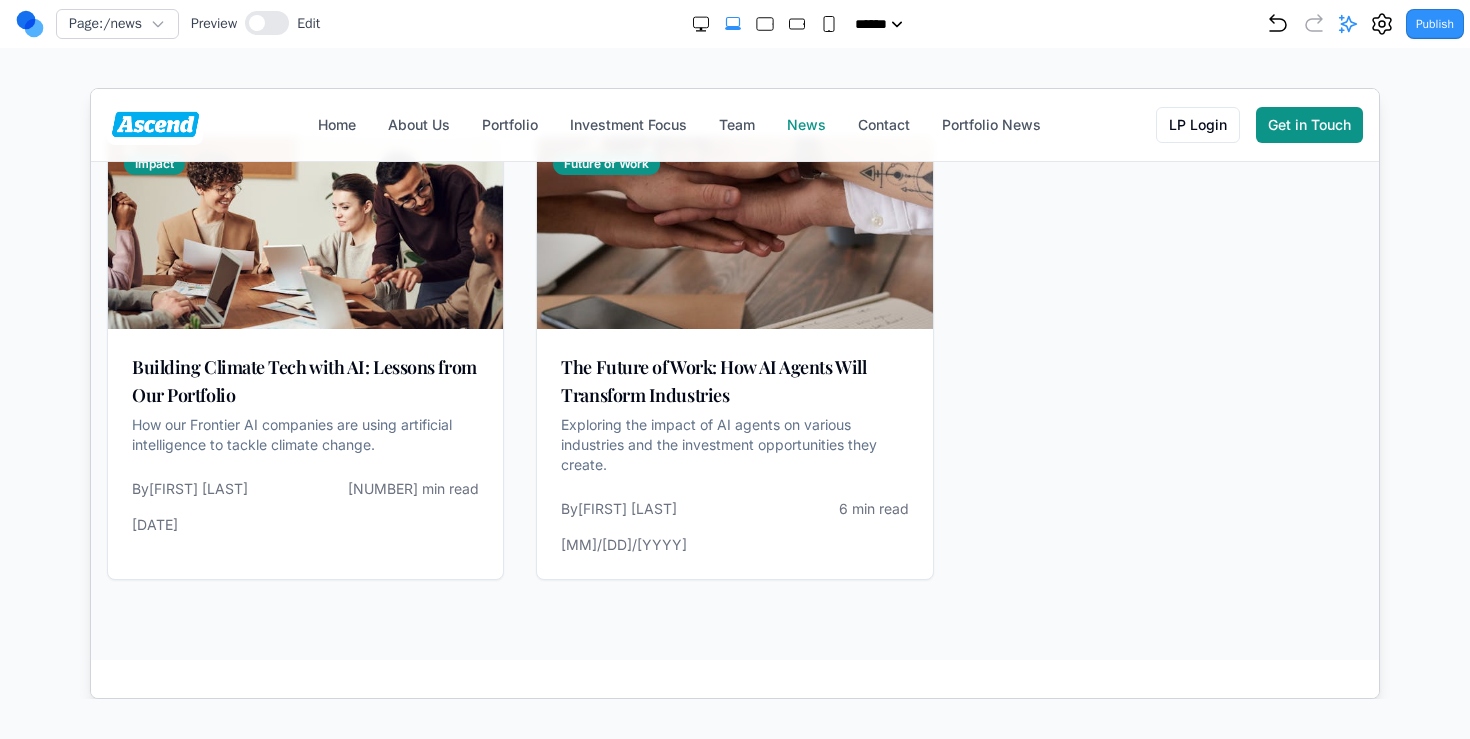 scroll, scrollTop: 292, scrollLeft: 0, axis: vertical 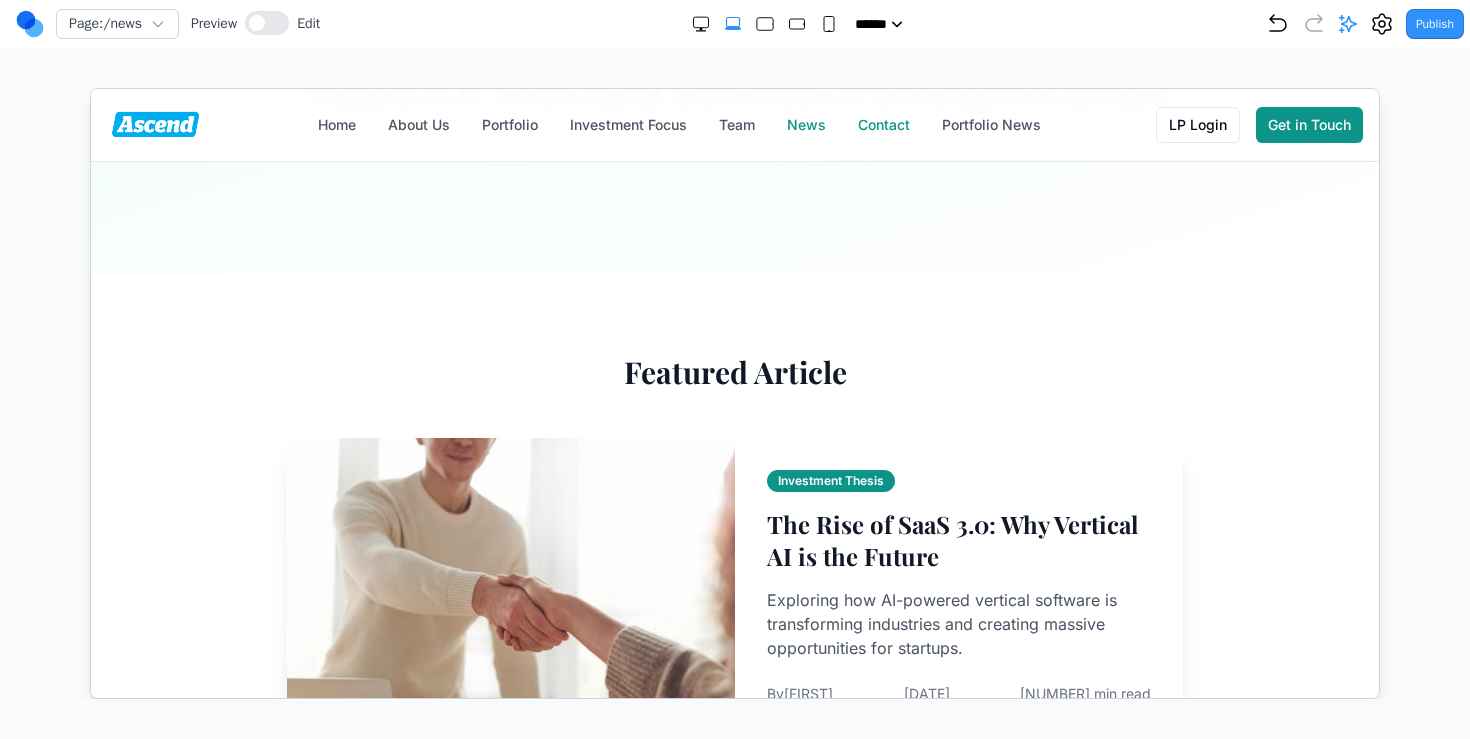 click on "Contact" at bounding box center (883, 124) 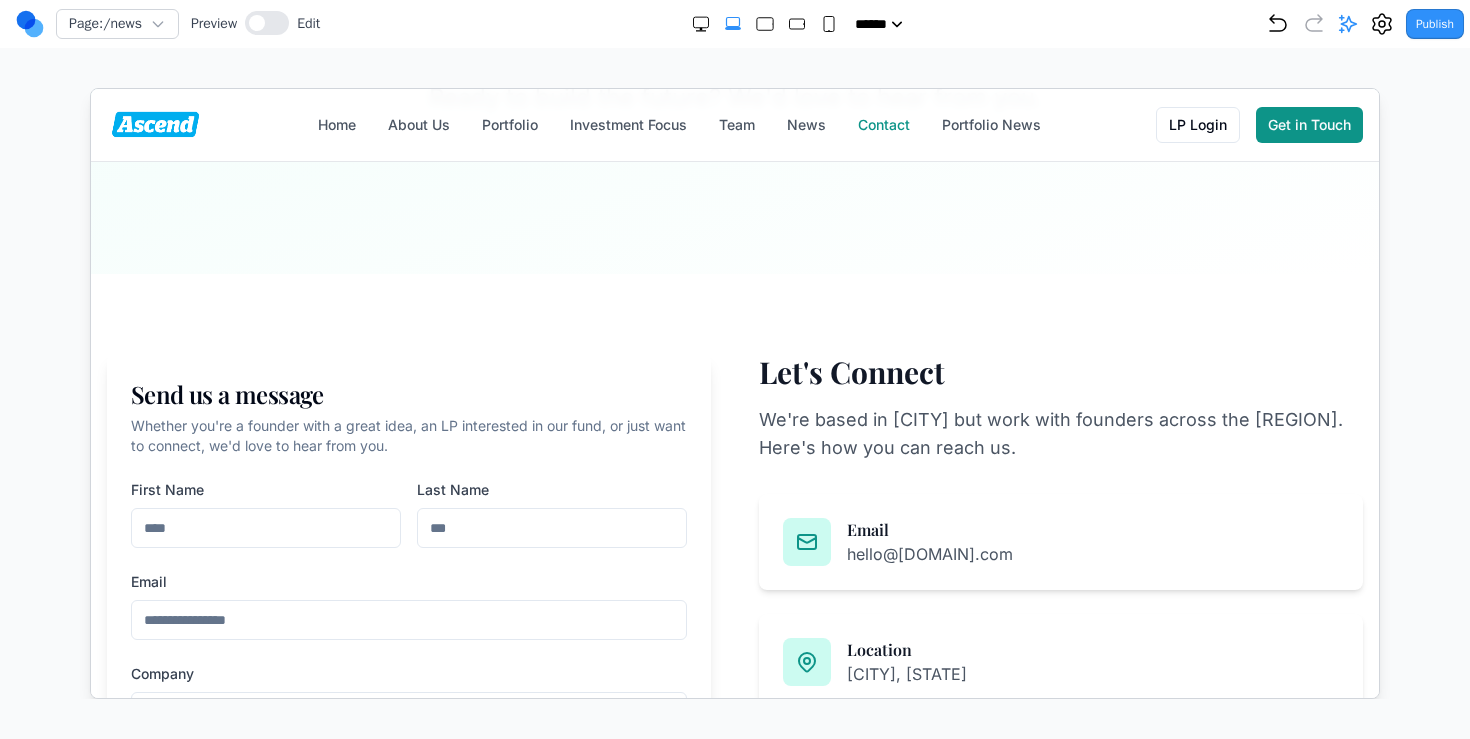 scroll, scrollTop: 0, scrollLeft: 0, axis: both 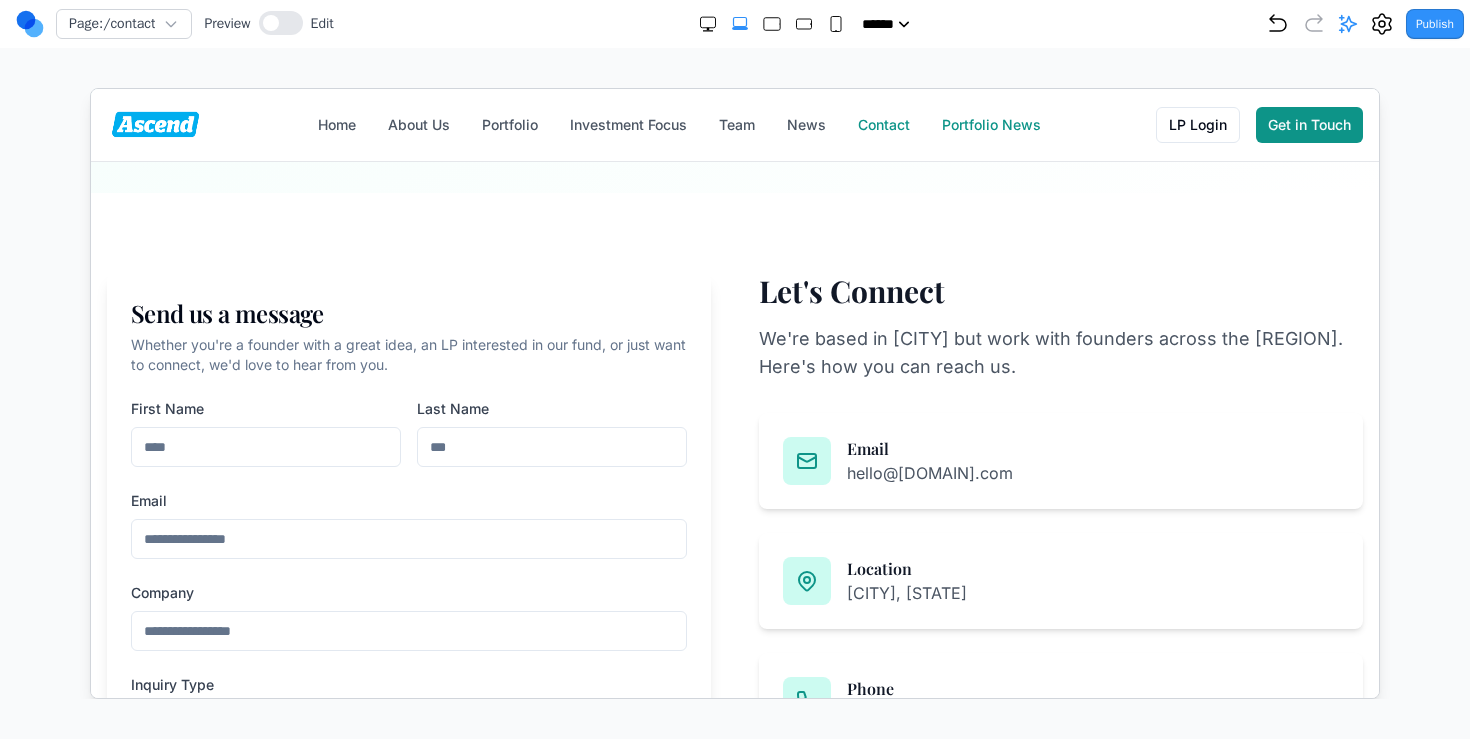 click on "Portfolio News" at bounding box center (990, 124) 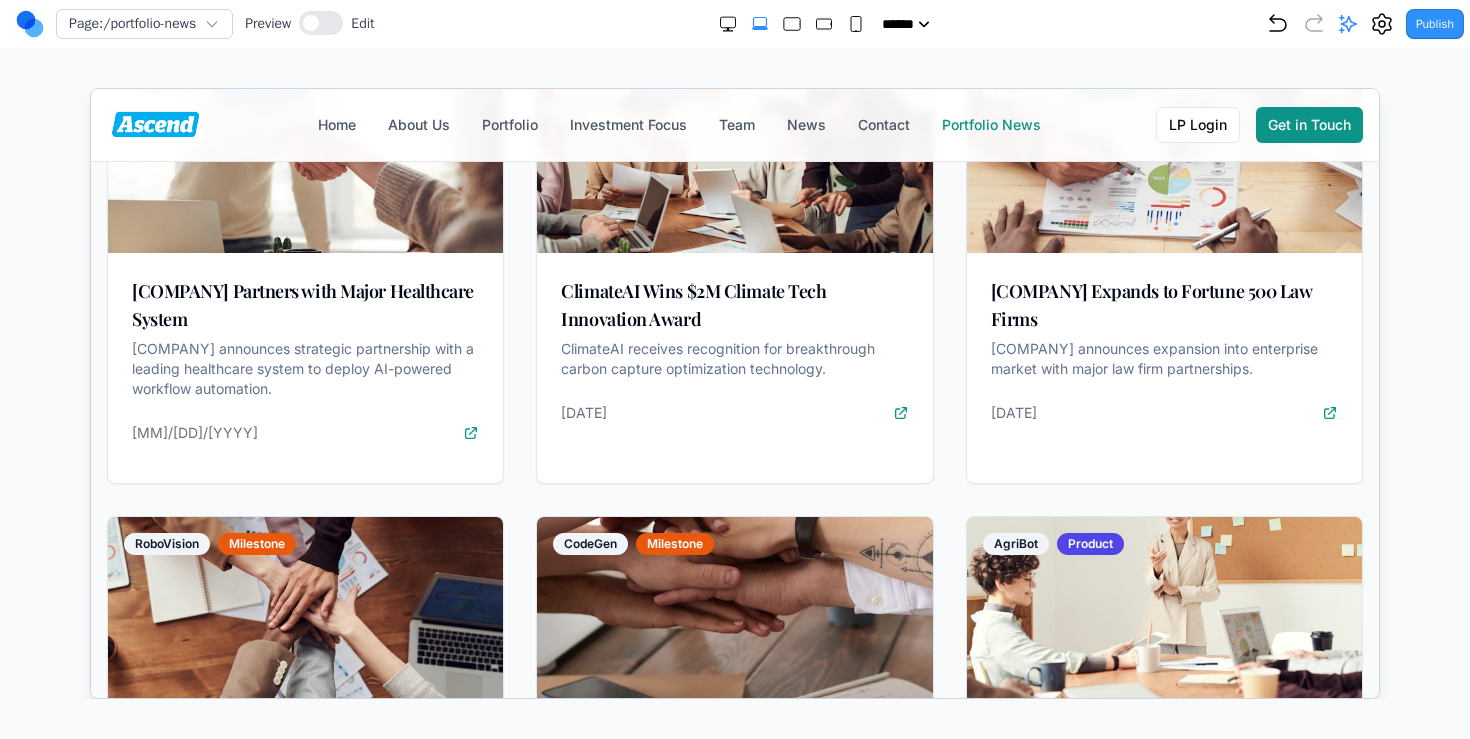 scroll, scrollTop: 969, scrollLeft: 0, axis: vertical 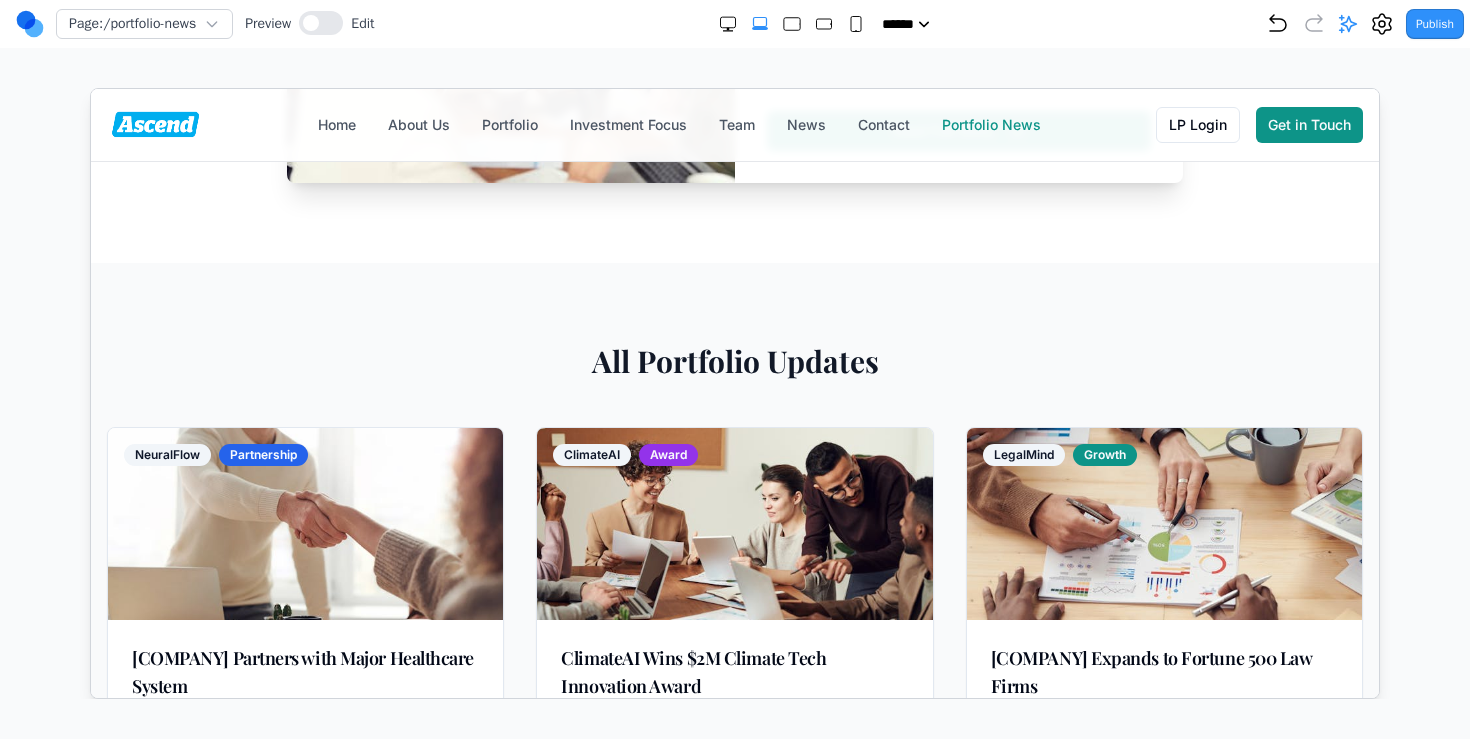 click at bounding box center [154, 124] 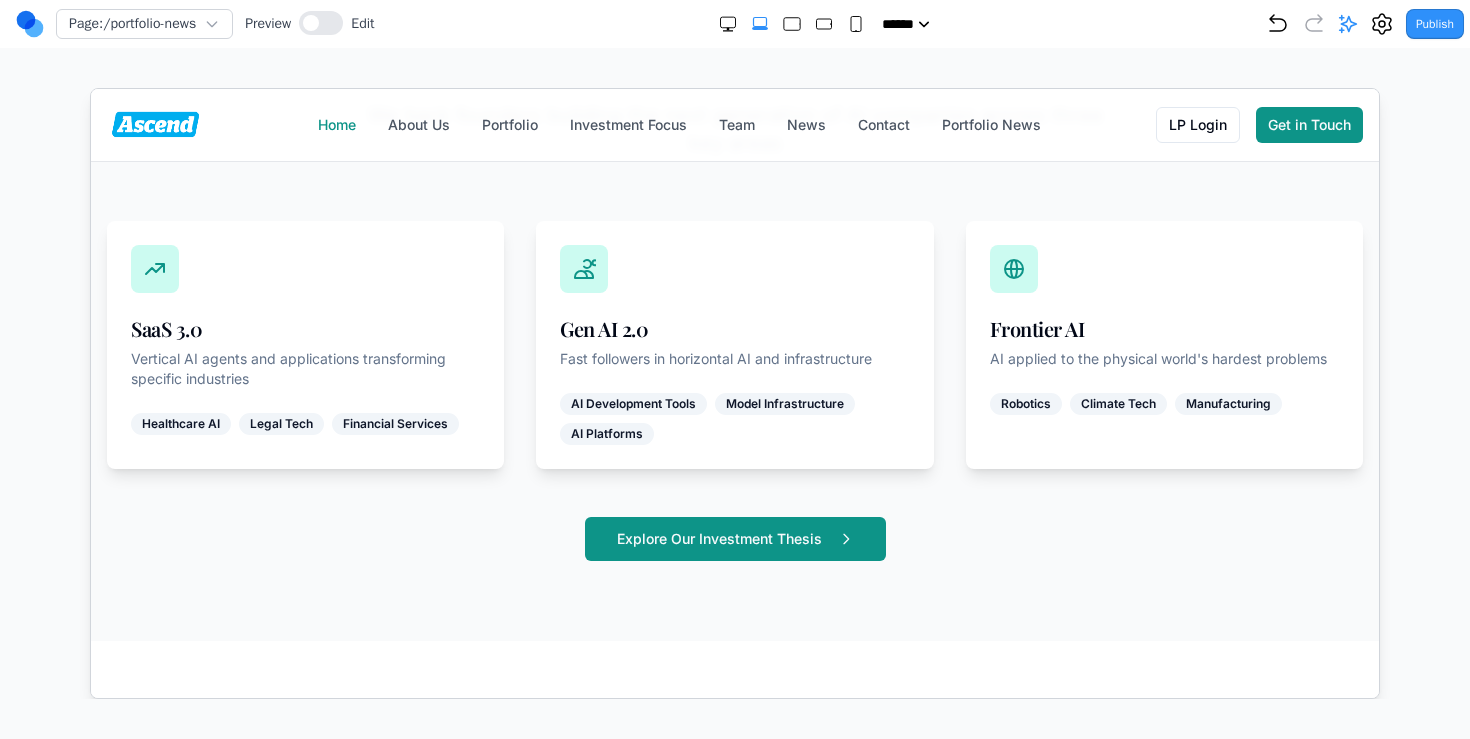 scroll, scrollTop: 0, scrollLeft: 0, axis: both 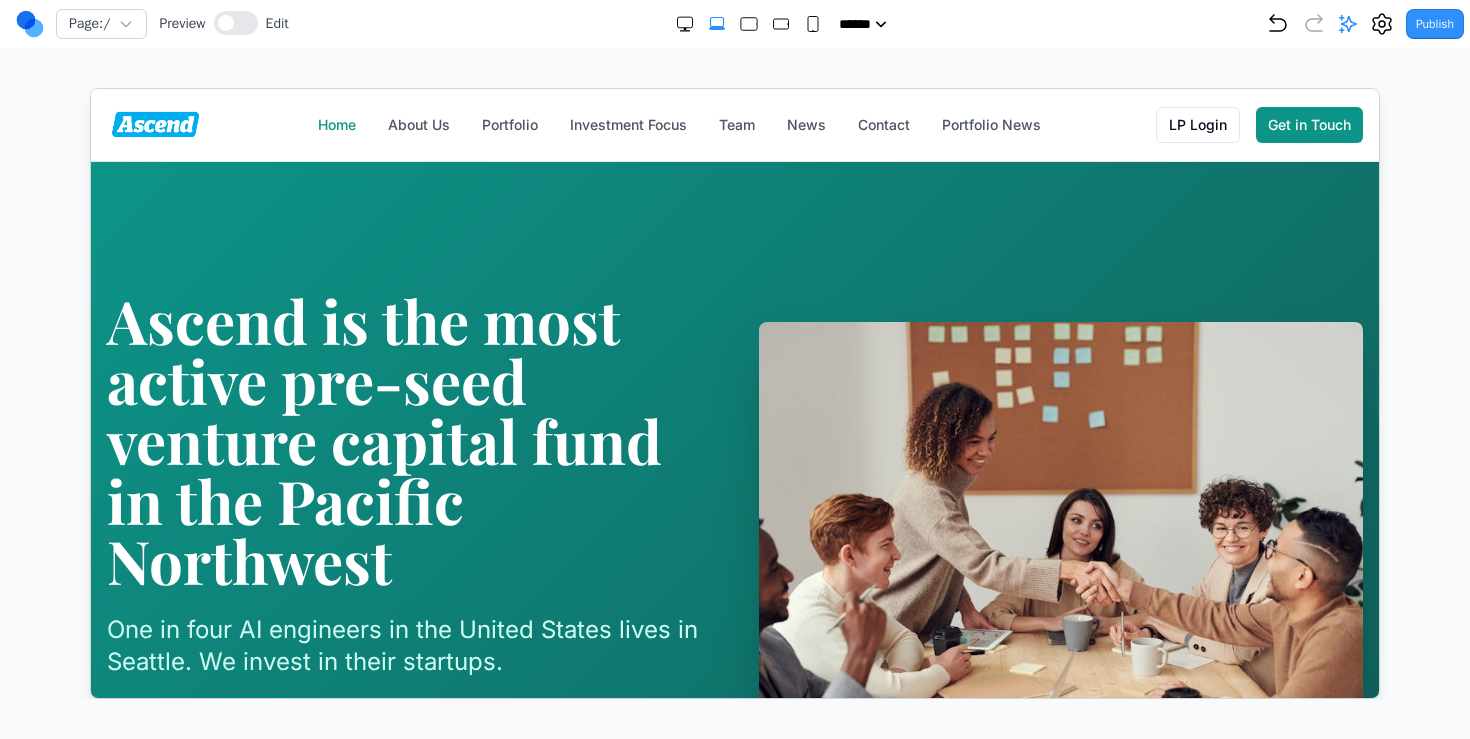 click on "Publish" at bounding box center (1435, 24) 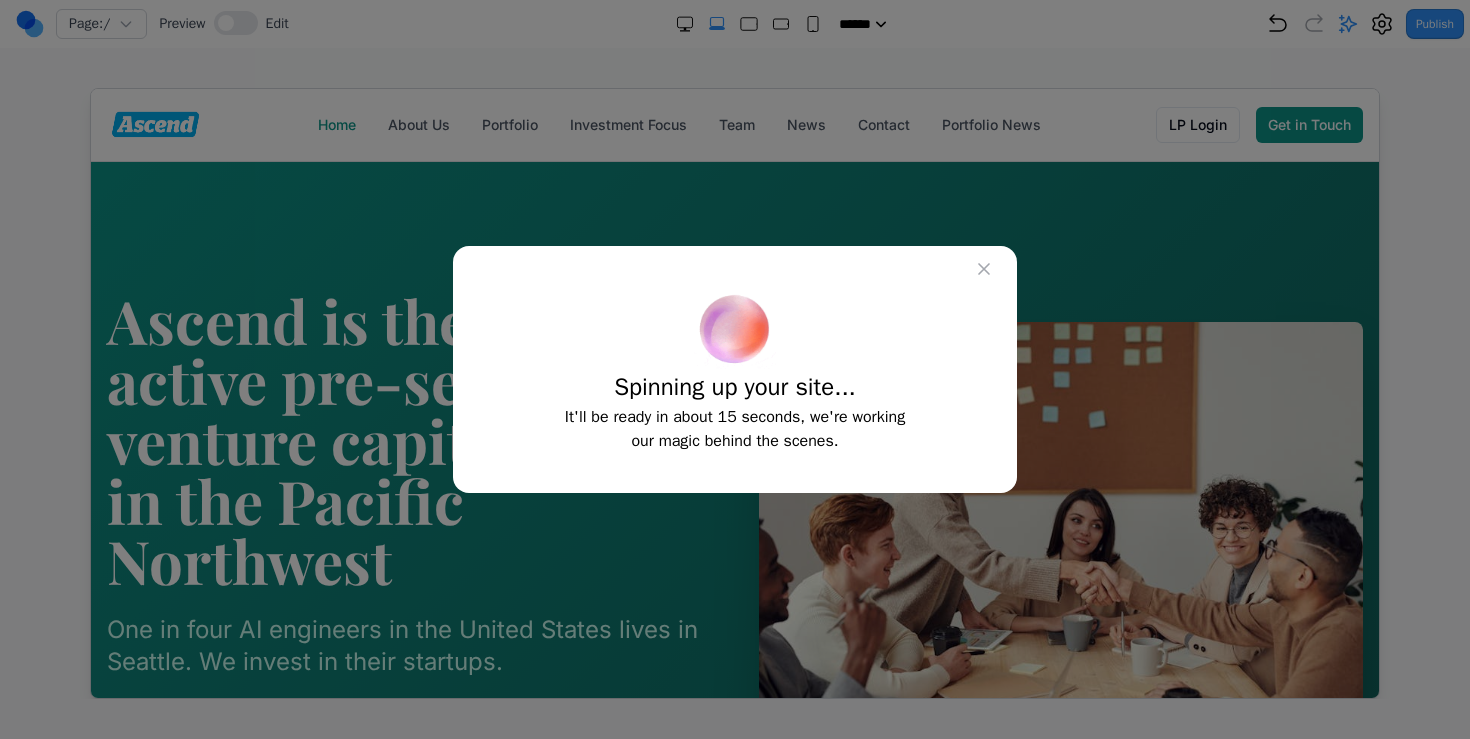 type 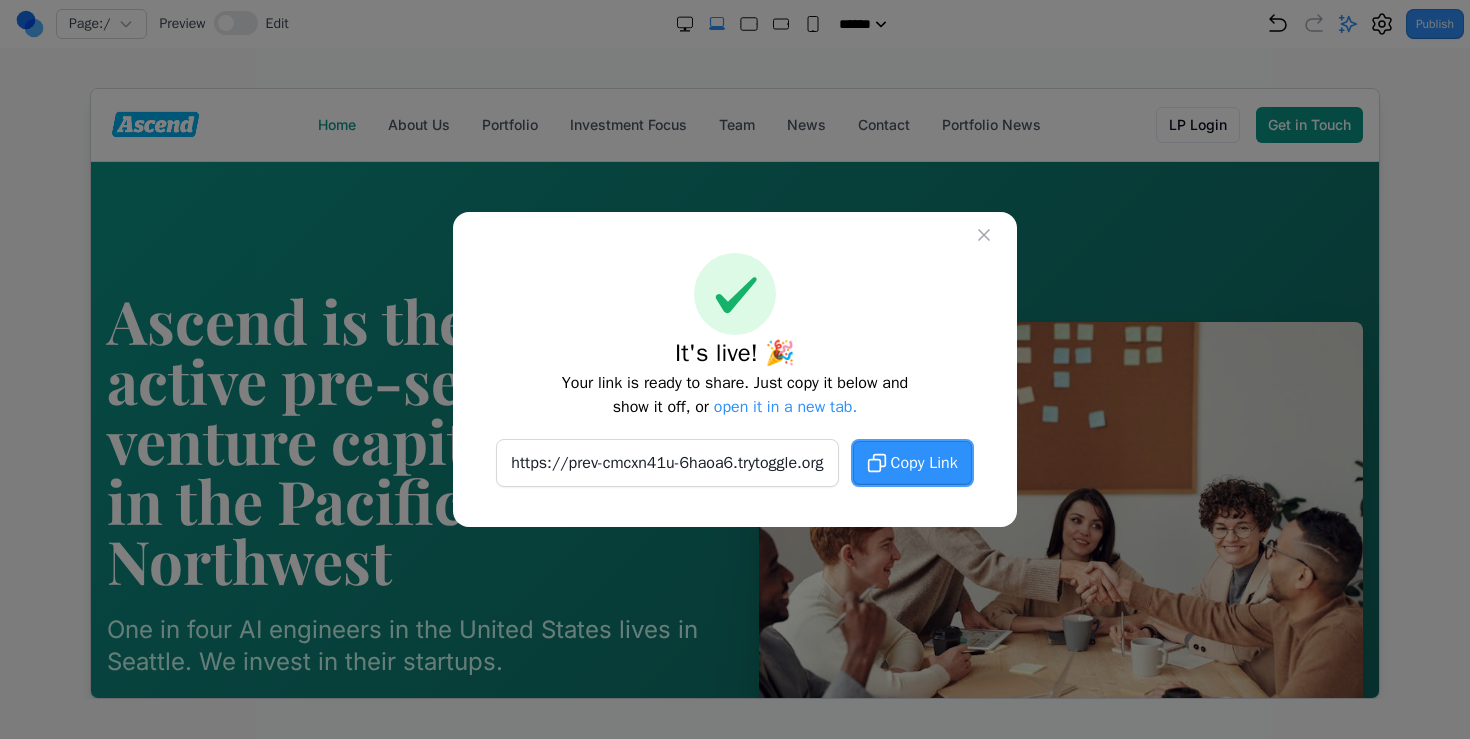 click on "Copy Link" at bounding box center [924, 463] 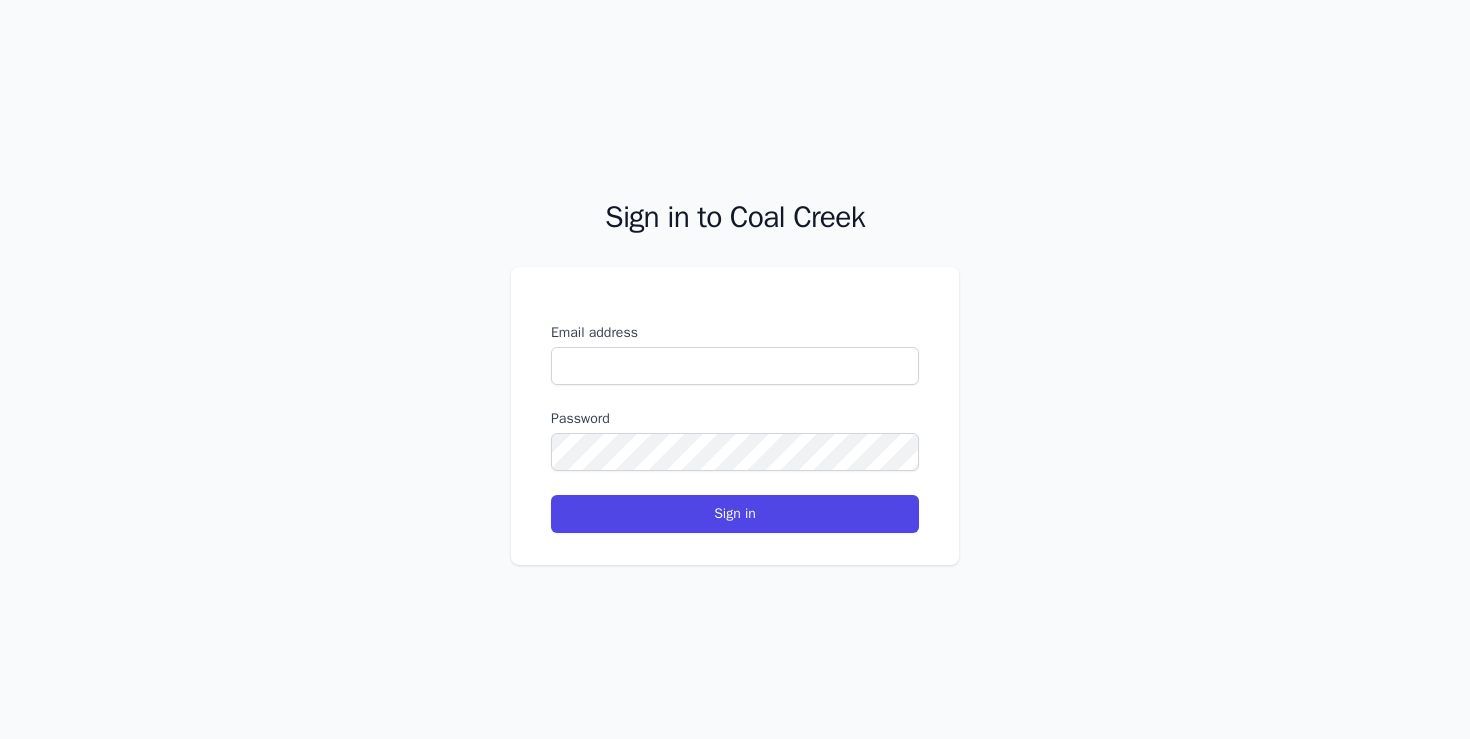 scroll, scrollTop: 0, scrollLeft: 0, axis: both 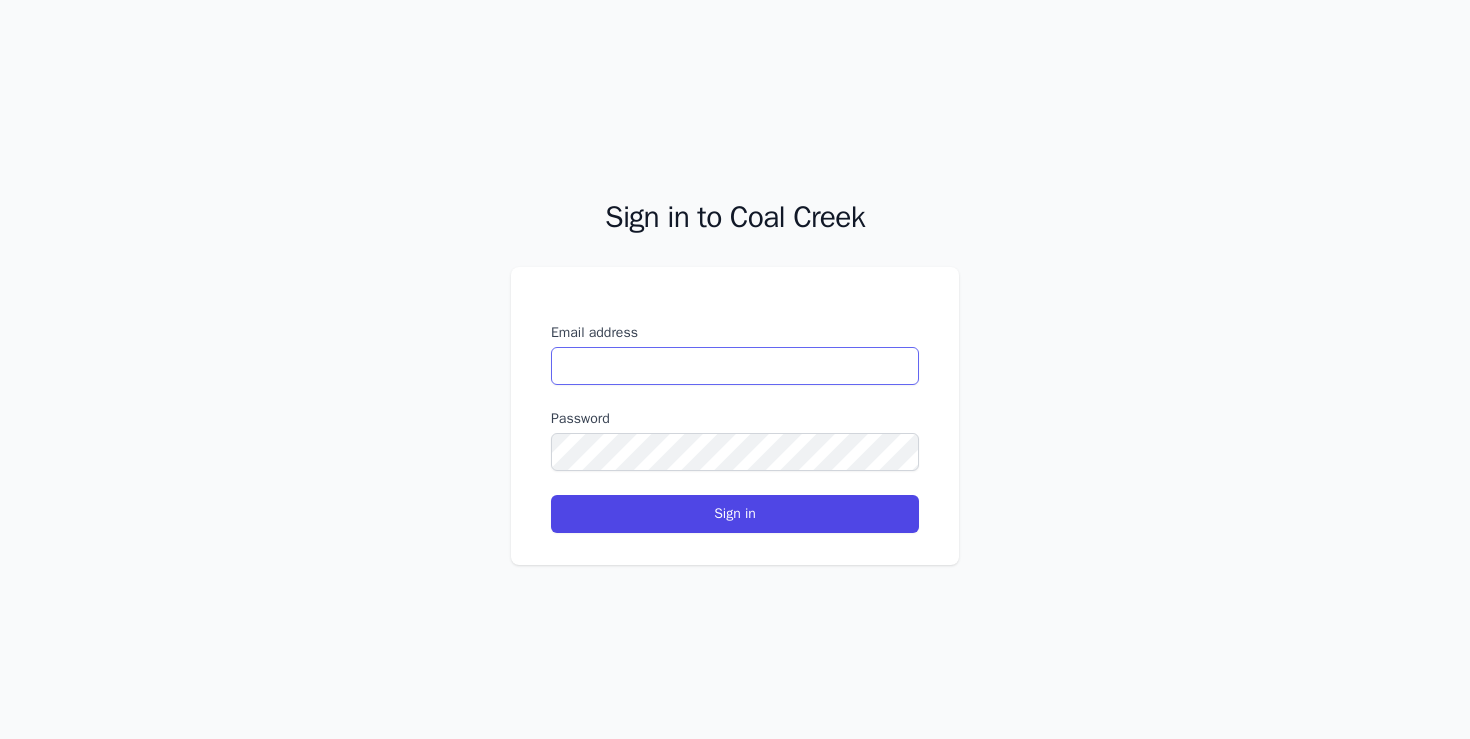 click on "Email address" at bounding box center (735, 366) 